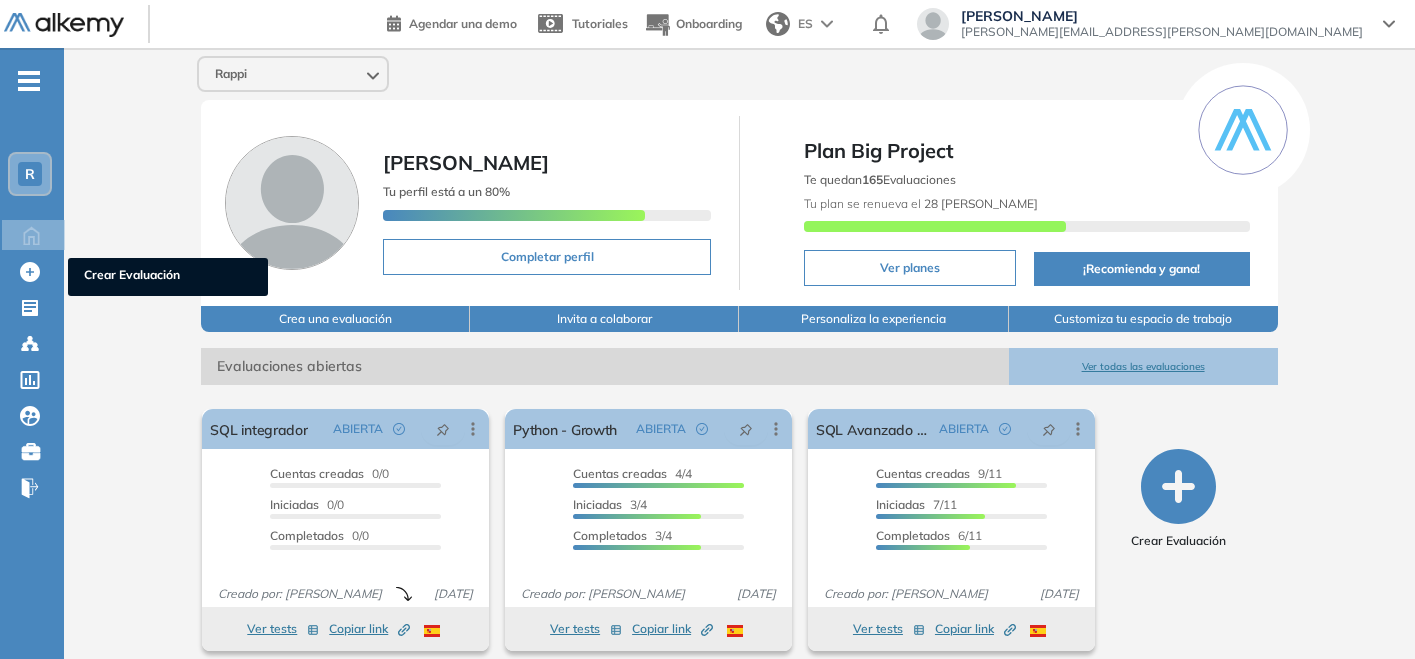 scroll, scrollTop: 0, scrollLeft: 0, axis: both 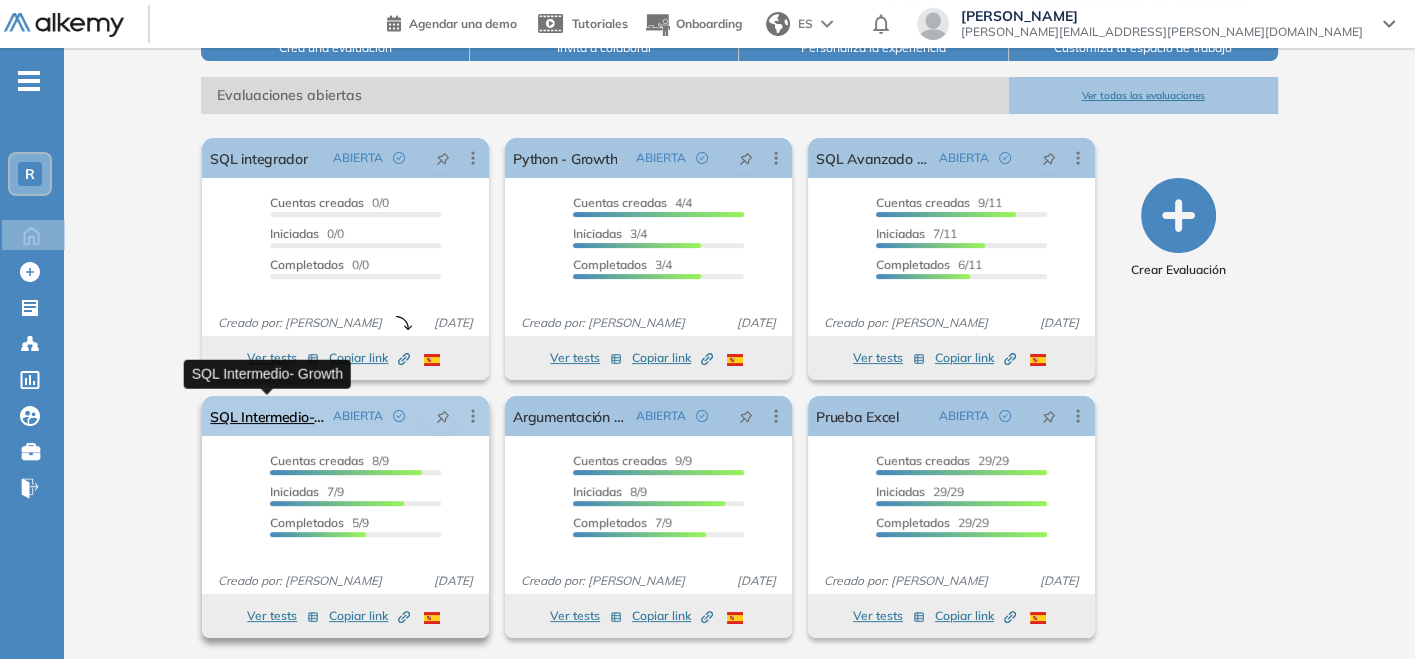 click on "SQL Intermedio- Growth" at bounding box center (267, 416) 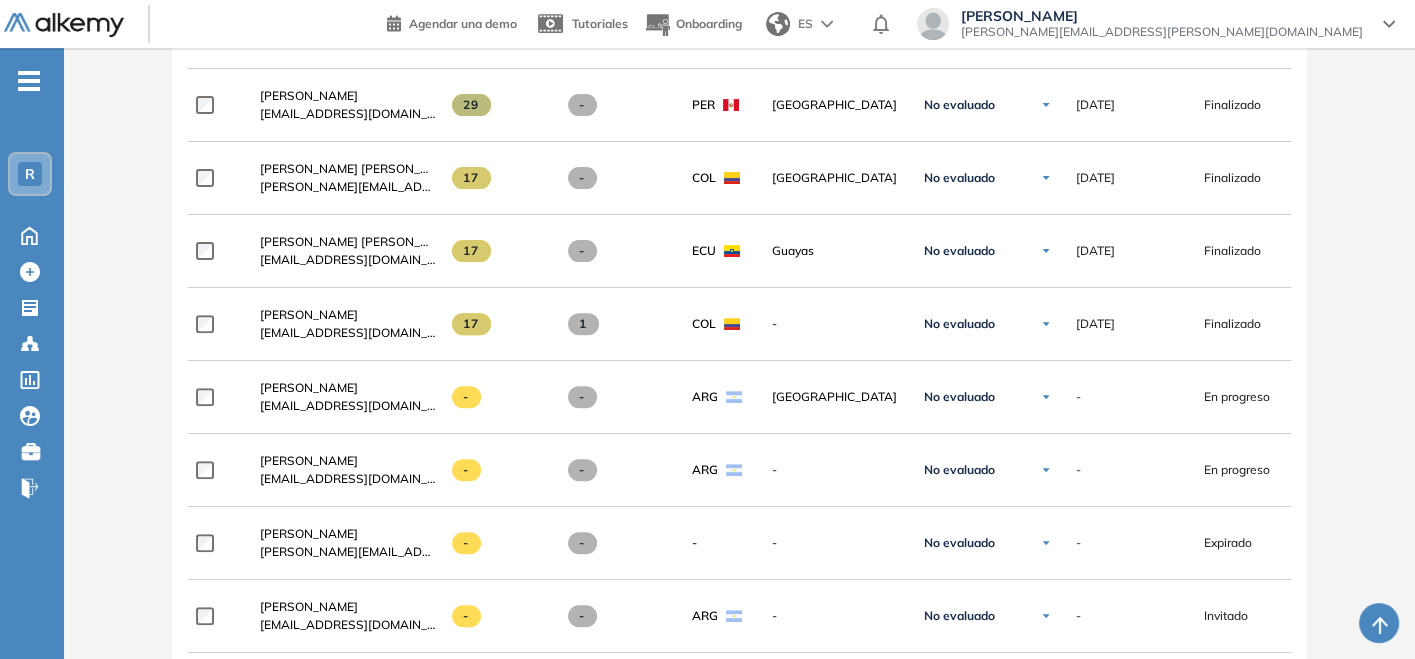 scroll, scrollTop: 555, scrollLeft: 0, axis: vertical 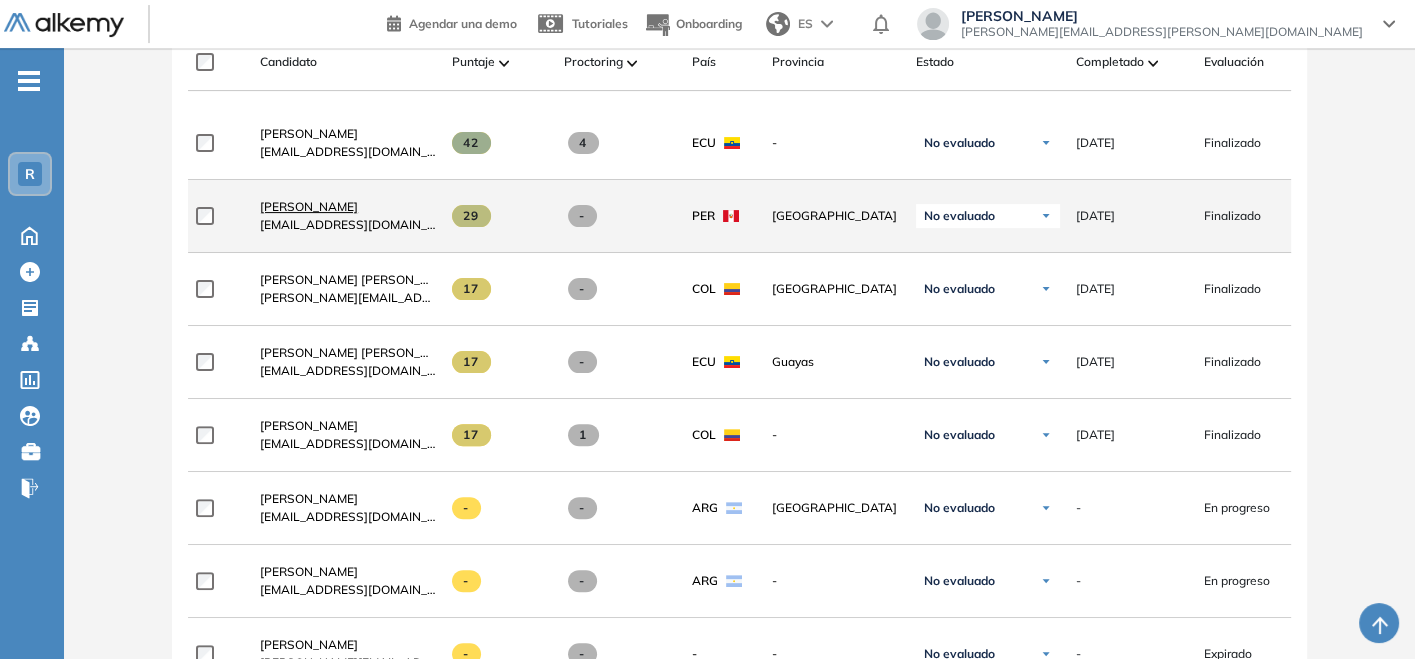 click on "[PERSON_NAME]" at bounding box center (309, 206) 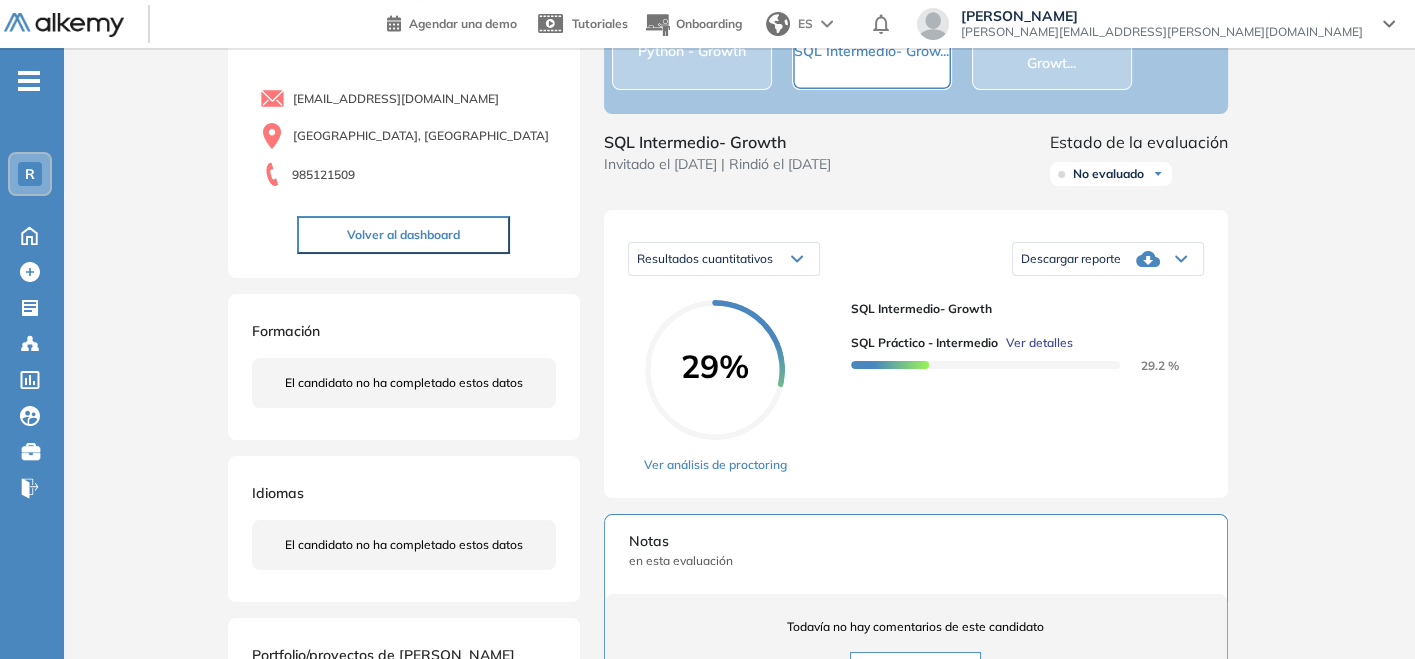scroll, scrollTop: 222, scrollLeft: 0, axis: vertical 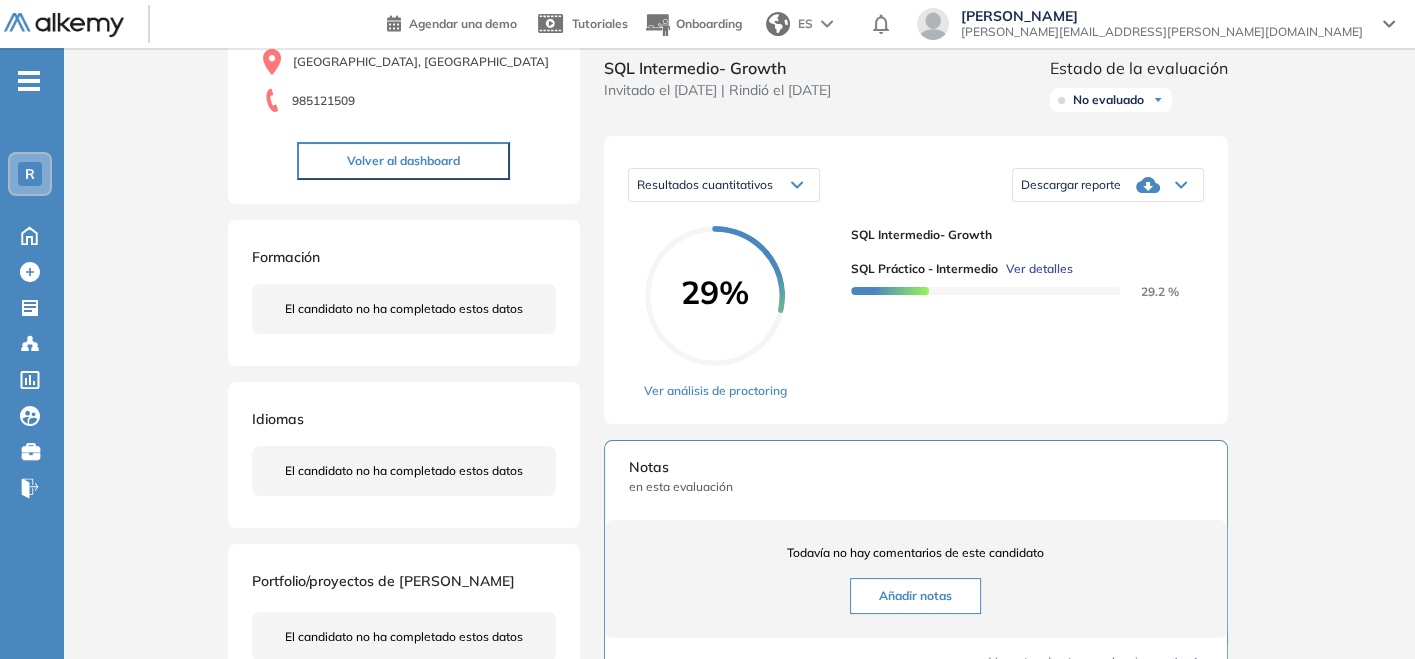 click on "Descargar reporte" at bounding box center [1071, 185] 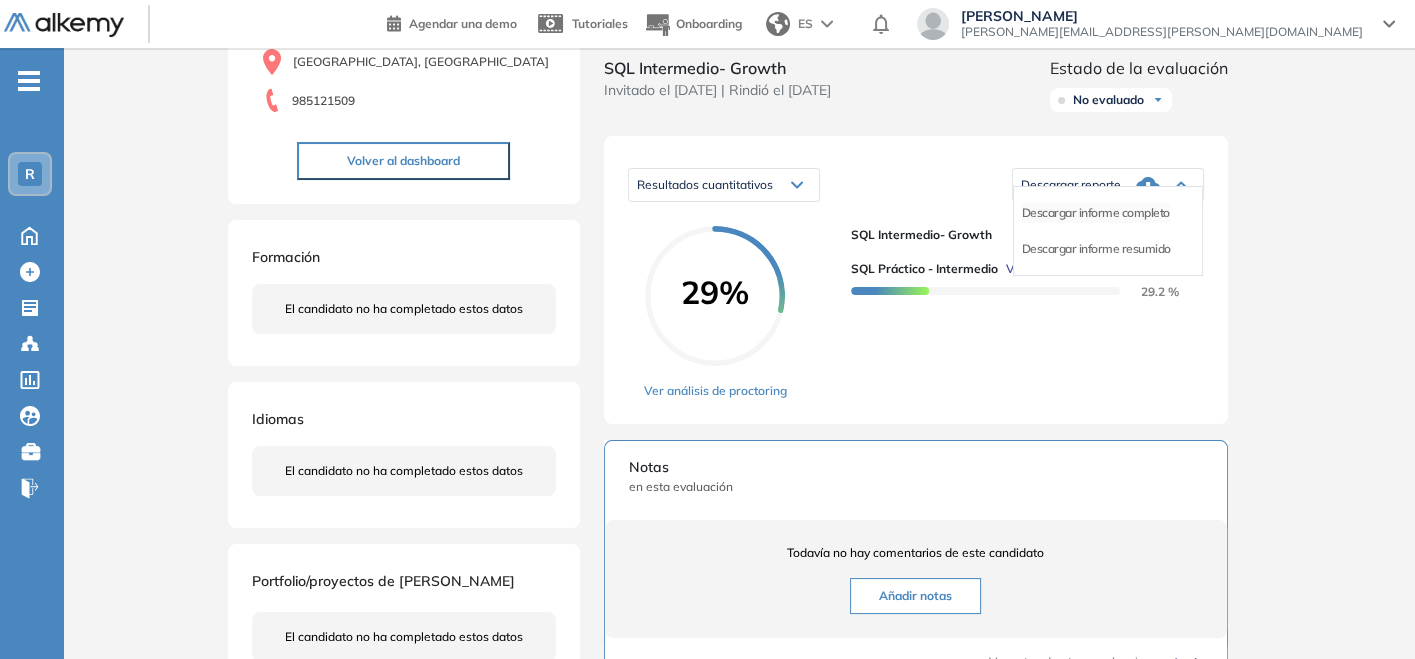 click on "Descargar informe completo" at bounding box center (1096, 213) 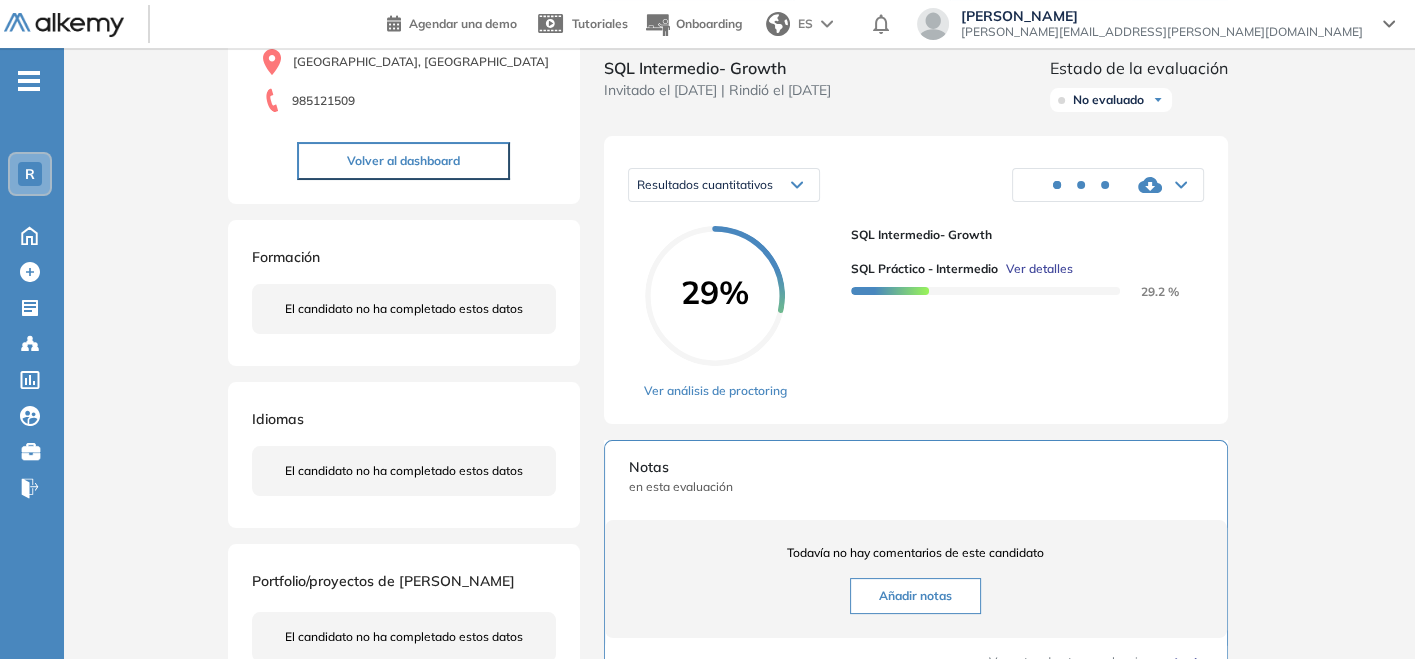 scroll, scrollTop: 0, scrollLeft: 0, axis: both 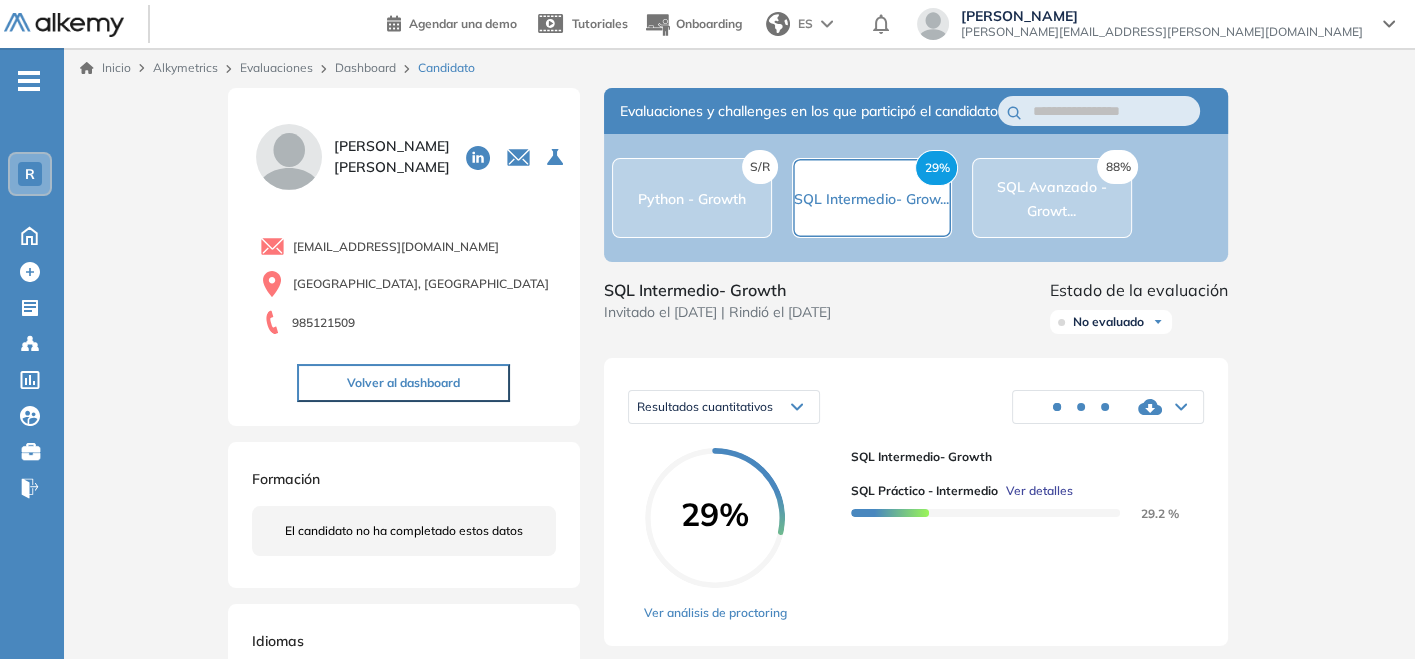 click on "Evaluaciones" at bounding box center (276, 67) 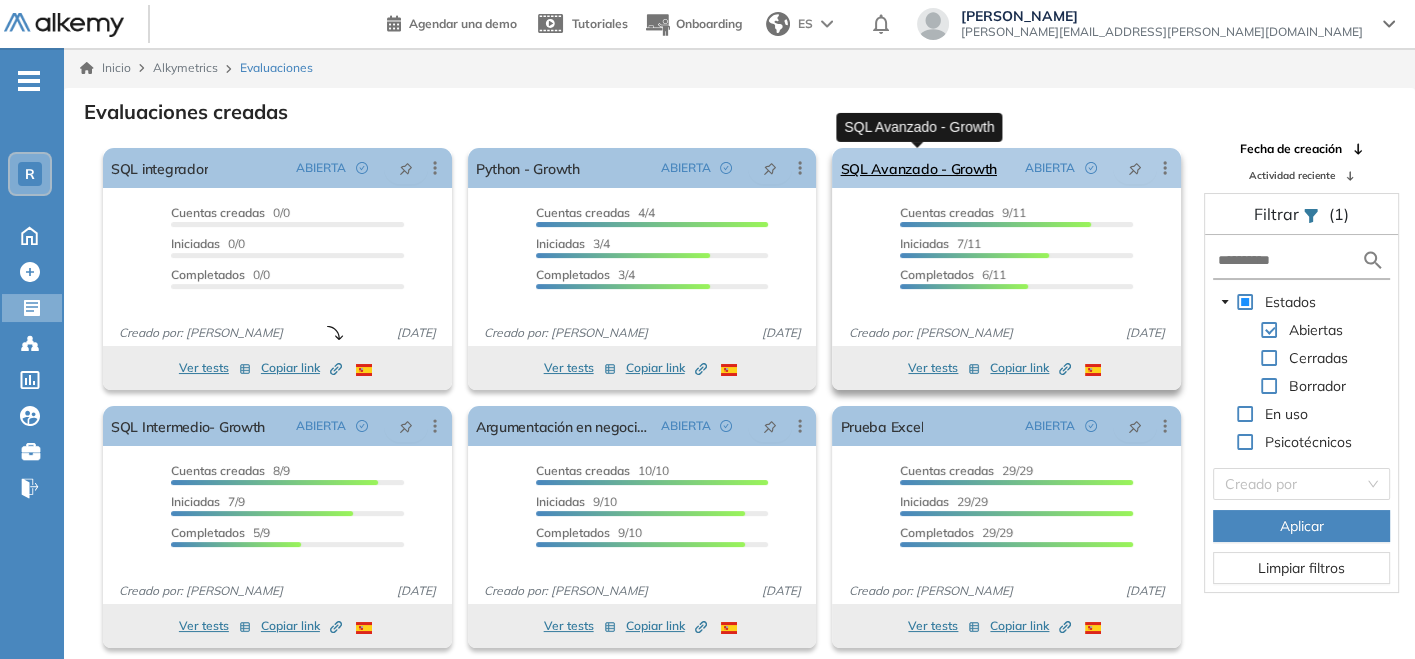 click on "SQL Avanzado - Growth" at bounding box center (918, 168) 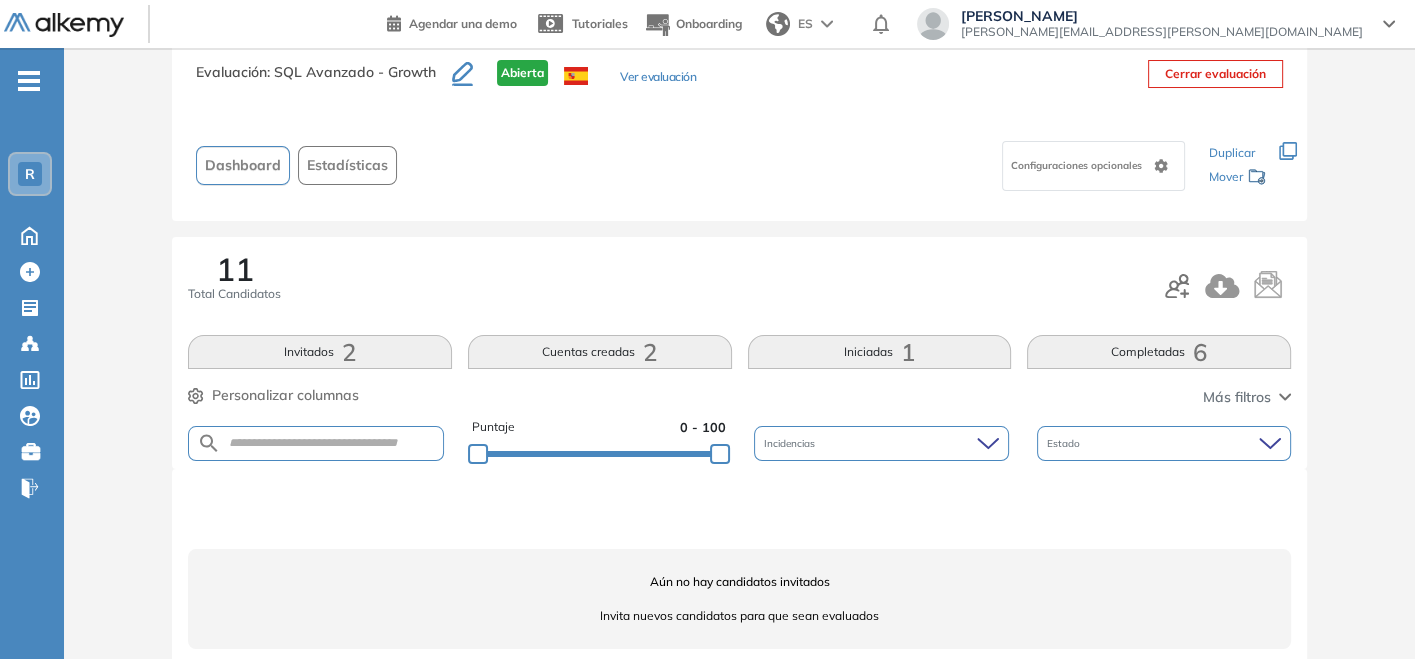 scroll, scrollTop: 80, scrollLeft: 0, axis: vertical 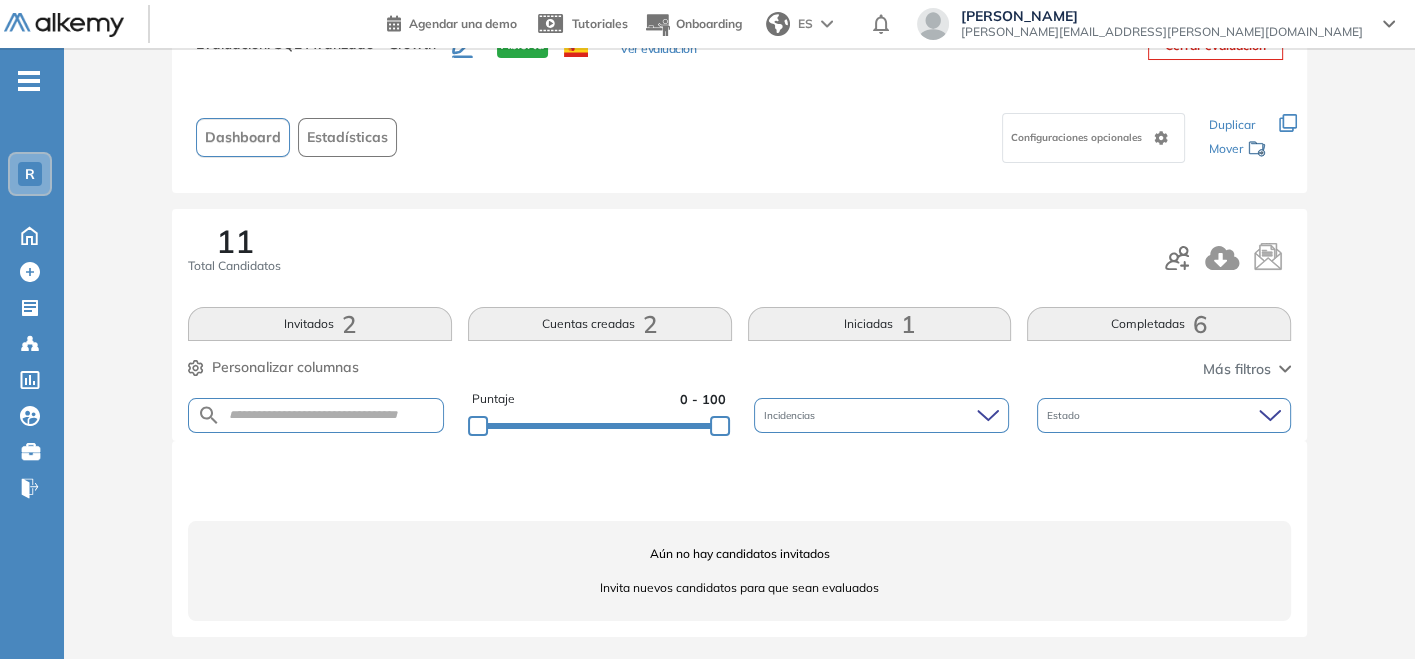 click on "11 Total Candidatos Invitados 2 Cuentas creadas 2 Iniciadas 1 Completadas 6   Personalizar columnas Personalizar columnas Candidato Fijar columna Puntaje Fijar columna Proctoring Fijar columna País Fijar columna Provincia Fijar columna Estado Fijar columna Completado Fijar columna Evaluación Fijar columna Fecha límite Fijar columna SQL - Integrador Cancelar Aplicar Más filtros Puntaje 0 - 100 Incidencias Estado" at bounding box center [739, 325] 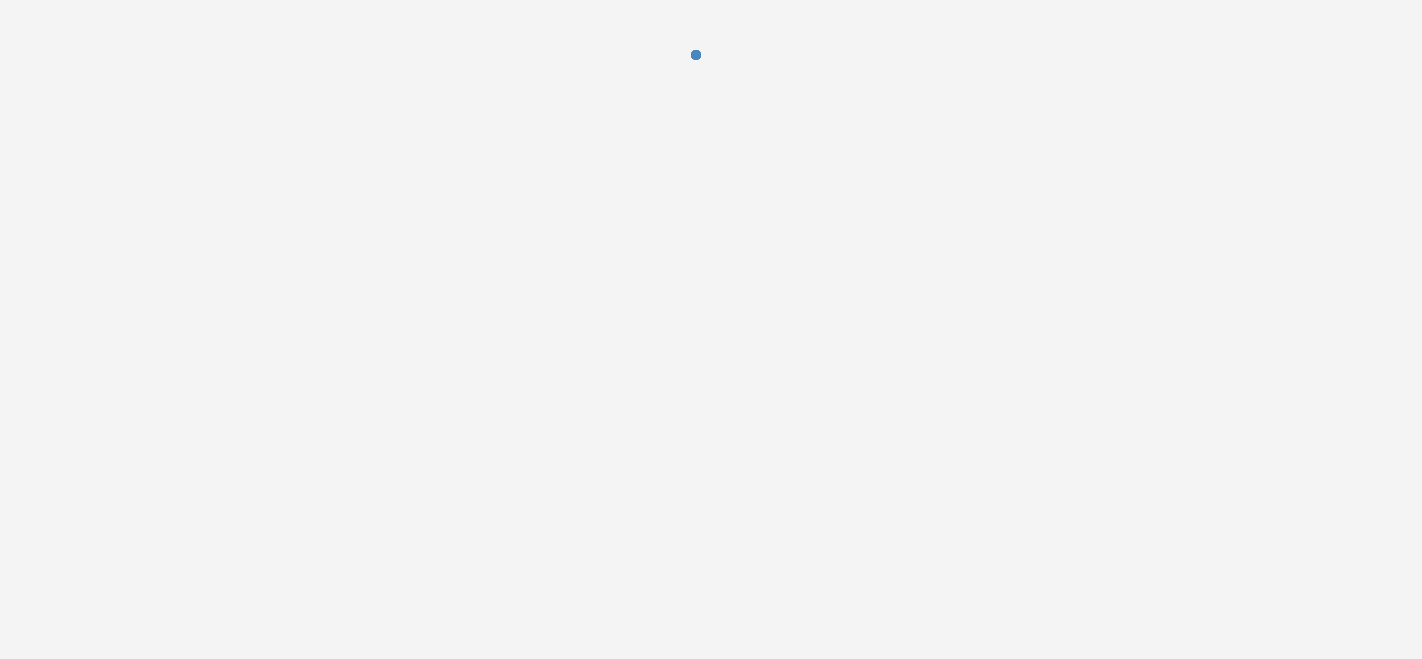 scroll, scrollTop: 0, scrollLeft: 0, axis: both 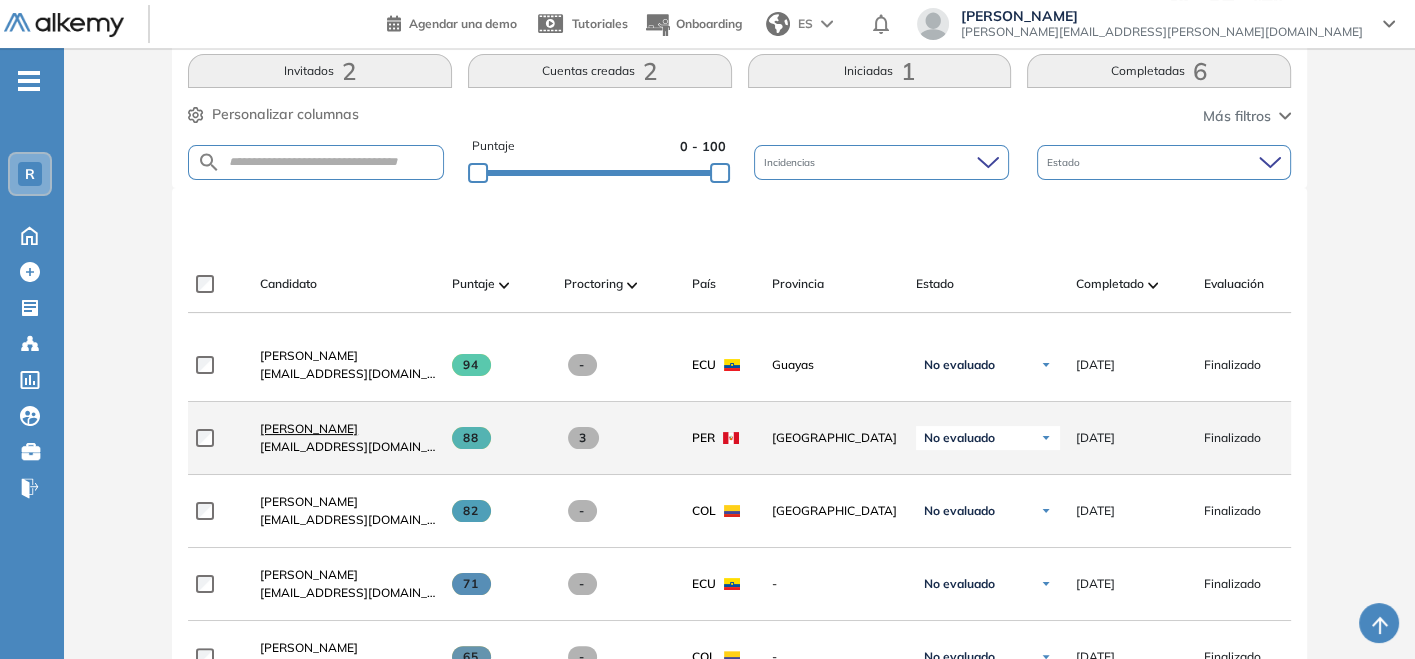 click on "[PERSON_NAME]" at bounding box center [348, 429] 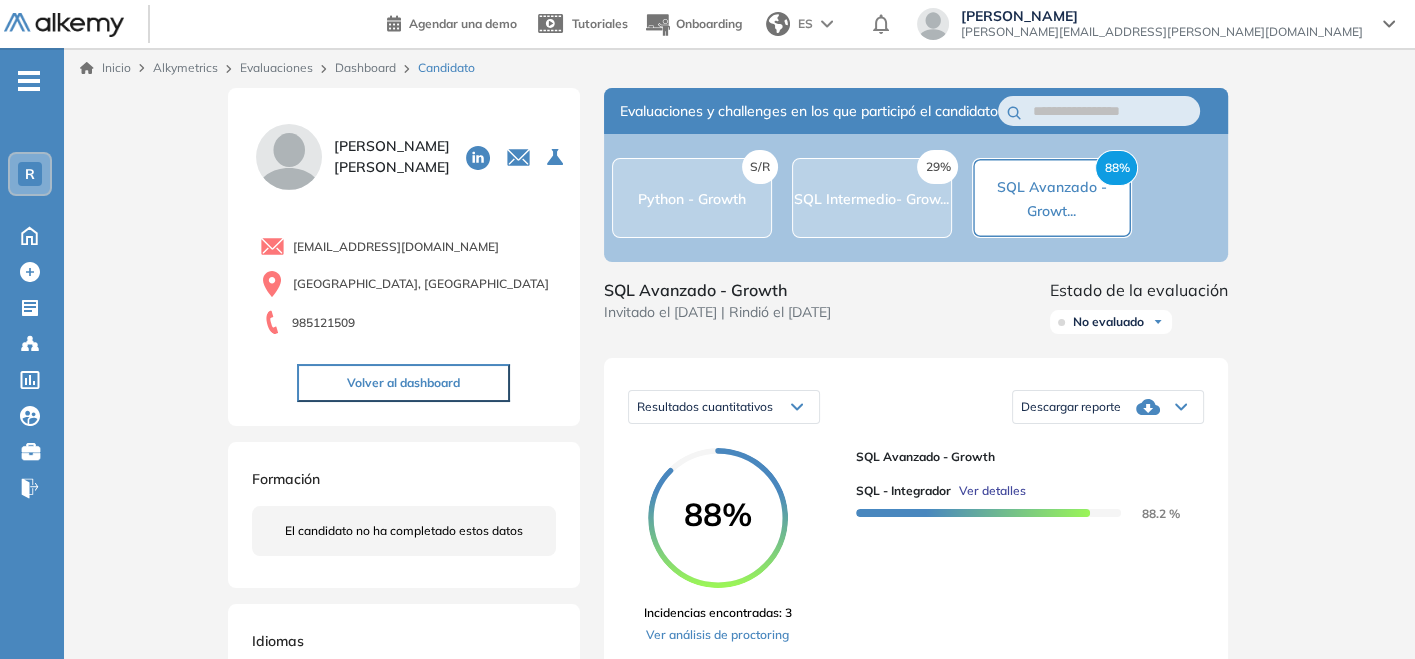 click on "Descargar reporte" at bounding box center (1108, 407) 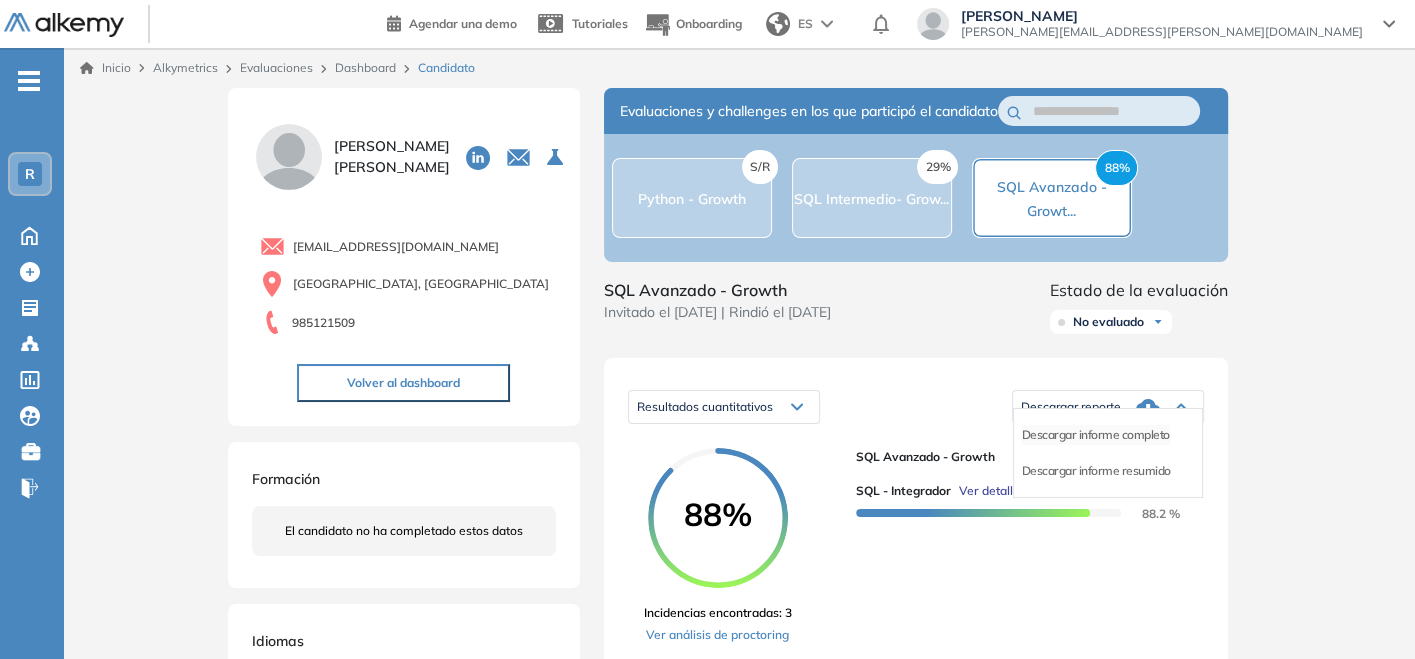 click on "Descargar informe completo" at bounding box center (1096, 435) 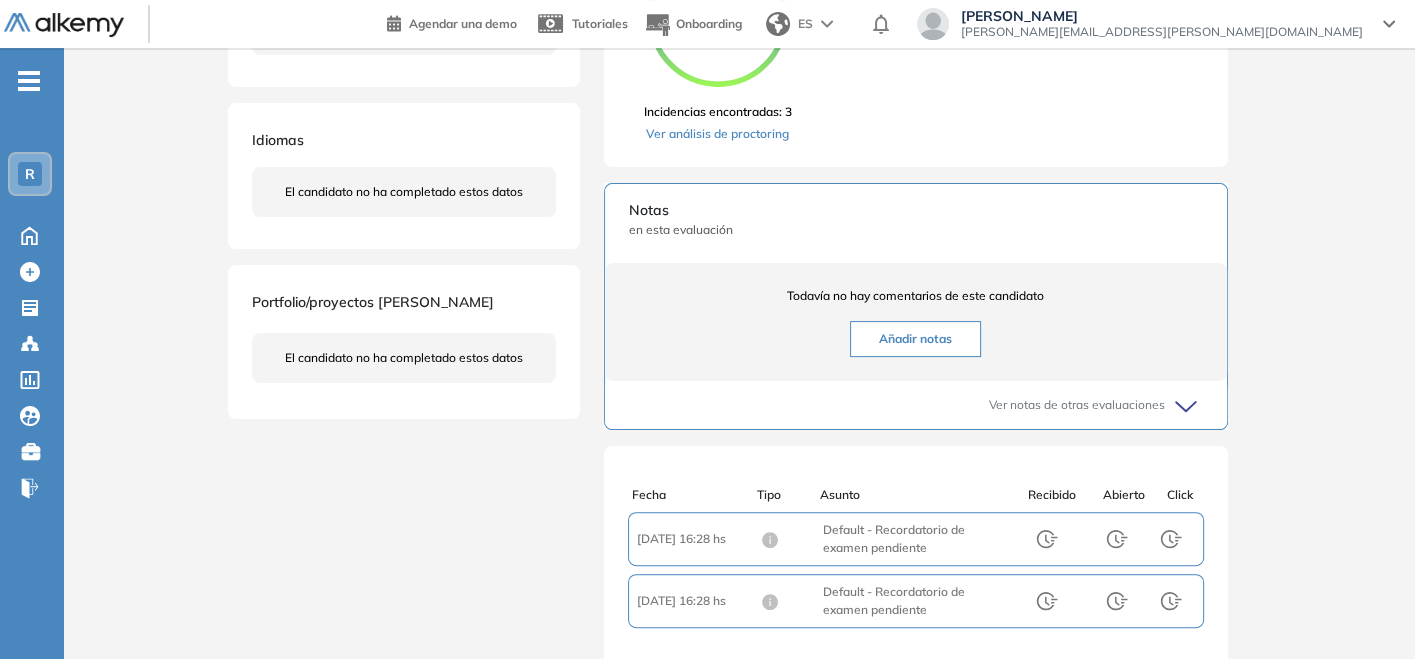 scroll, scrollTop: 57, scrollLeft: 0, axis: vertical 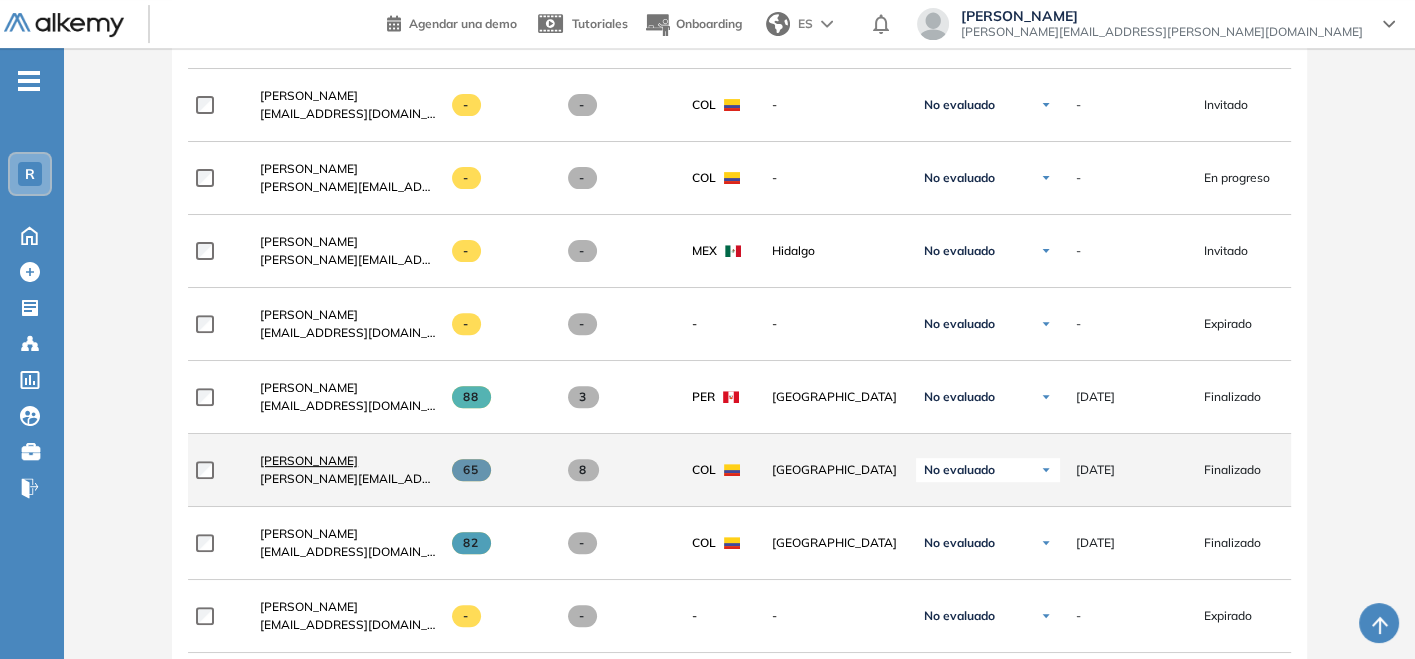 click on "[PERSON_NAME]" at bounding box center [348, 461] 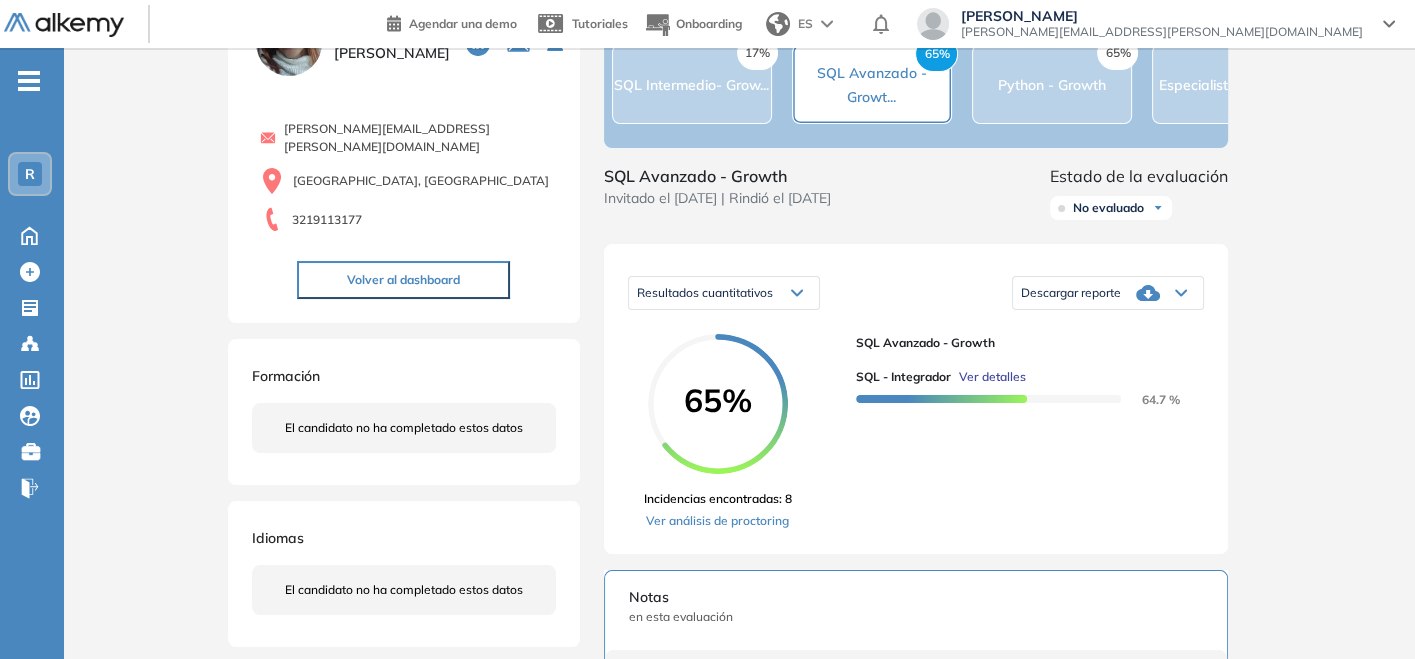 scroll, scrollTop: 111, scrollLeft: 0, axis: vertical 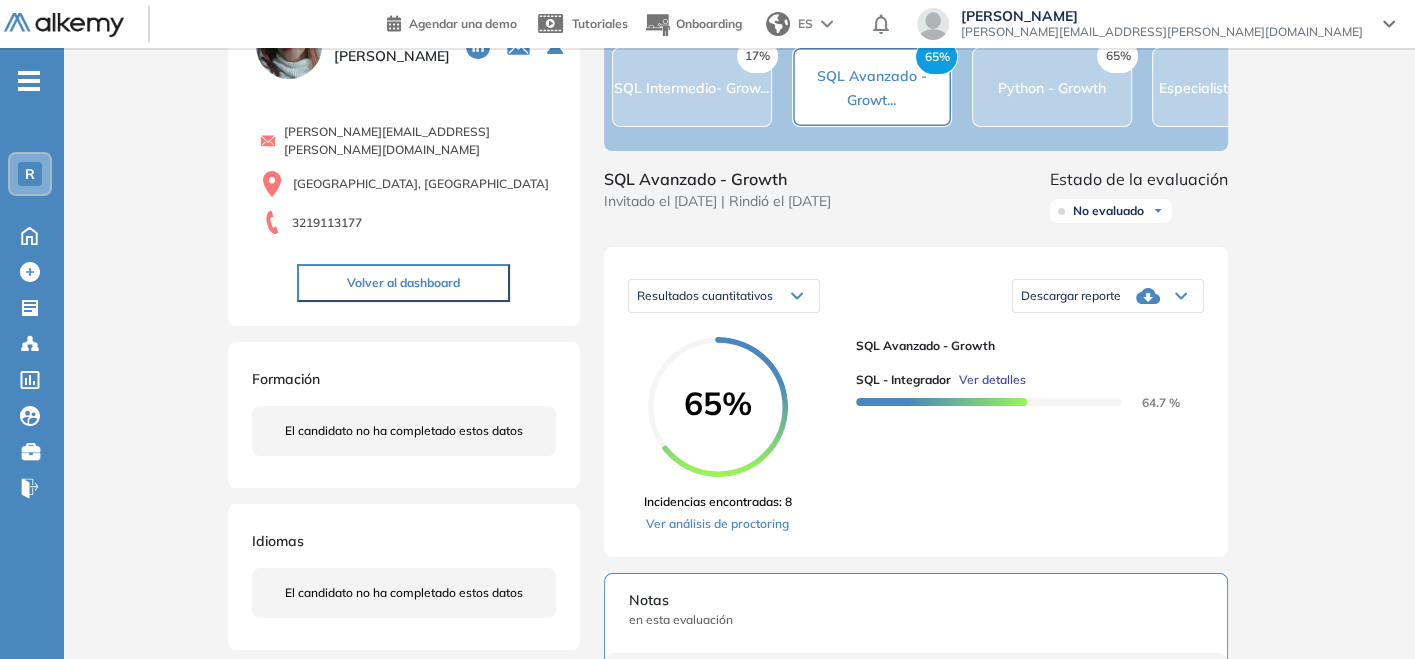 click 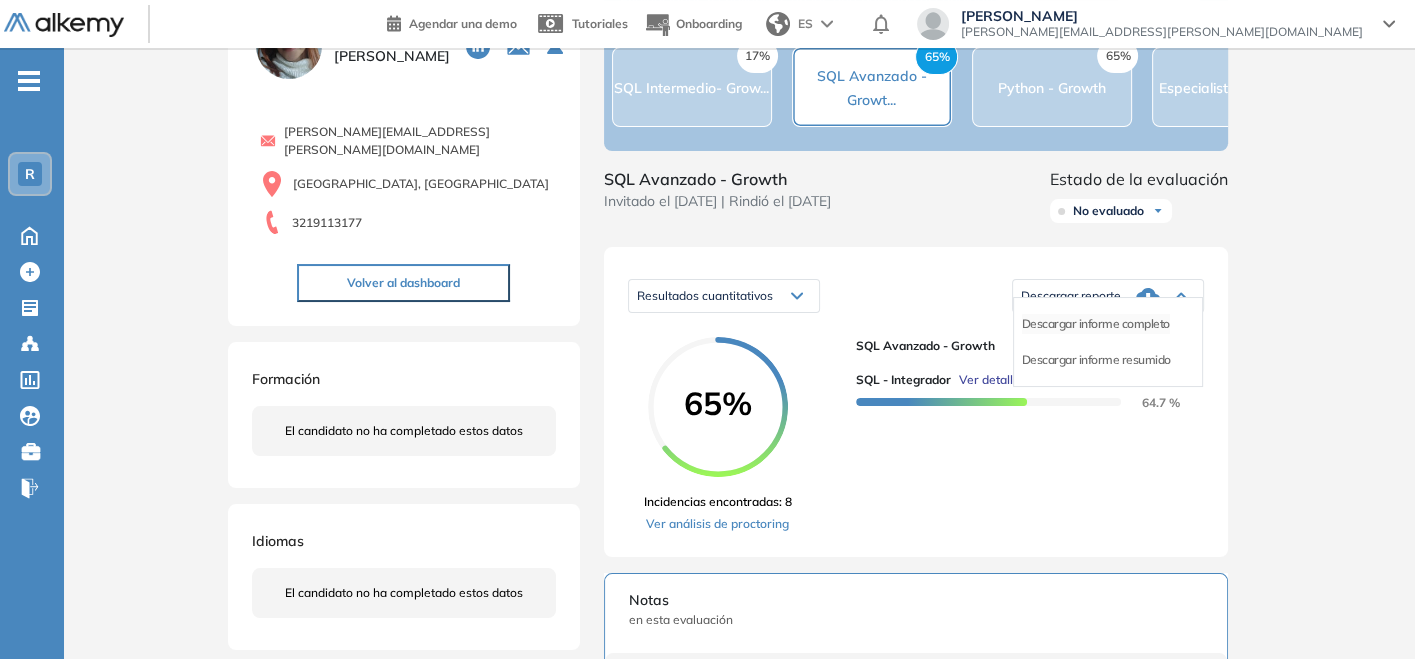click on "Descargar informe completo" at bounding box center (1096, 324) 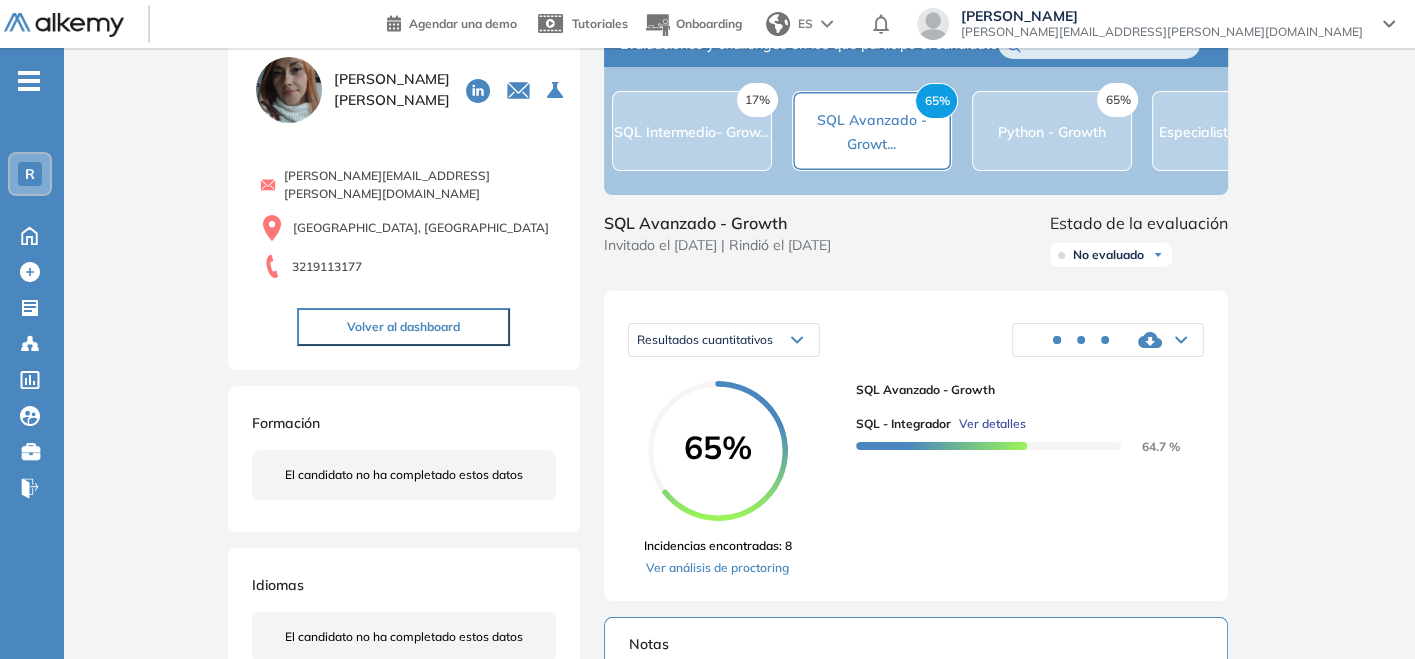 scroll, scrollTop: 0, scrollLeft: 0, axis: both 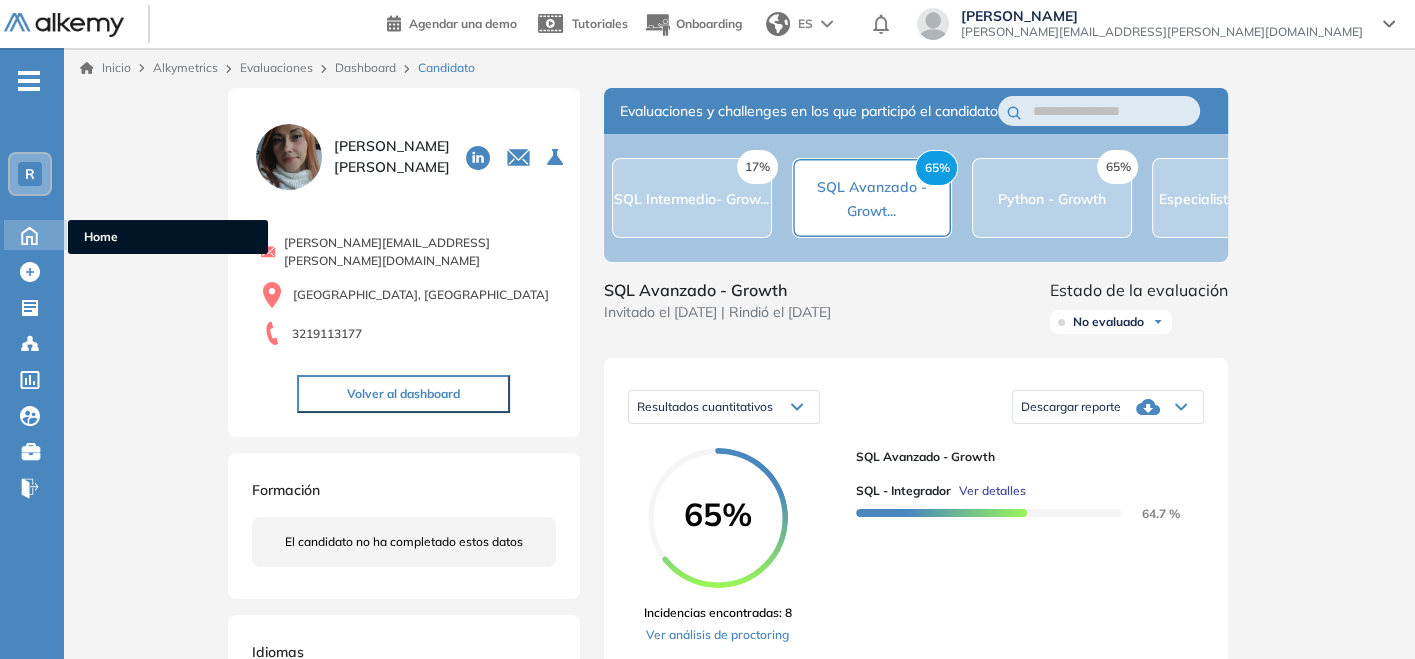 click on "Home Home" at bounding box center (35, 235) 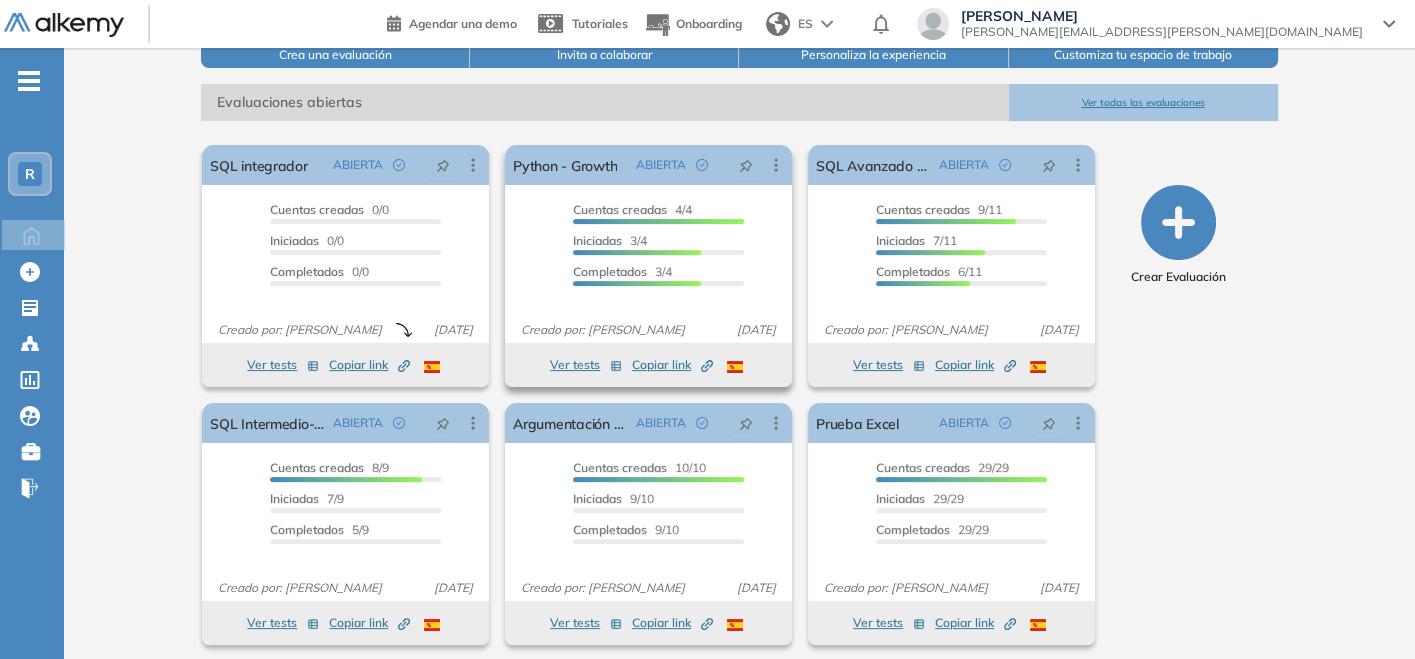 scroll, scrollTop: 271, scrollLeft: 0, axis: vertical 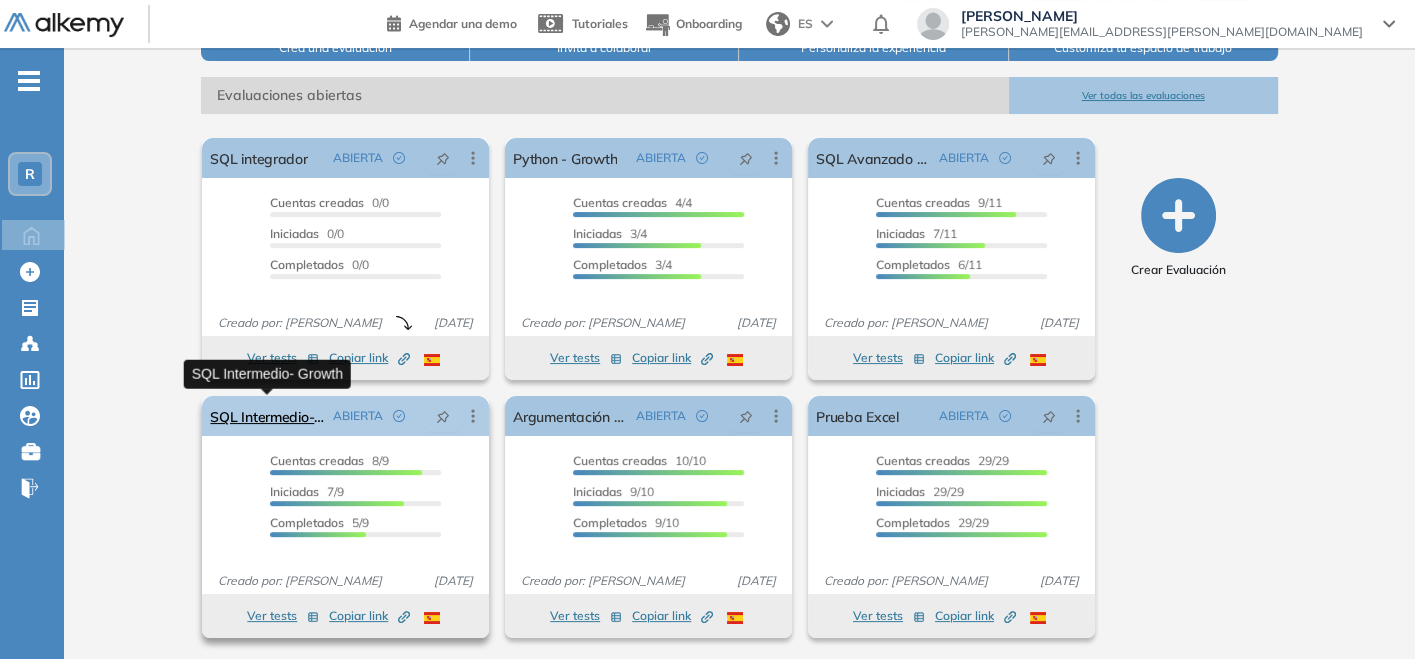 click on "SQL Intermedio- Growth" at bounding box center [267, 416] 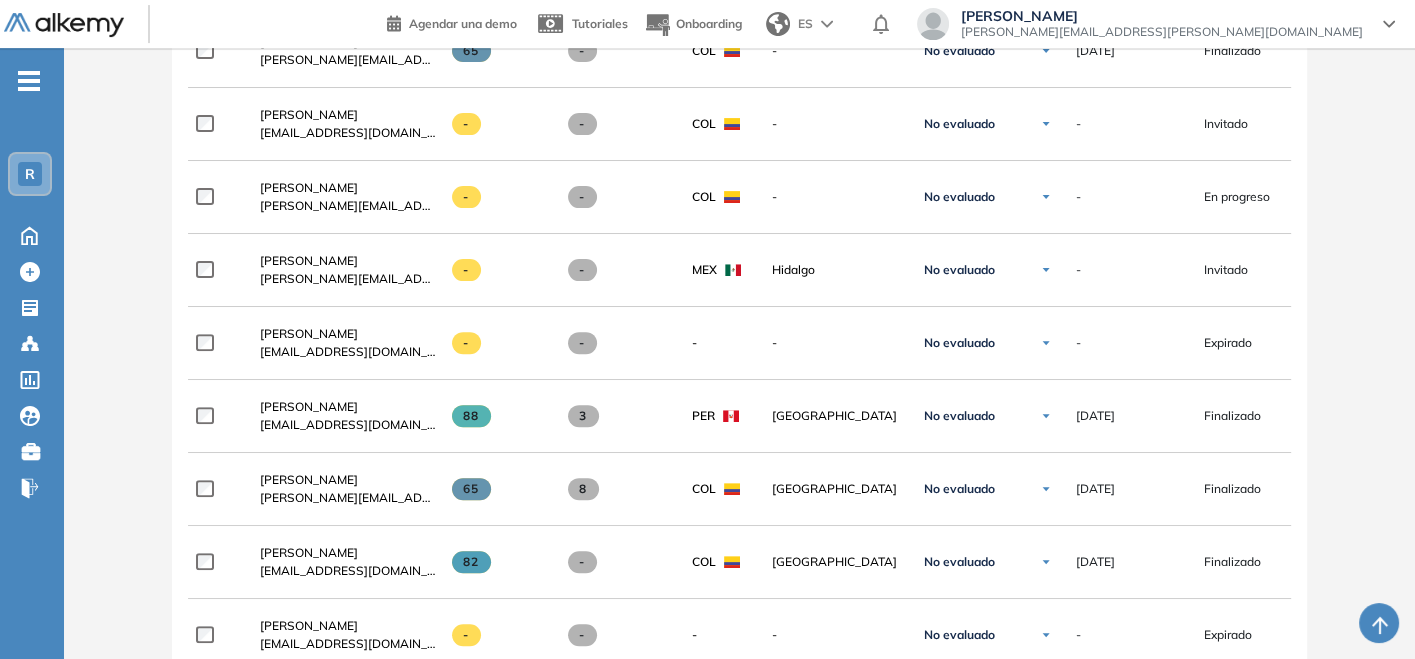 scroll, scrollTop: 666, scrollLeft: 0, axis: vertical 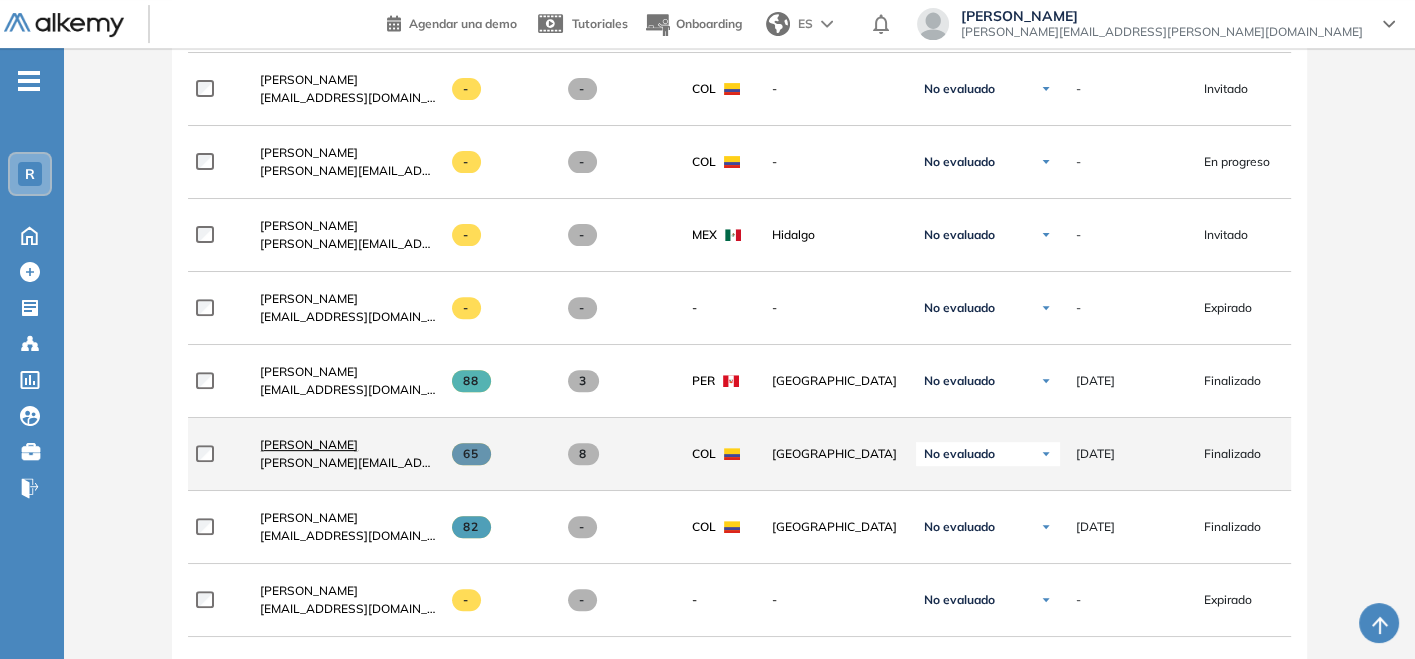 click on "[PERSON_NAME]" at bounding box center [309, 444] 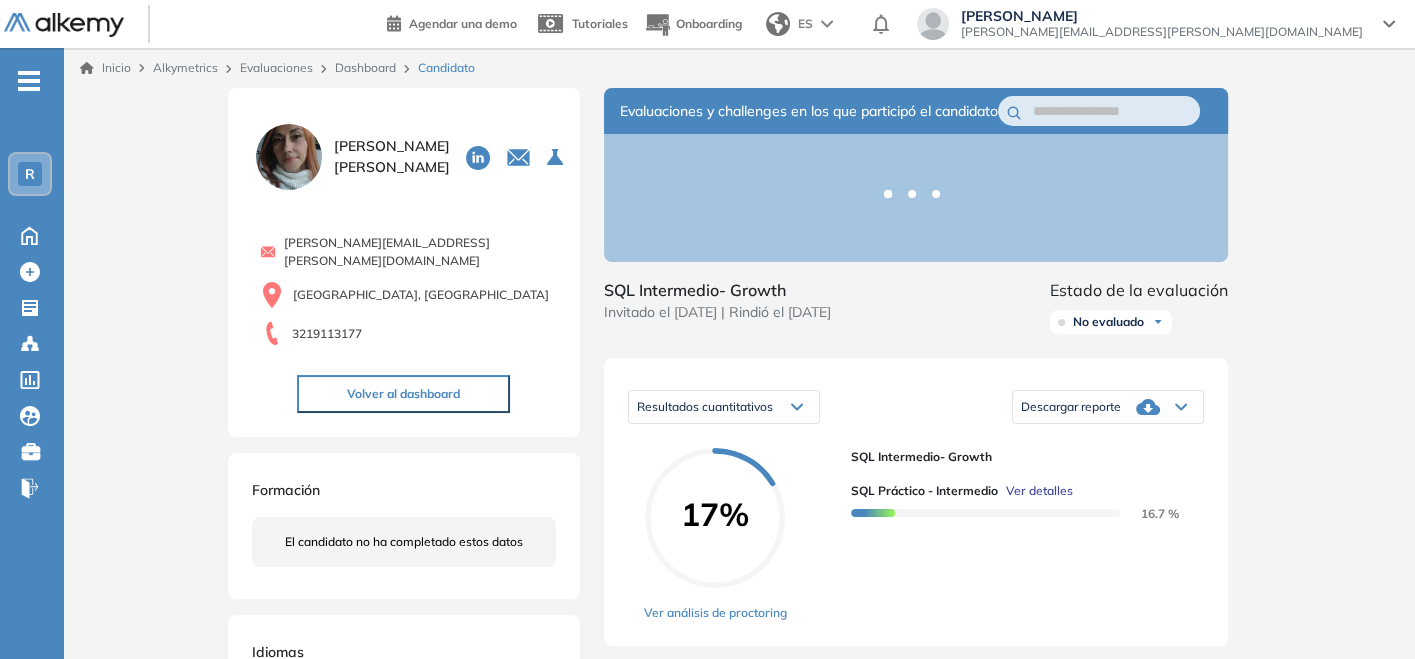 scroll, scrollTop: 111, scrollLeft: 0, axis: vertical 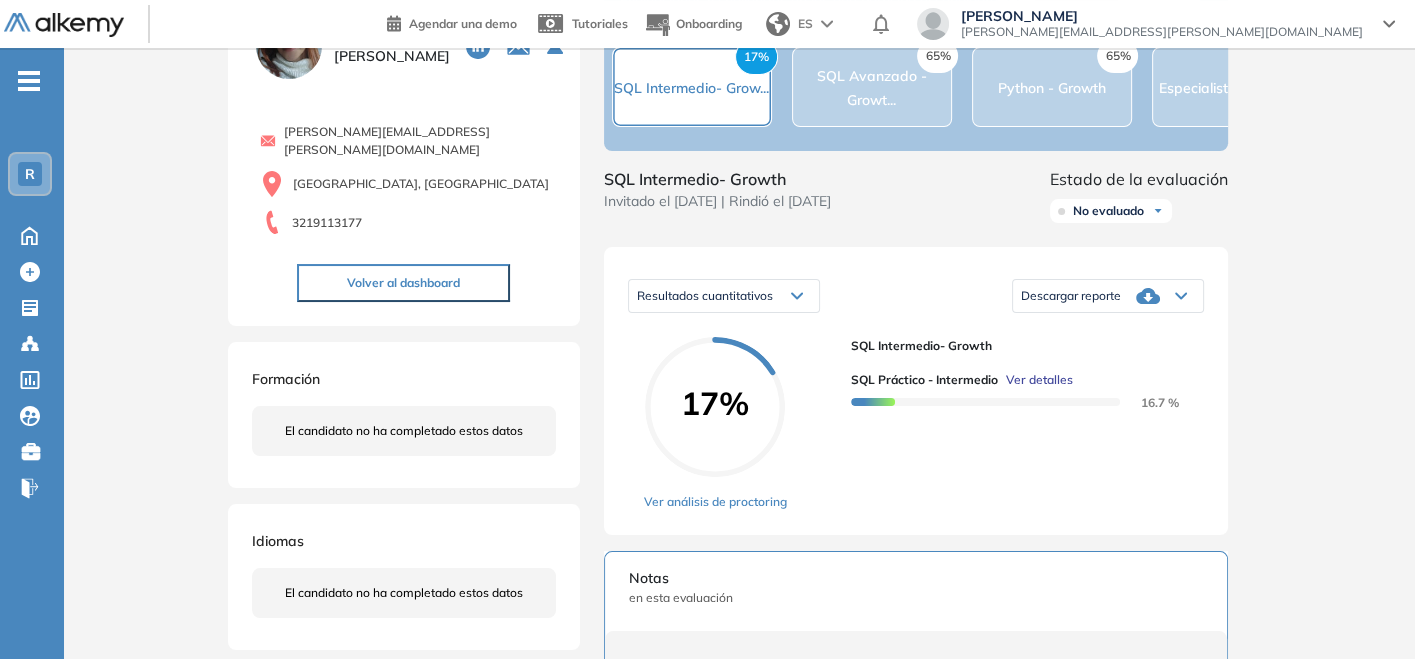 click on "Descargar reporte" at bounding box center [1108, 296] 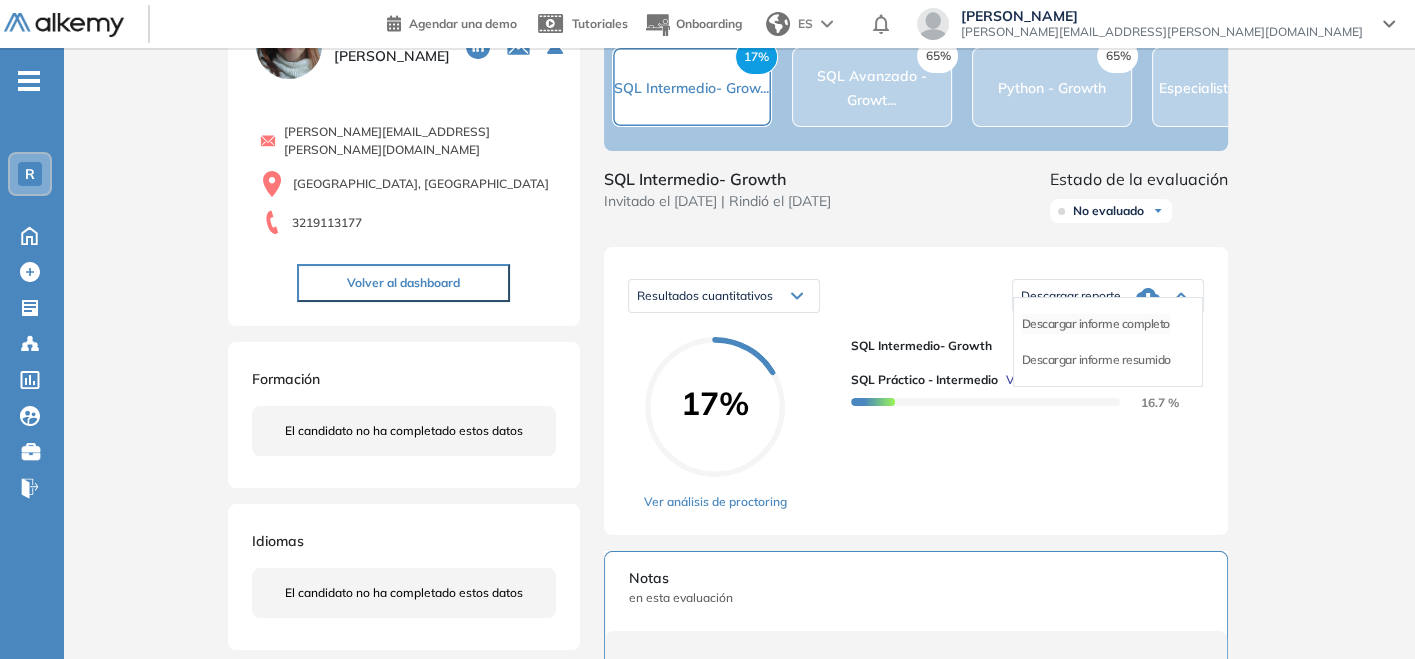 click on "Descargar informe completo" at bounding box center (1096, 324) 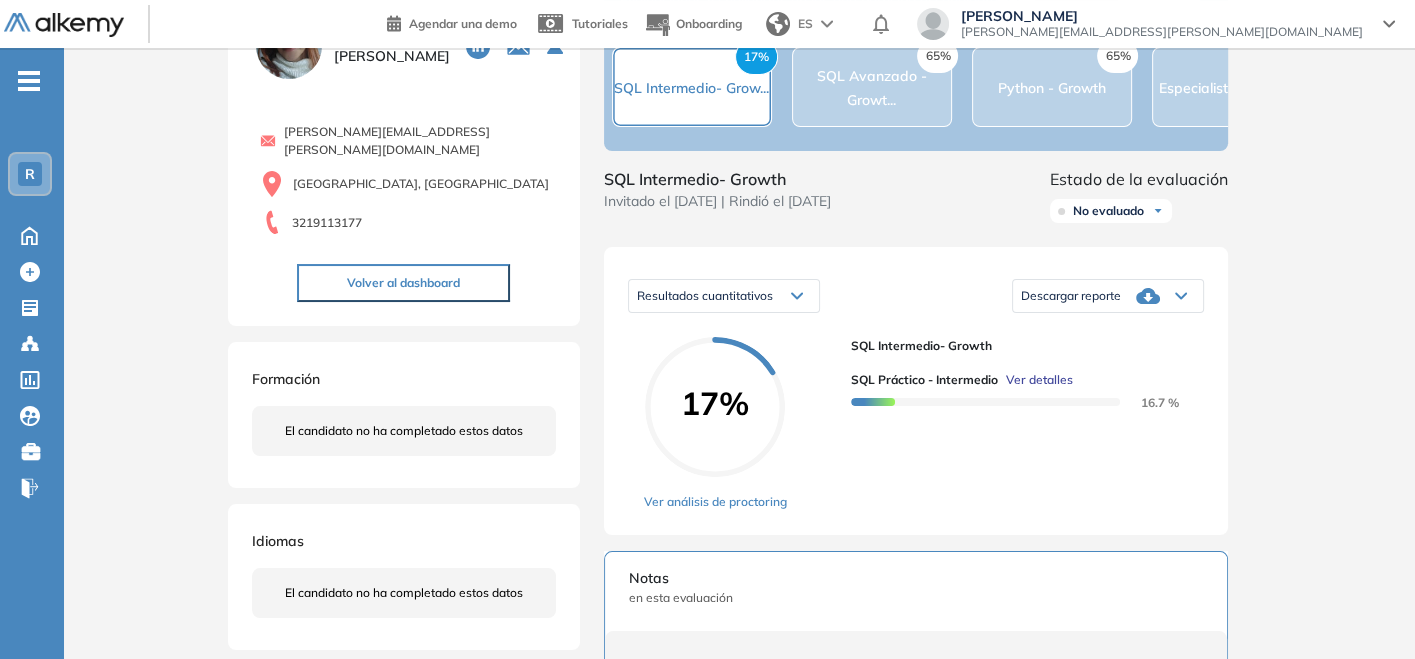 click on "Resultados cuantitativos Resultados cuantitativos Resultados relativos Descargar reporte Descargar informe completo Descargar informe resumido 17% Ver análisis de proctoring SQL Intermedio- Growth  SQL Práctico - Intermedio Ver detalles 16.7 %" at bounding box center [916, 391] 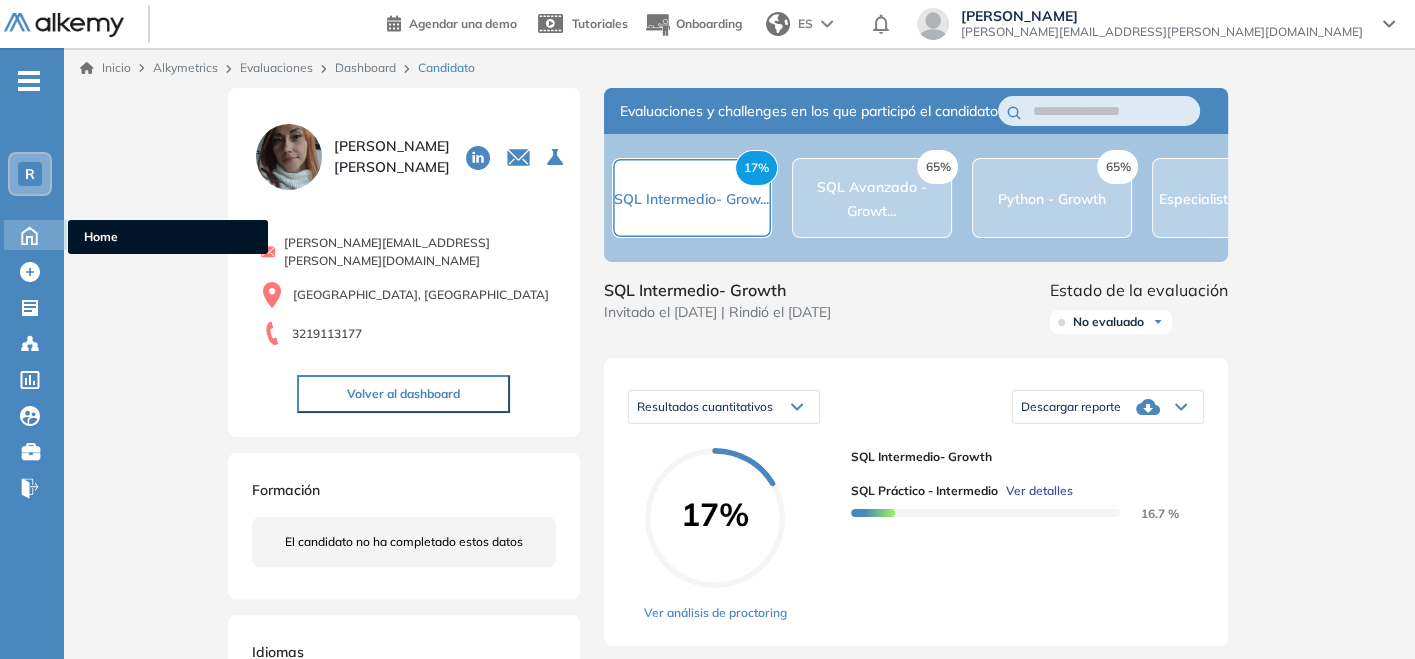 click 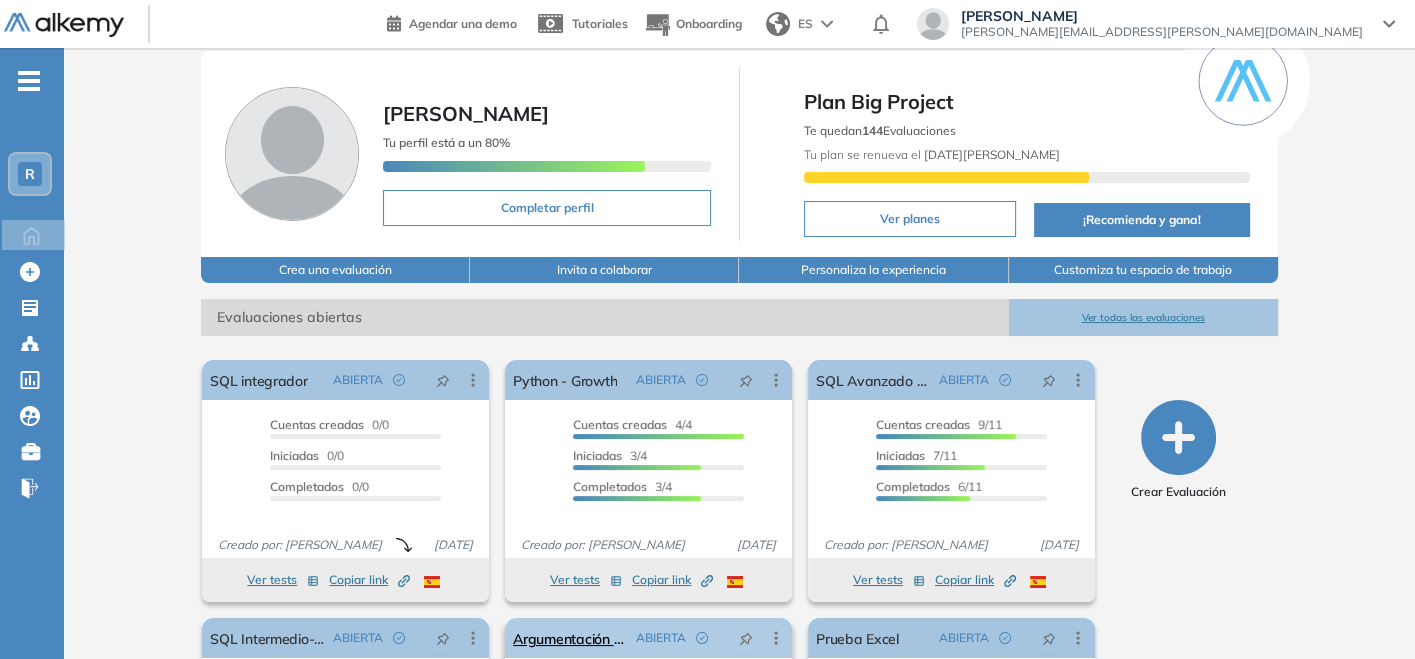 scroll, scrollTop: 271, scrollLeft: 0, axis: vertical 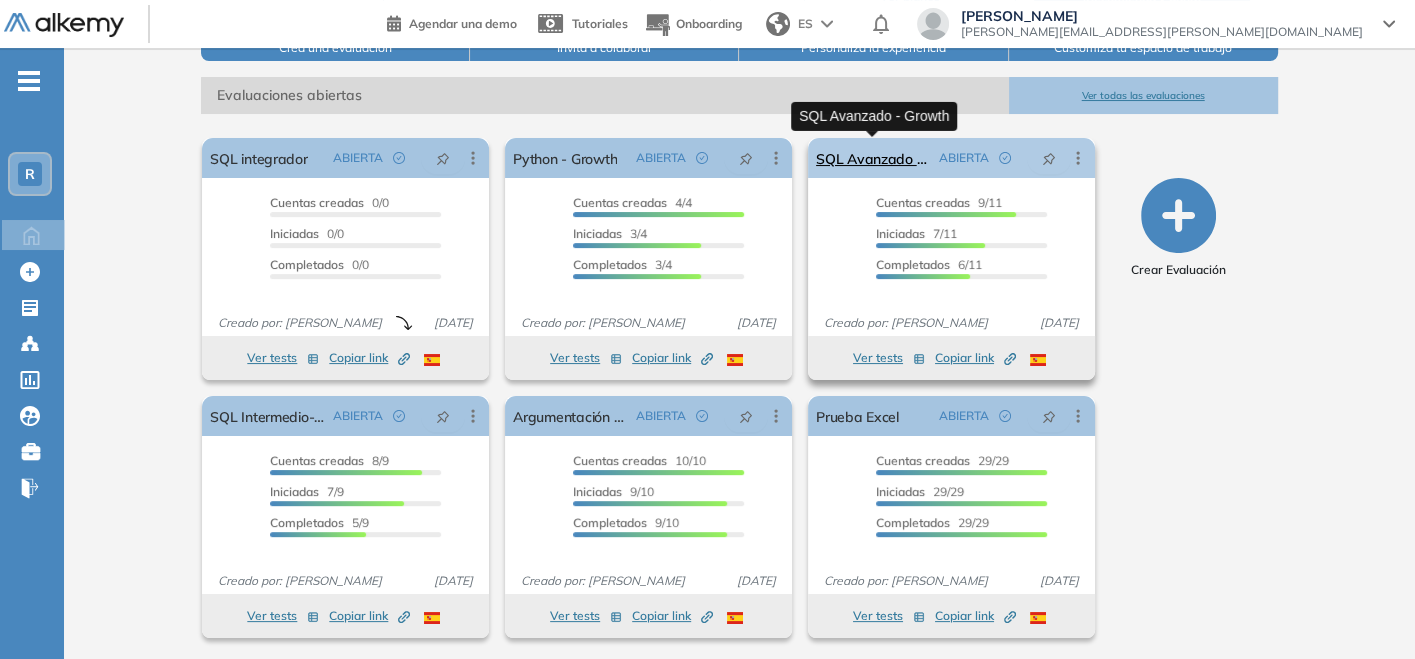 click on "SQL Avanzado - Growth" at bounding box center (873, 158) 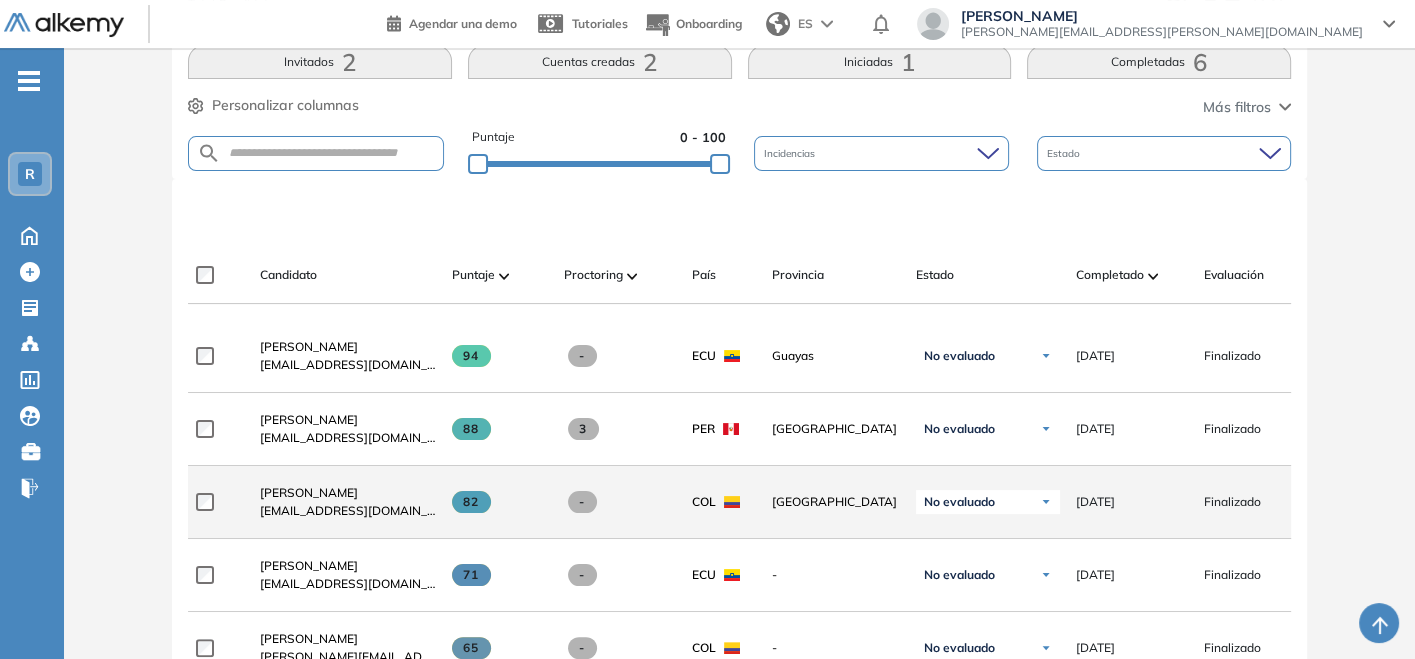 scroll, scrollTop: 334, scrollLeft: 0, axis: vertical 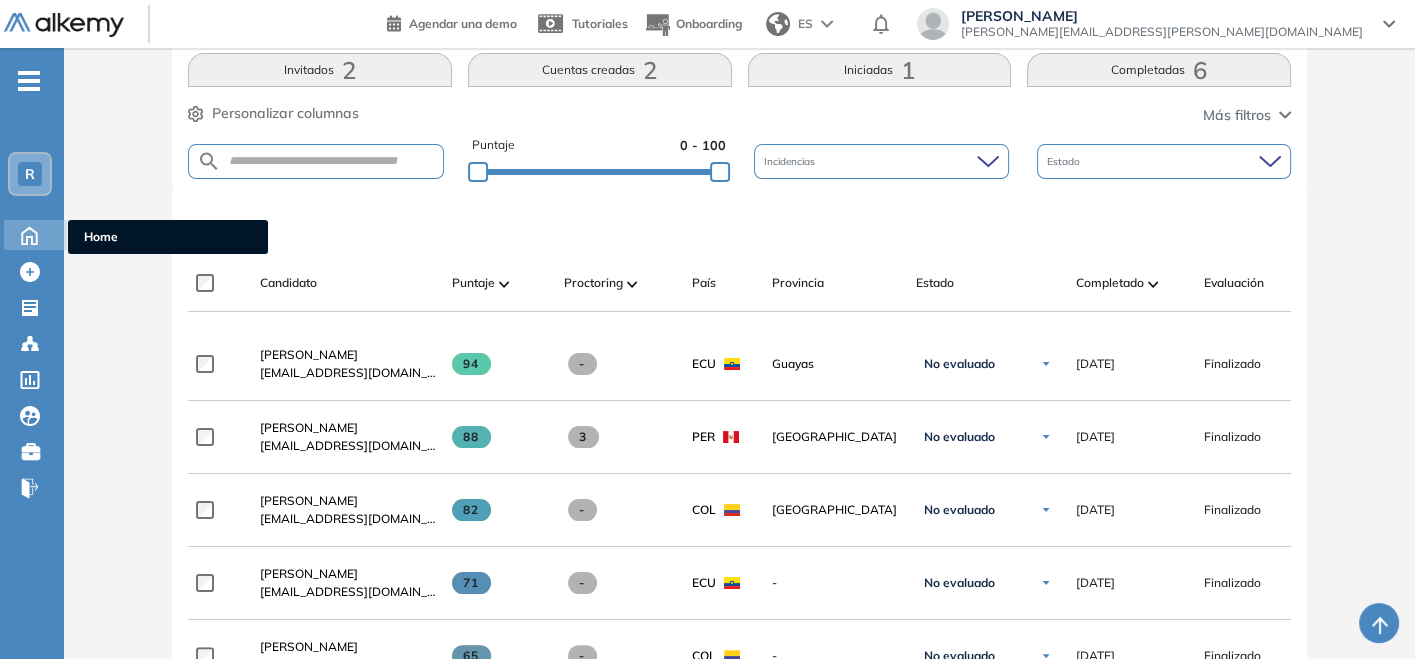 click 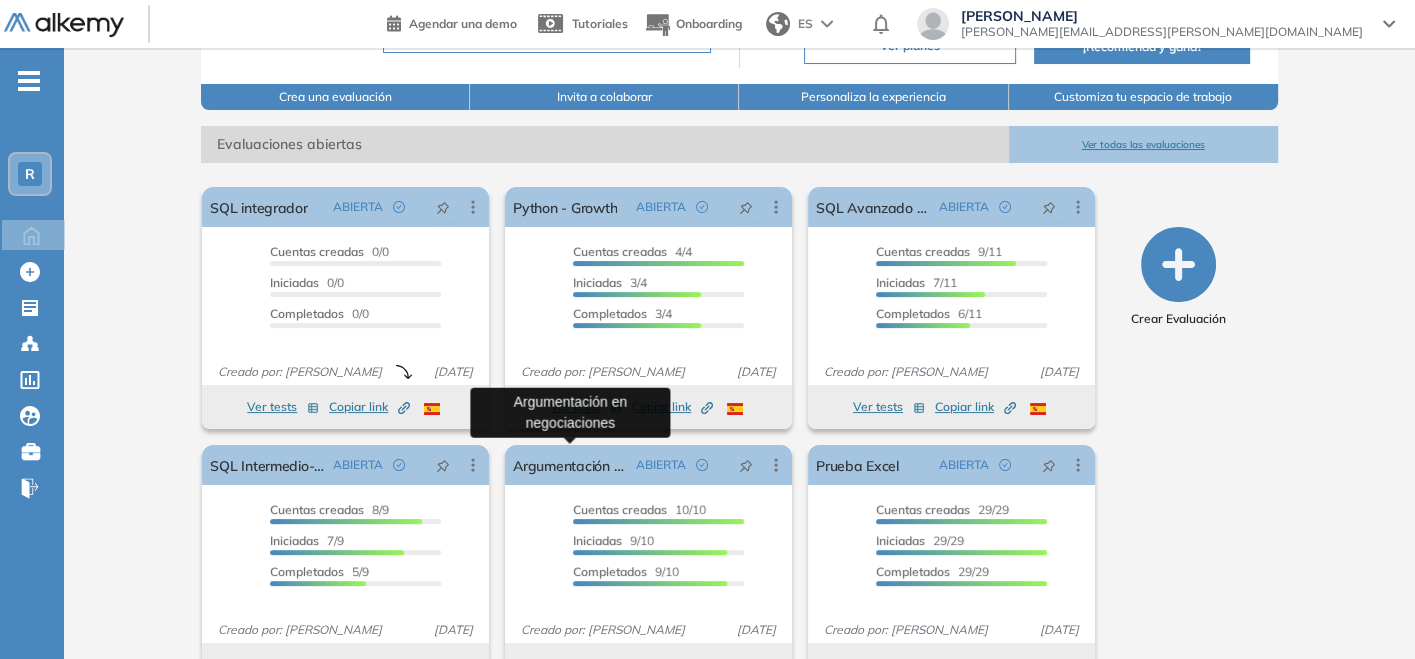 scroll, scrollTop: 271, scrollLeft: 0, axis: vertical 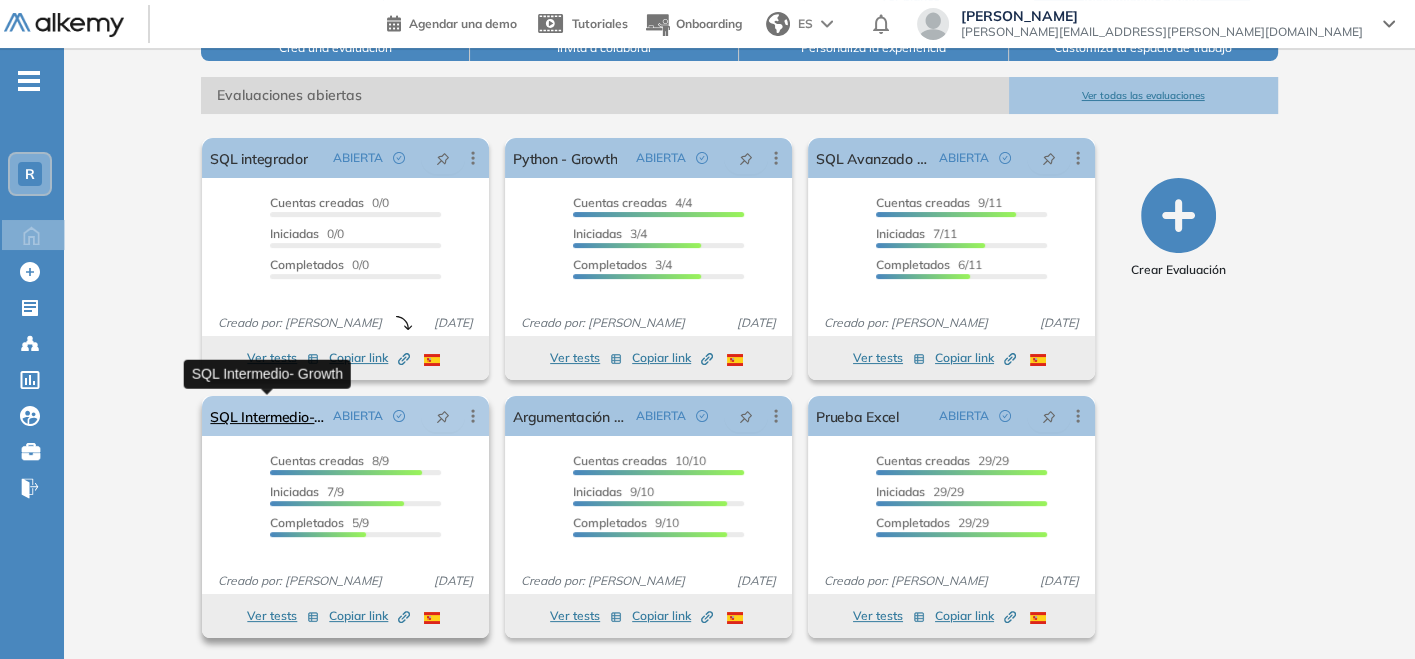 click on "SQL Intermedio- Growth" at bounding box center [267, 416] 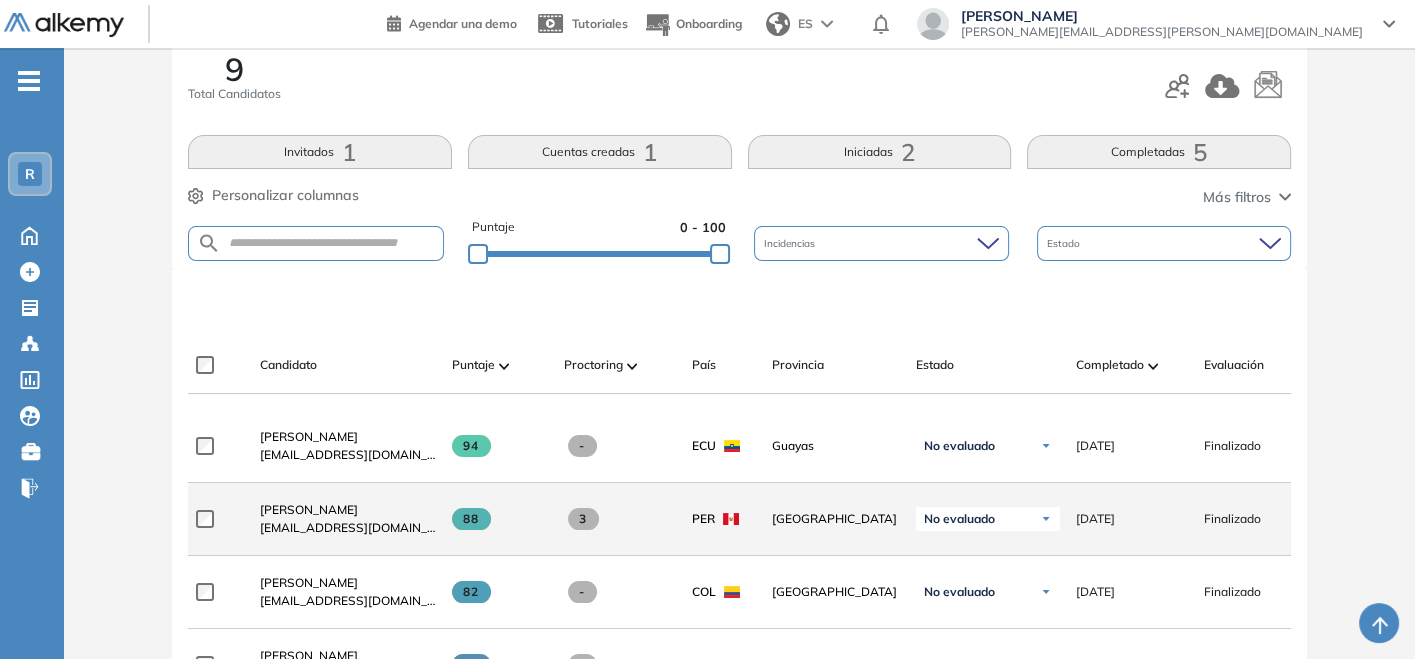 scroll, scrollTop: 222, scrollLeft: 0, axis: vertical 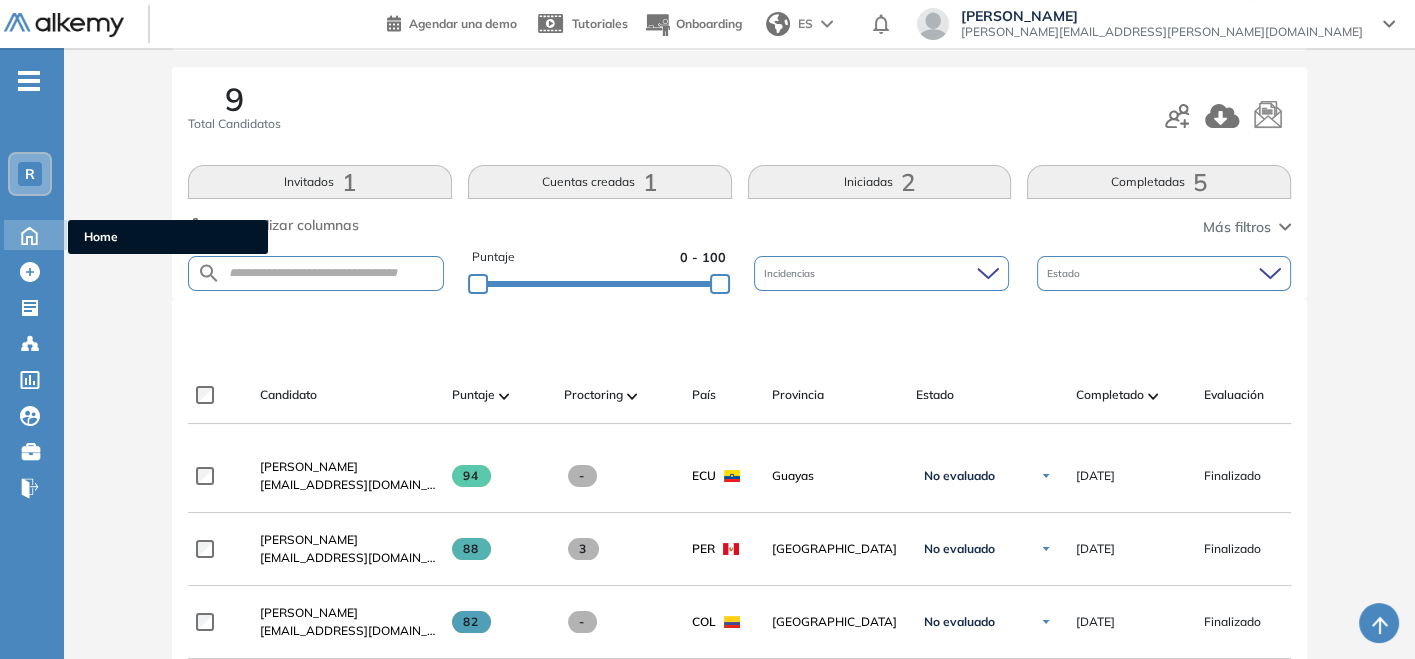 click 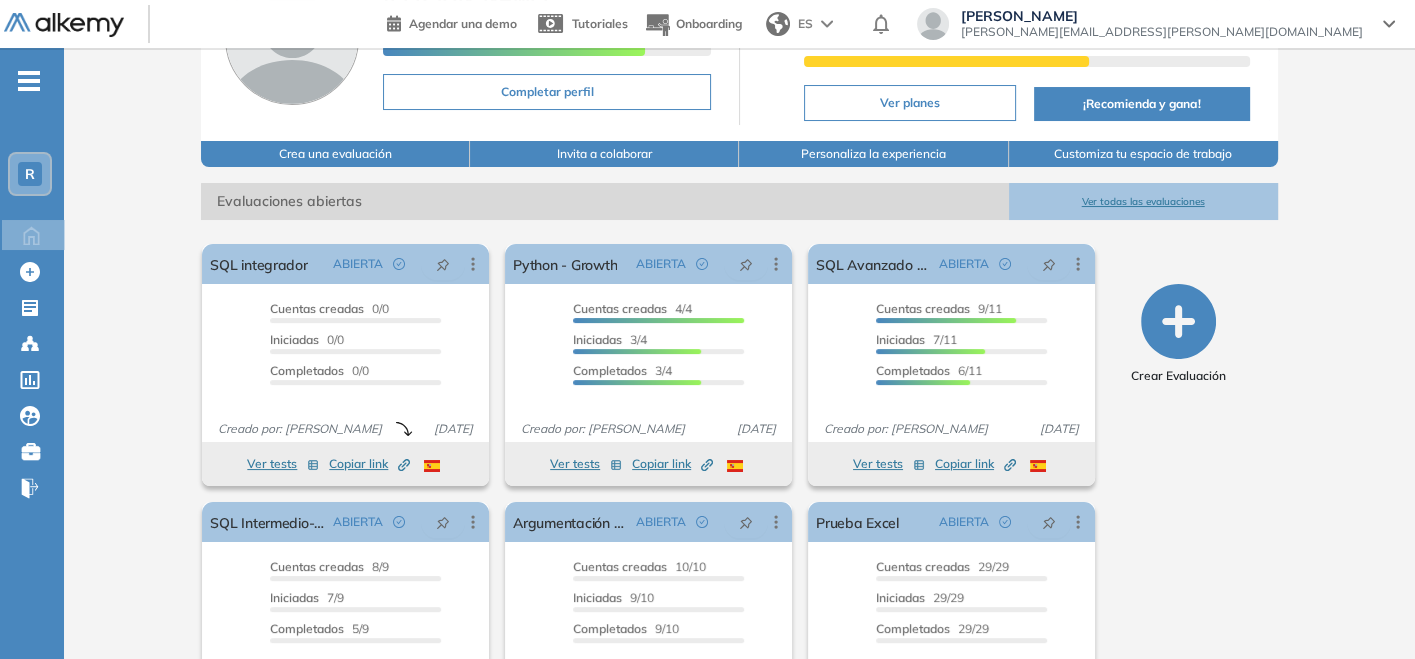 scroll, scrollTop: 222, scrollLeft: 0, axis: vertical 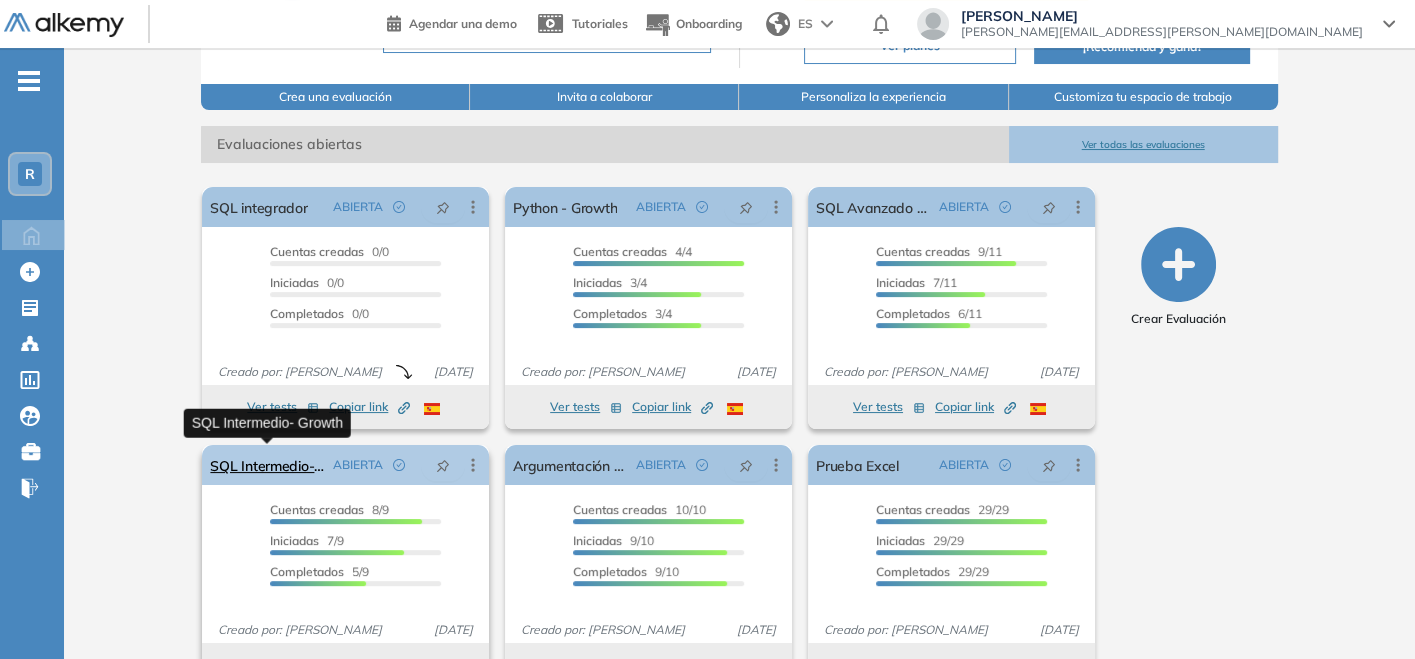click on "SQL Intermedio- Growth" at bounding box center [267, 465] 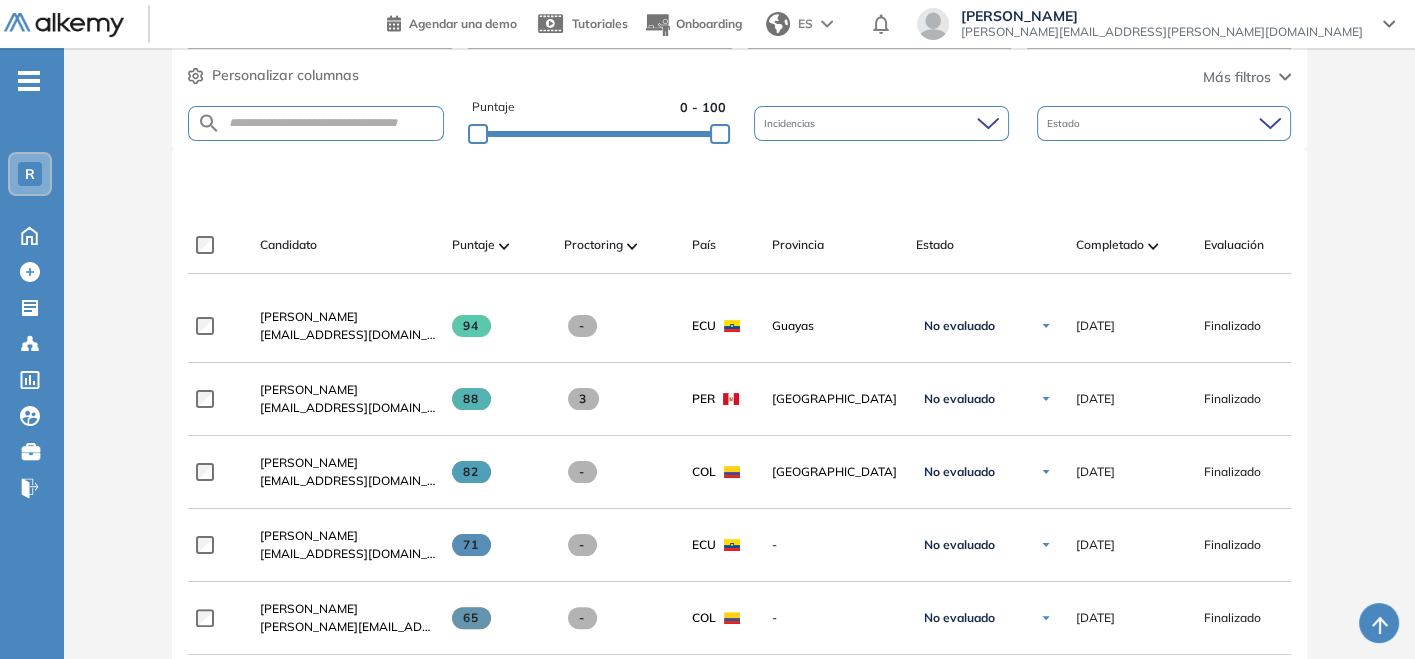 scroll, scrollTop: 333, scrollLeft: 0, axis: vertical 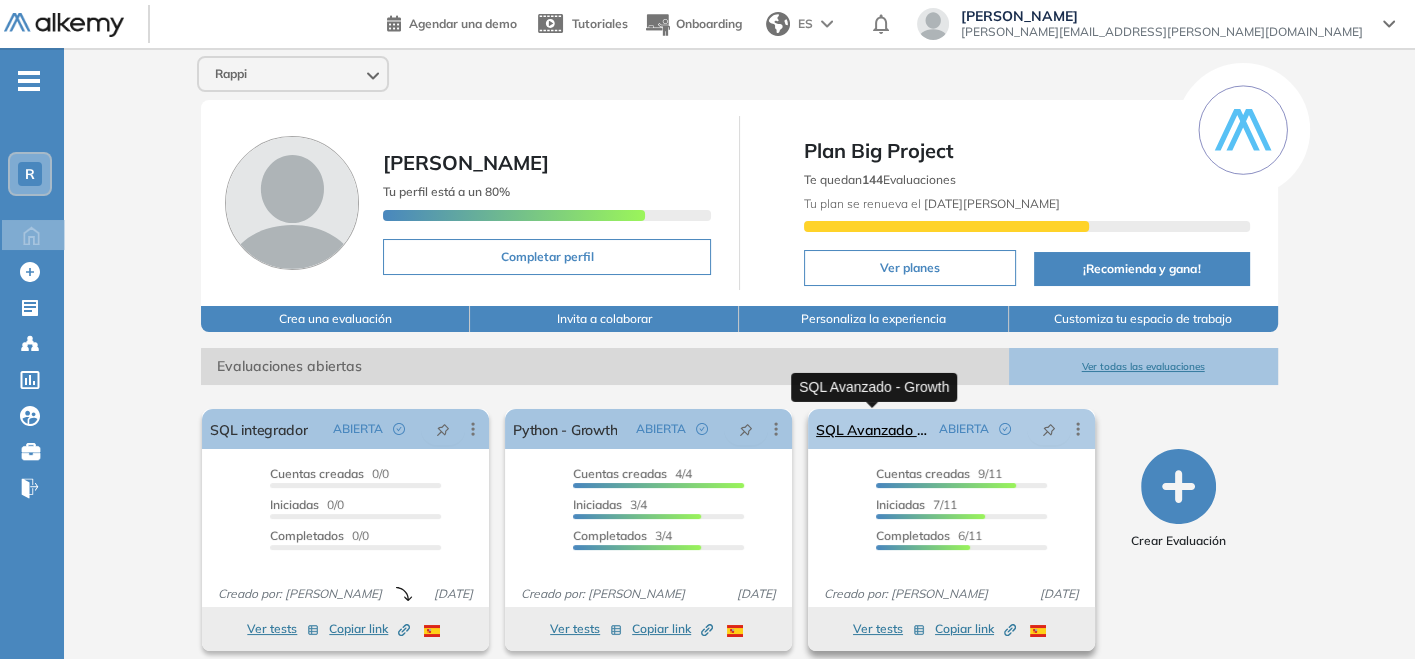 click on "SQL Avanzado - Growth" at bounding box center [873, 429] 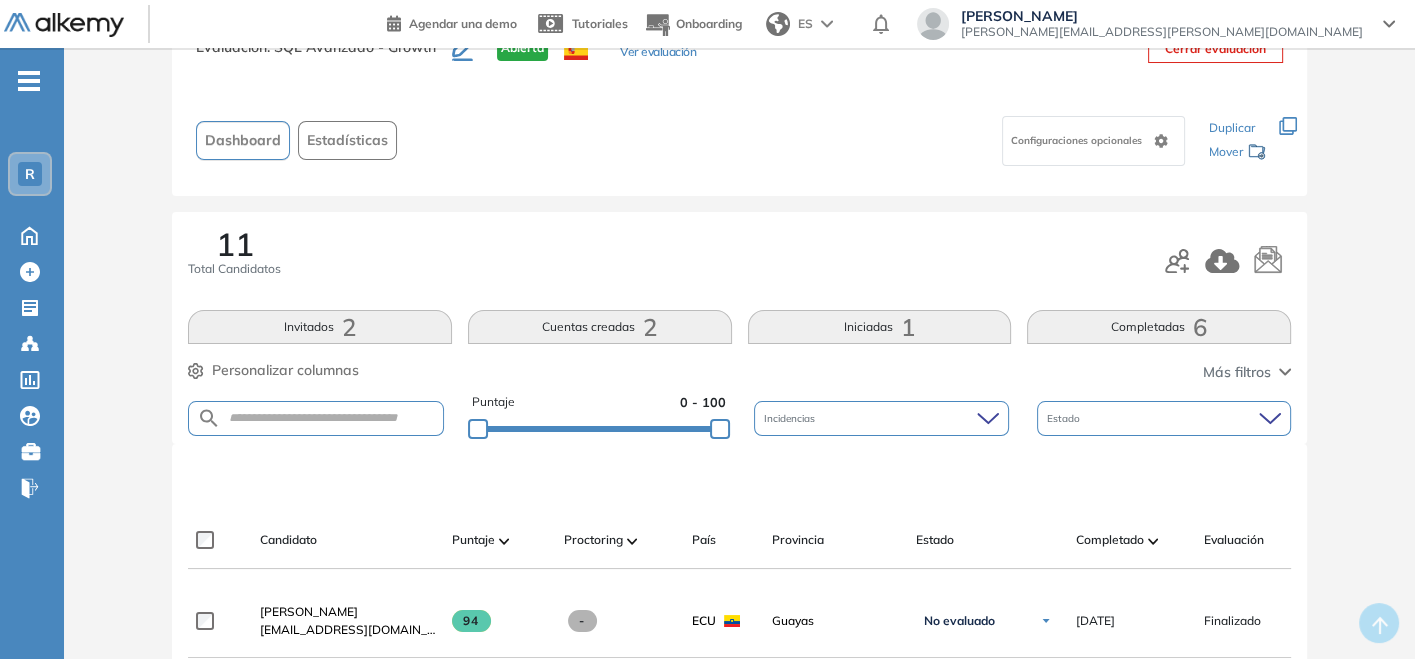scroll, scrollTop: 111, scrollLeft: 0, axis: vertical 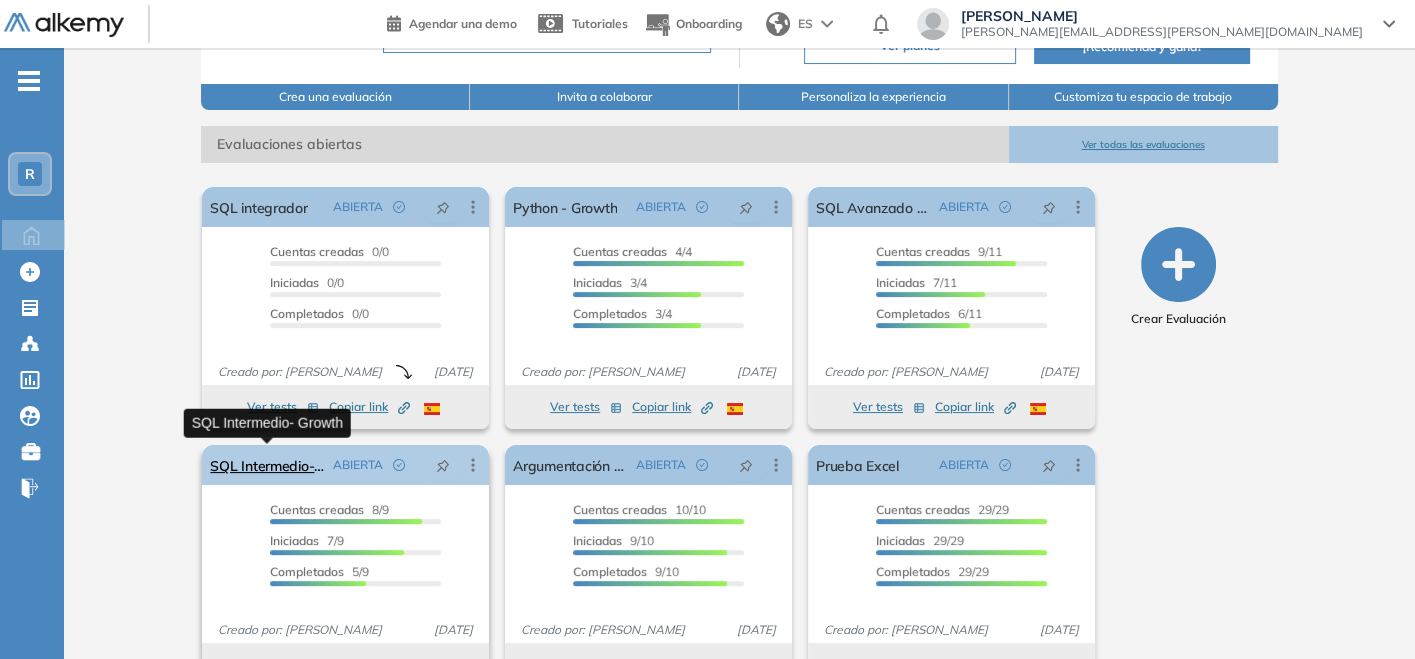 click on "SQL Intermedio- Growth" at bounding box center (267, 465) 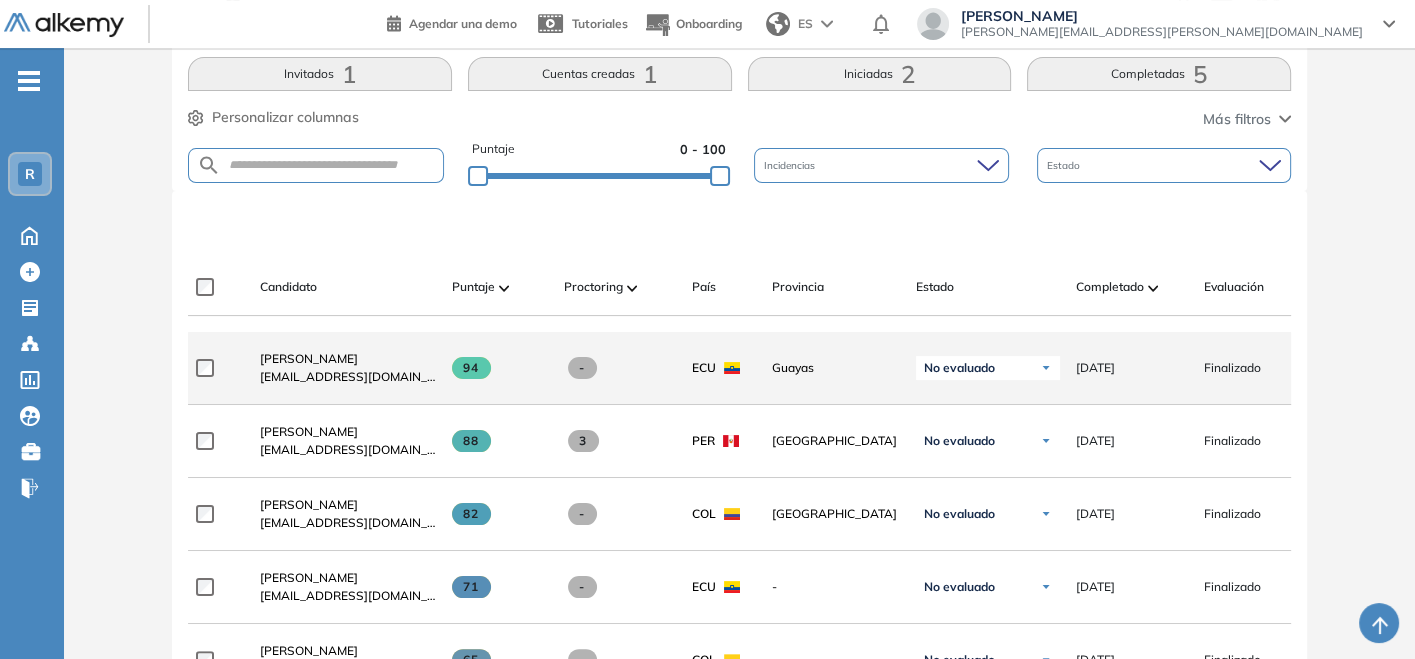 scroll, scrollTop: 444, scrollLeft: 0, axis: vertical 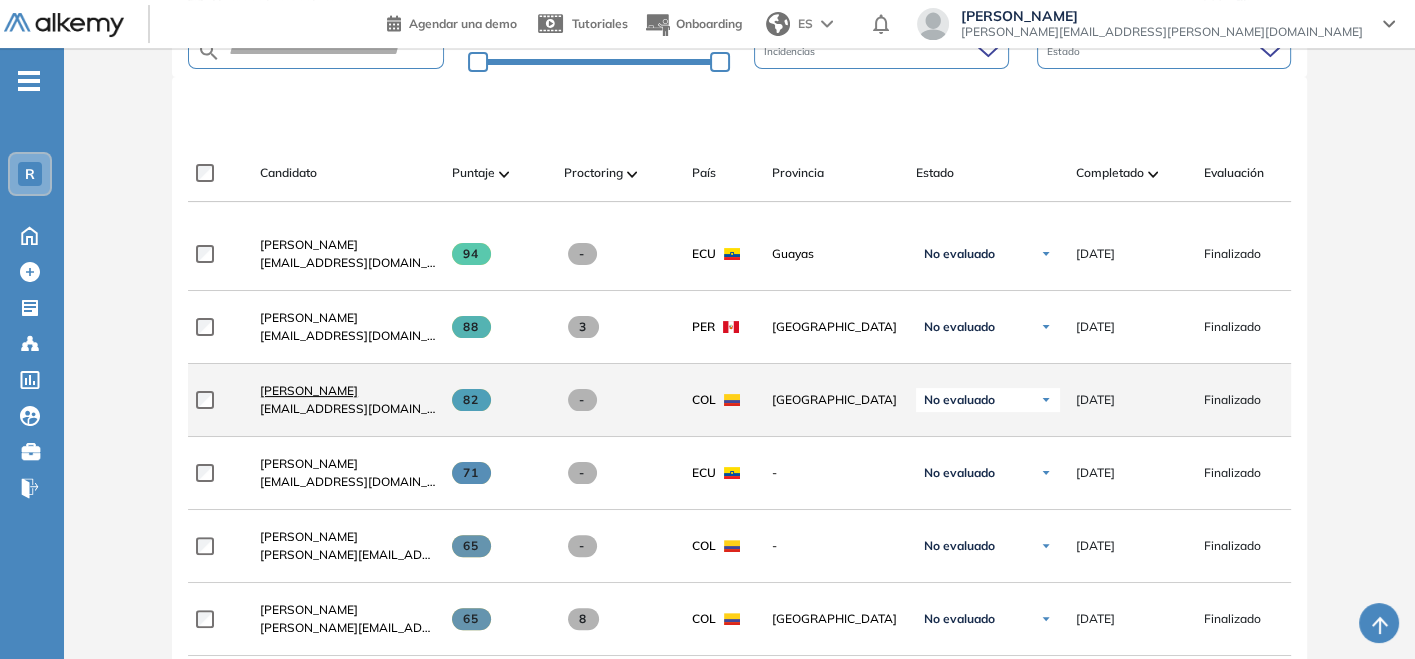 click on "[PERSON_NAME]" at bounding box center (348, 391) 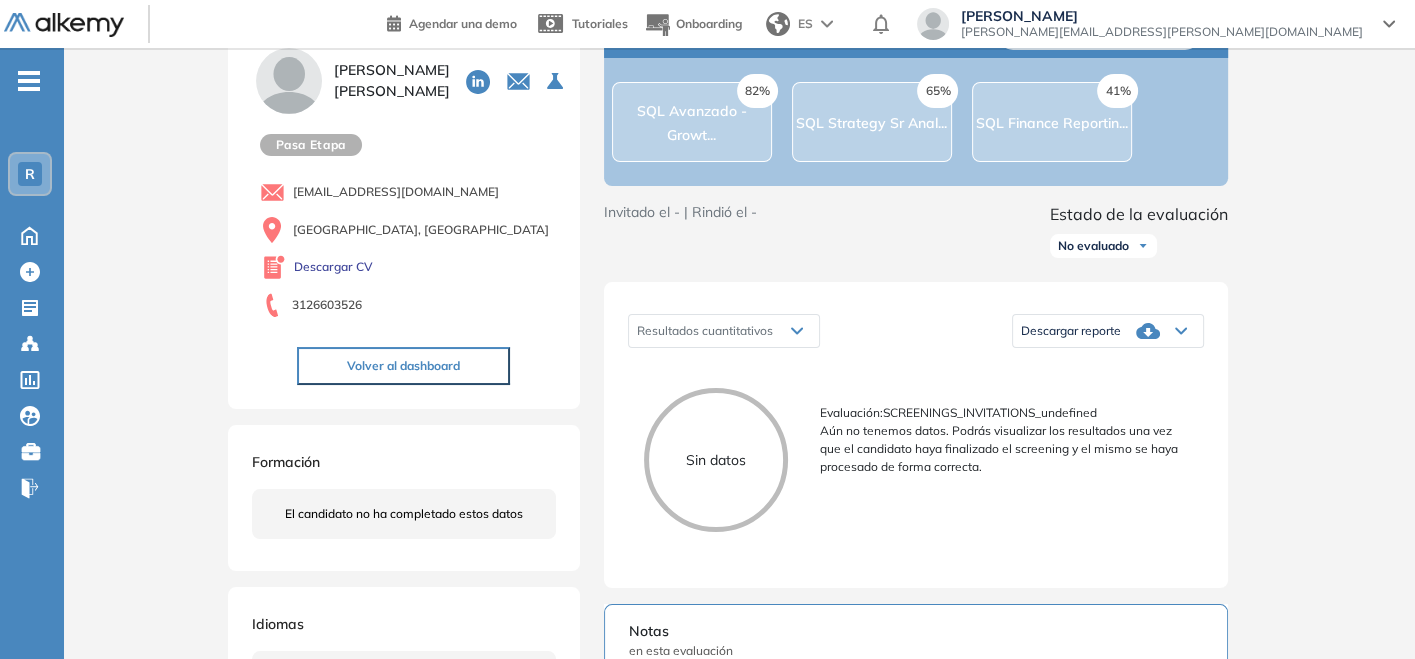 scroll, scrollTop: 111, scrollLeft: 0, axis: vertical 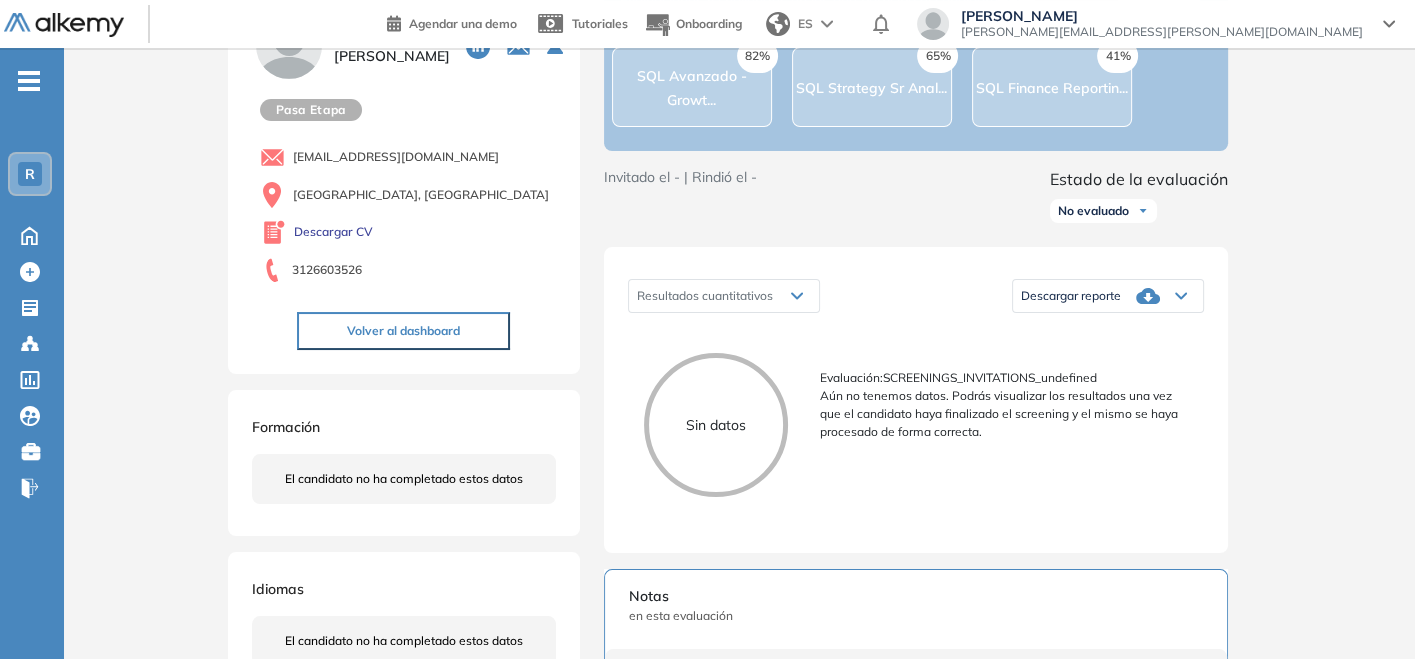 click on "Descargar reporte" at bounding box center [1108, 296] 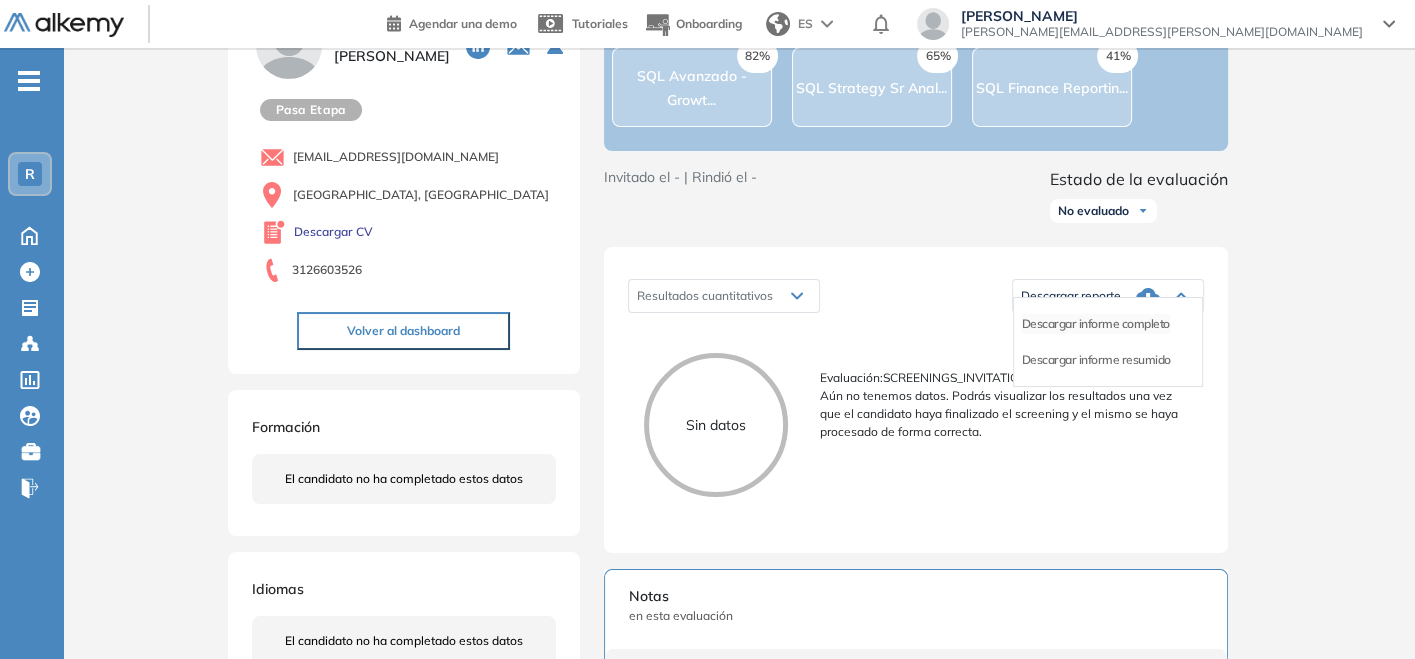 click on "Descargar informe completo" at bounding box center (1096, 324) 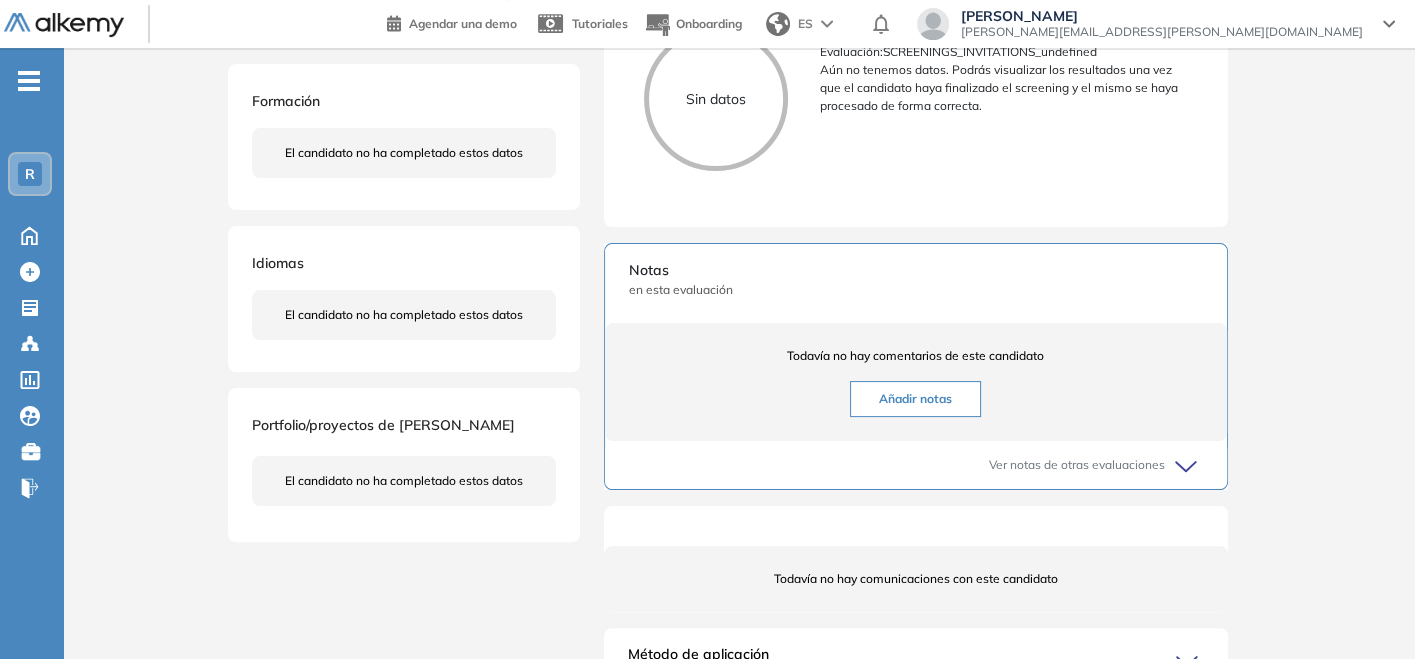 scroll, scrollTop: 0, scrollLeft: 0, axis: both 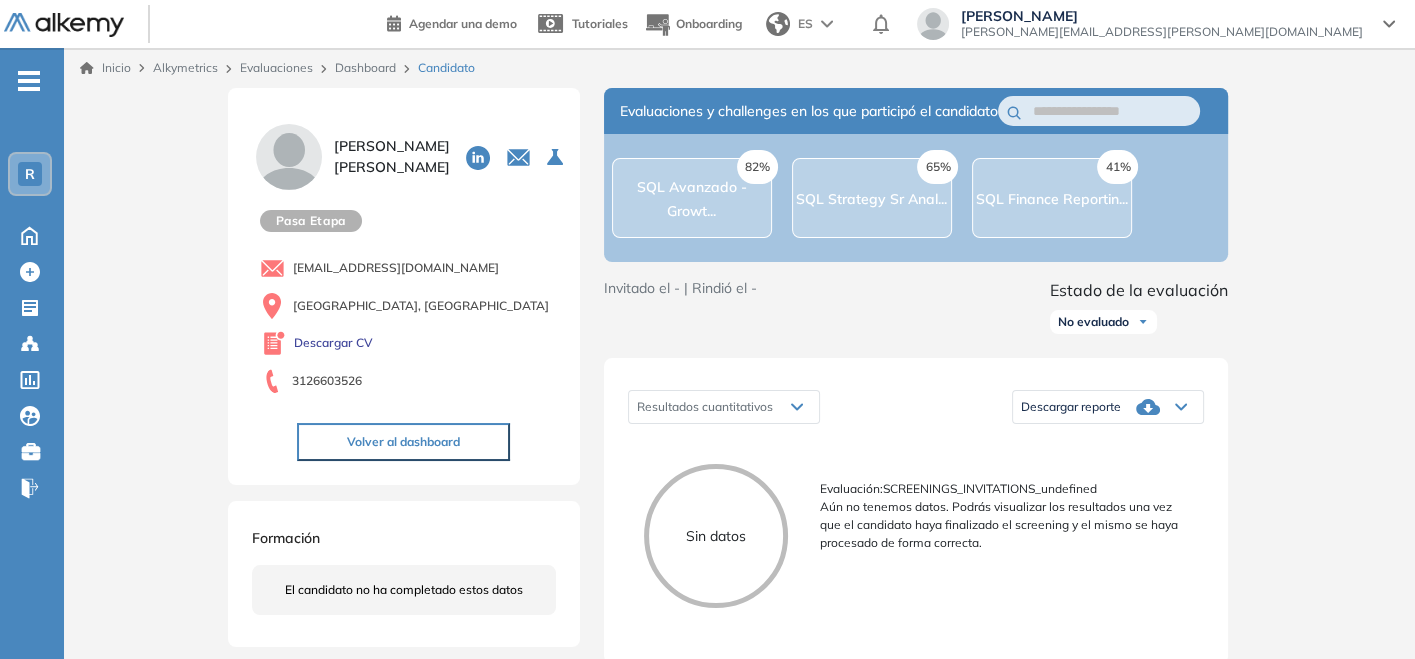 click on "82% SQL Avanzado - Growt..." at bounding box center (692, 198) 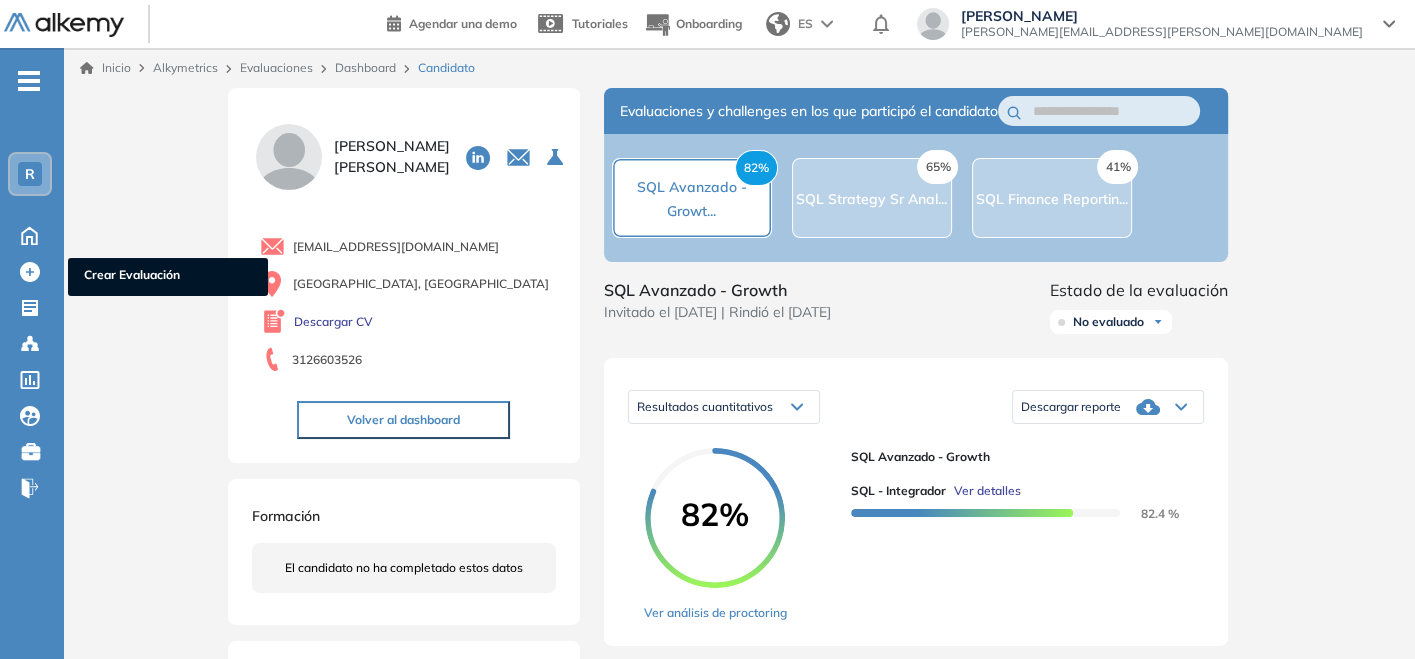 scroll, scrollTop: 678, scrollLeft: 0, axis: vertical 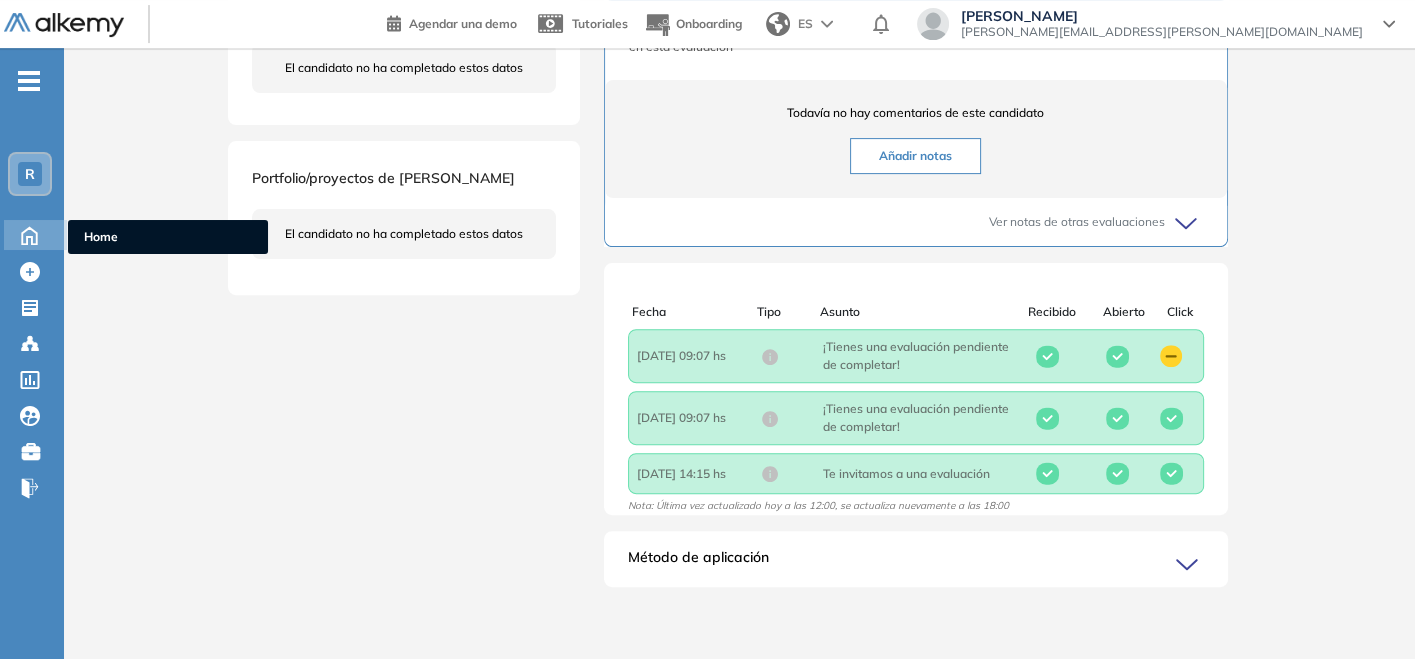 click 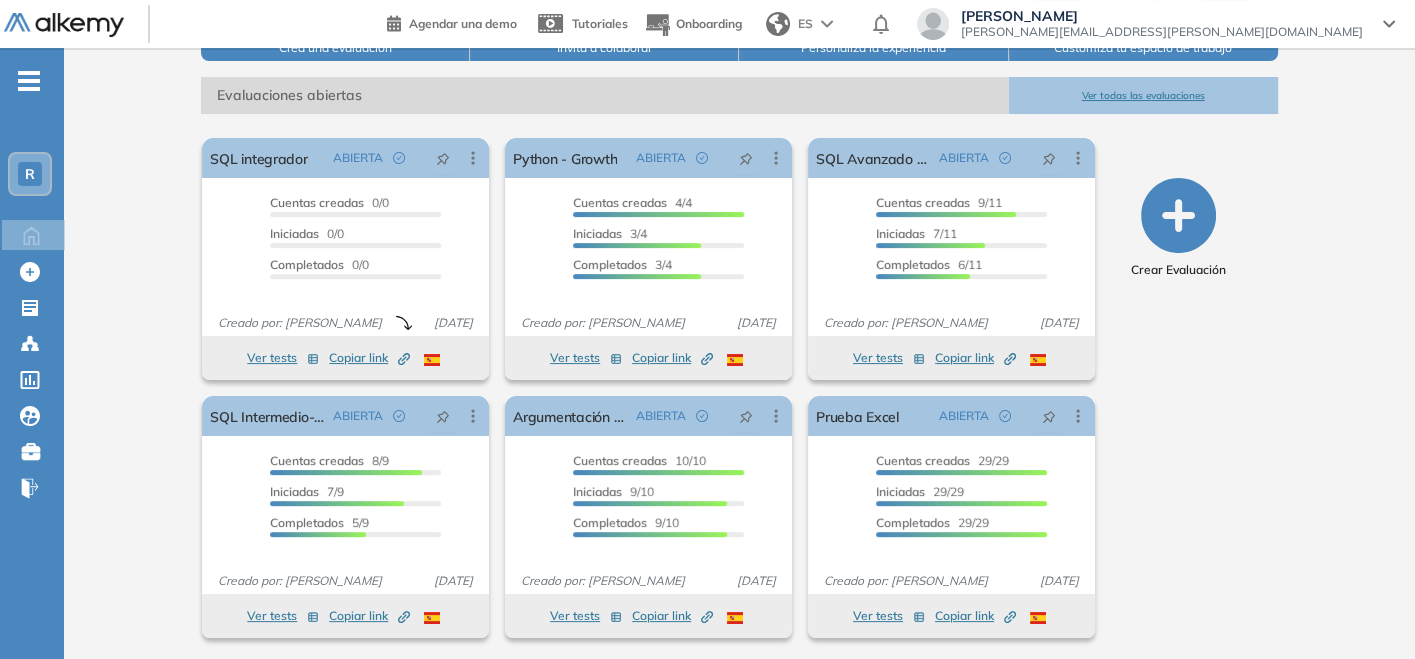 scroll, scrollTop: 271, scrollLeft: 0, axis: vertical 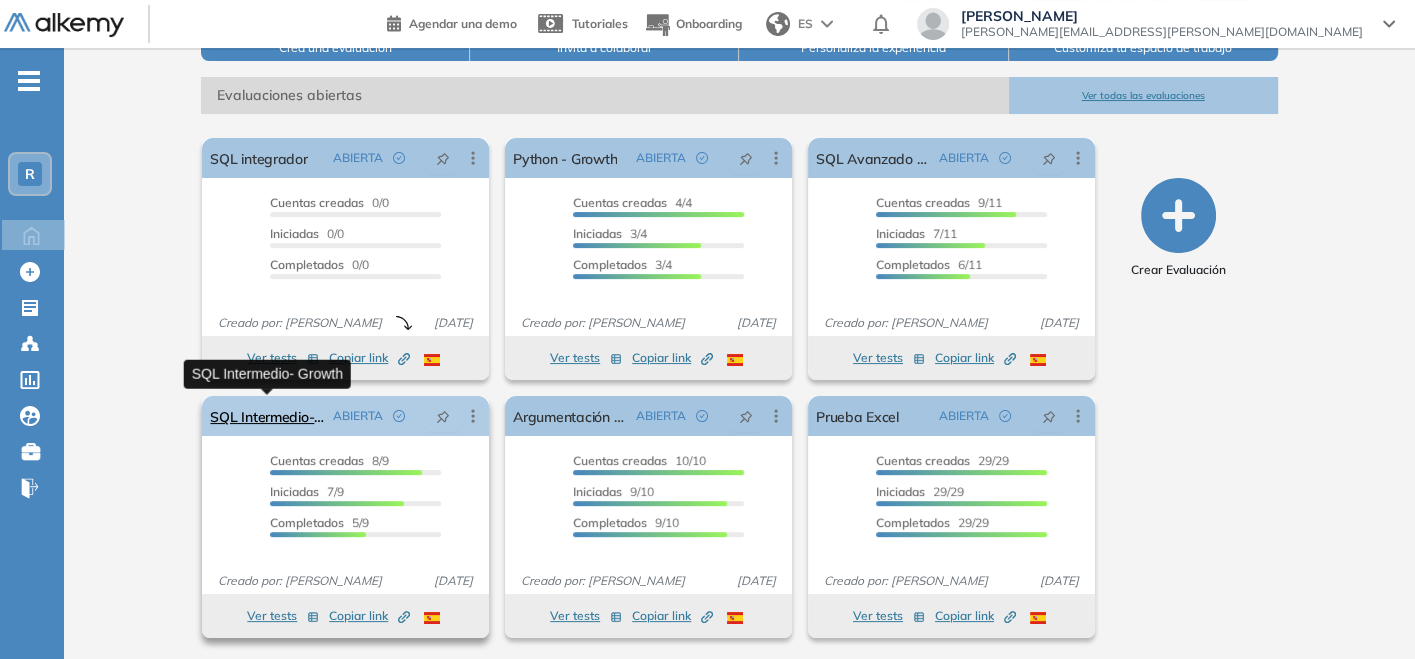 click on "SQL Intermedio- Growth" at bounding box center (267, 416) 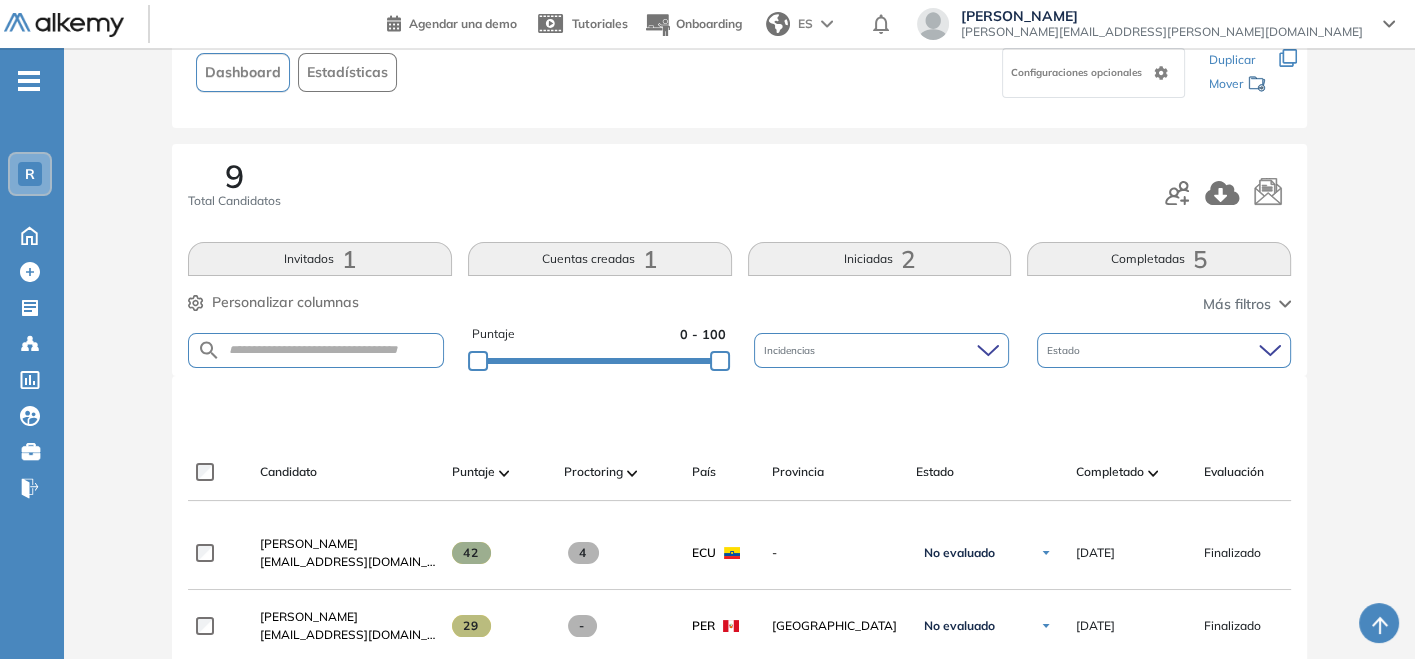 scroll, scrollTop: 111, scrollLeft: 0, axis: vertical 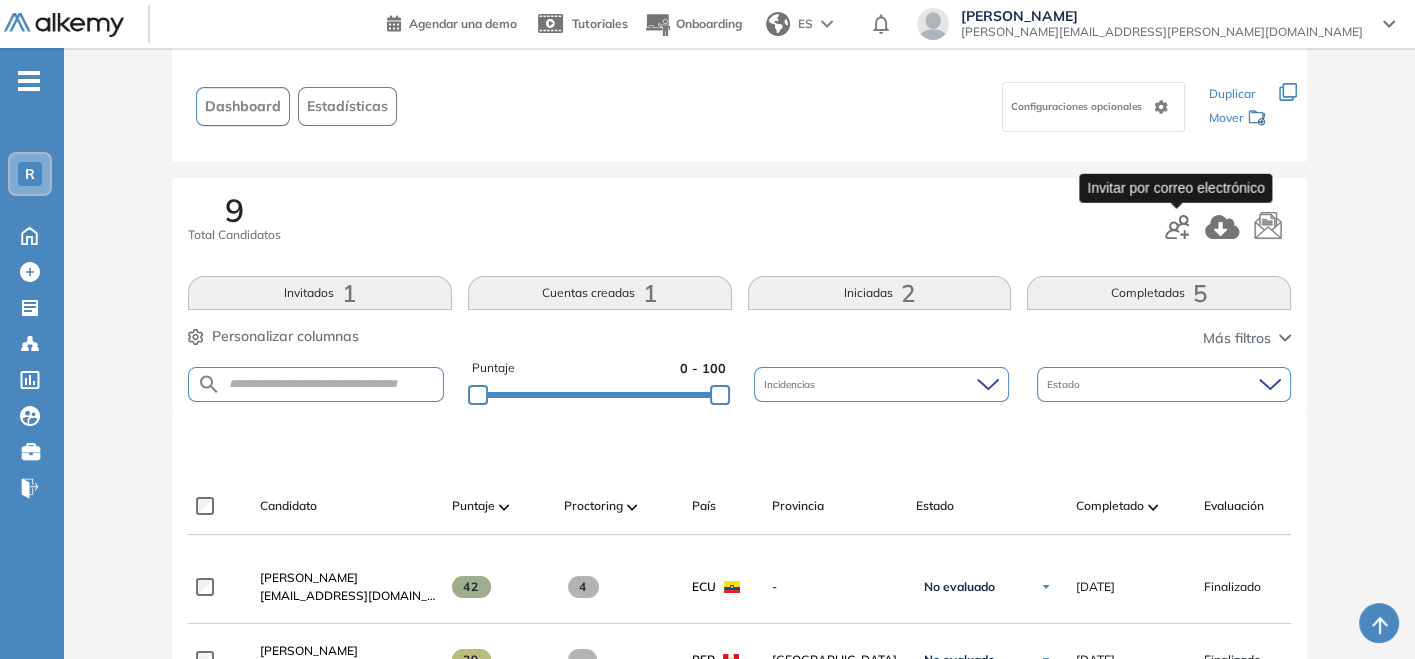click 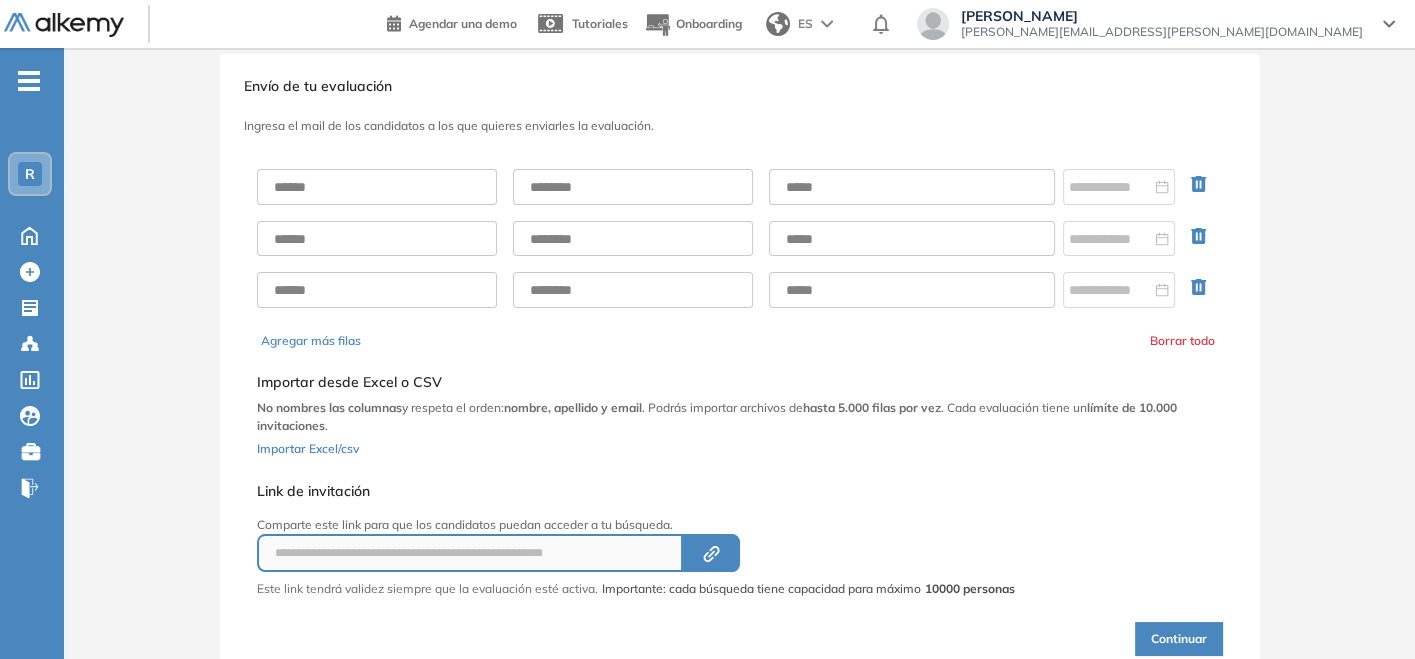 scroll, scrollTop: 0, scrollLeft: 0, axis: both 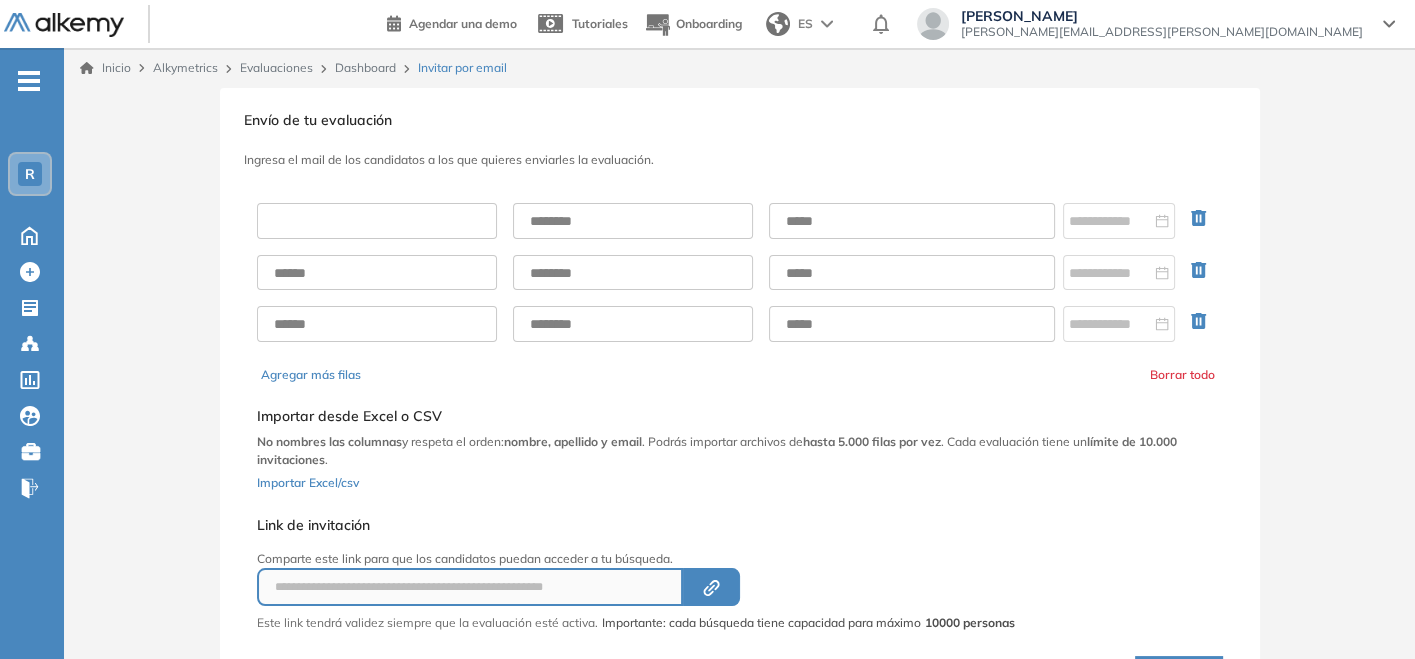 click at bounding box center (377, 221) 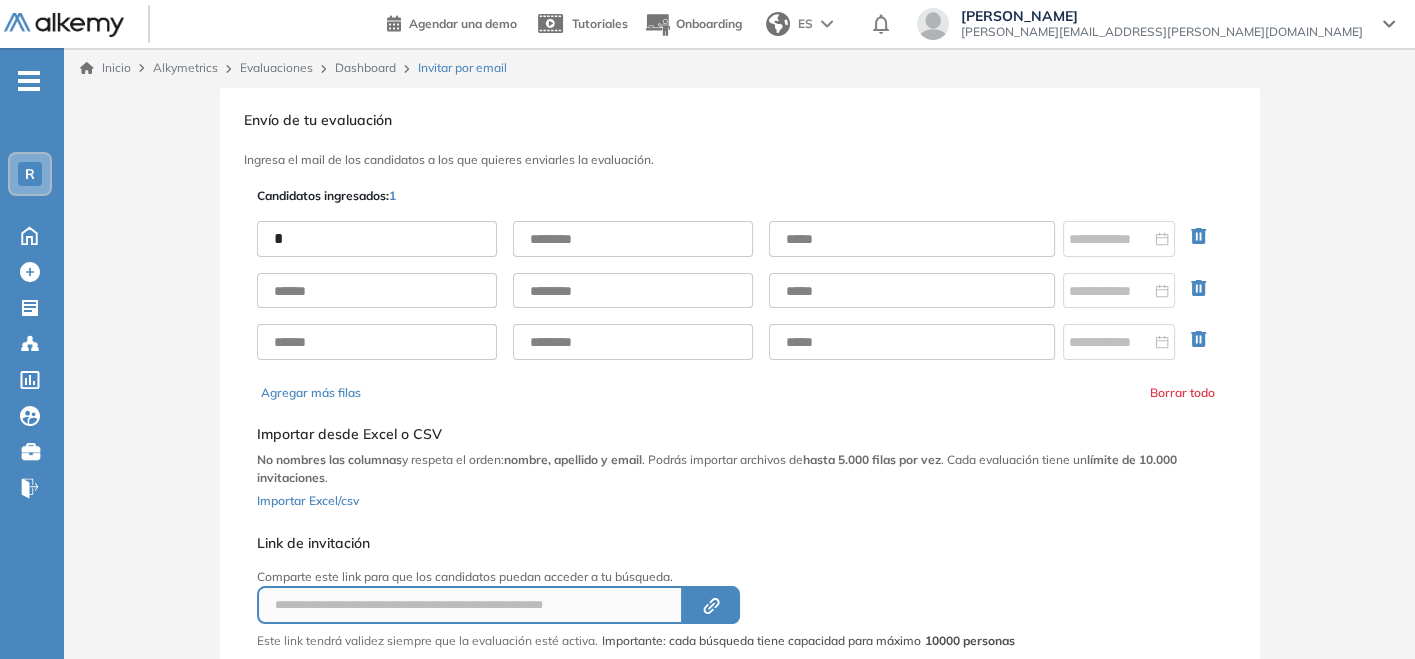 type on "*****" 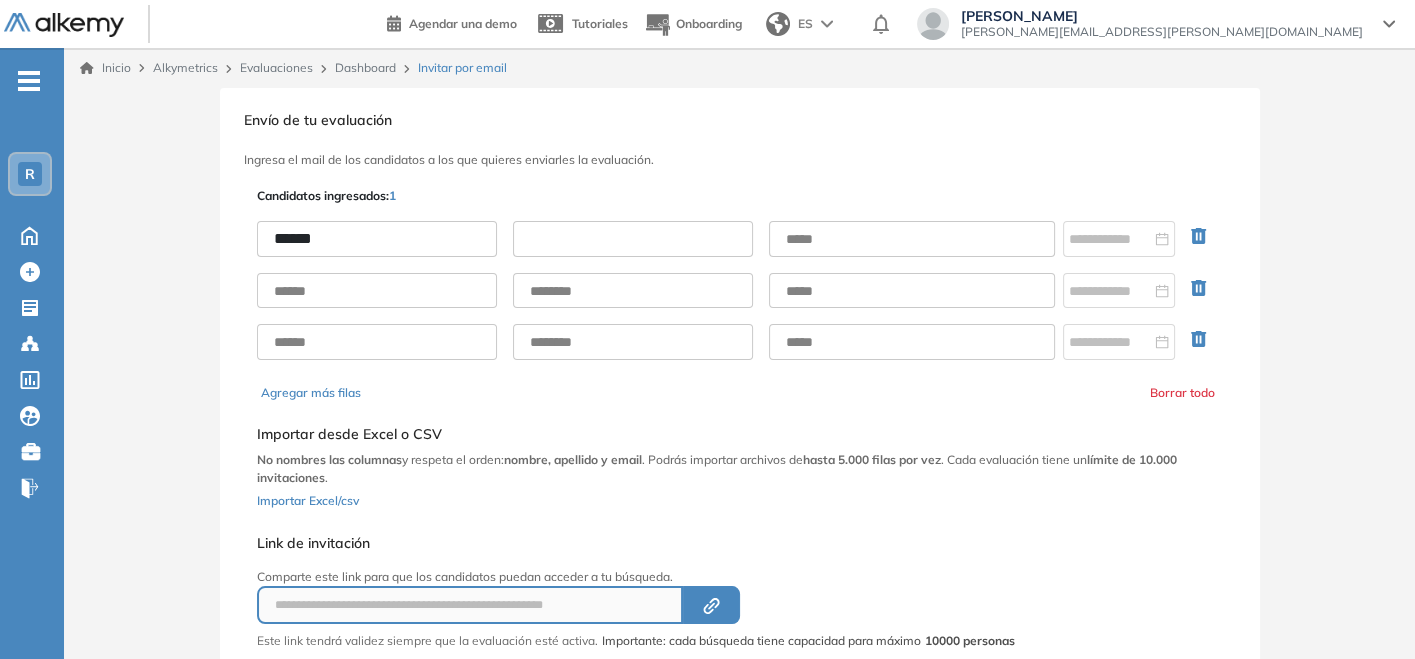 click at bounding box center (633, 239) 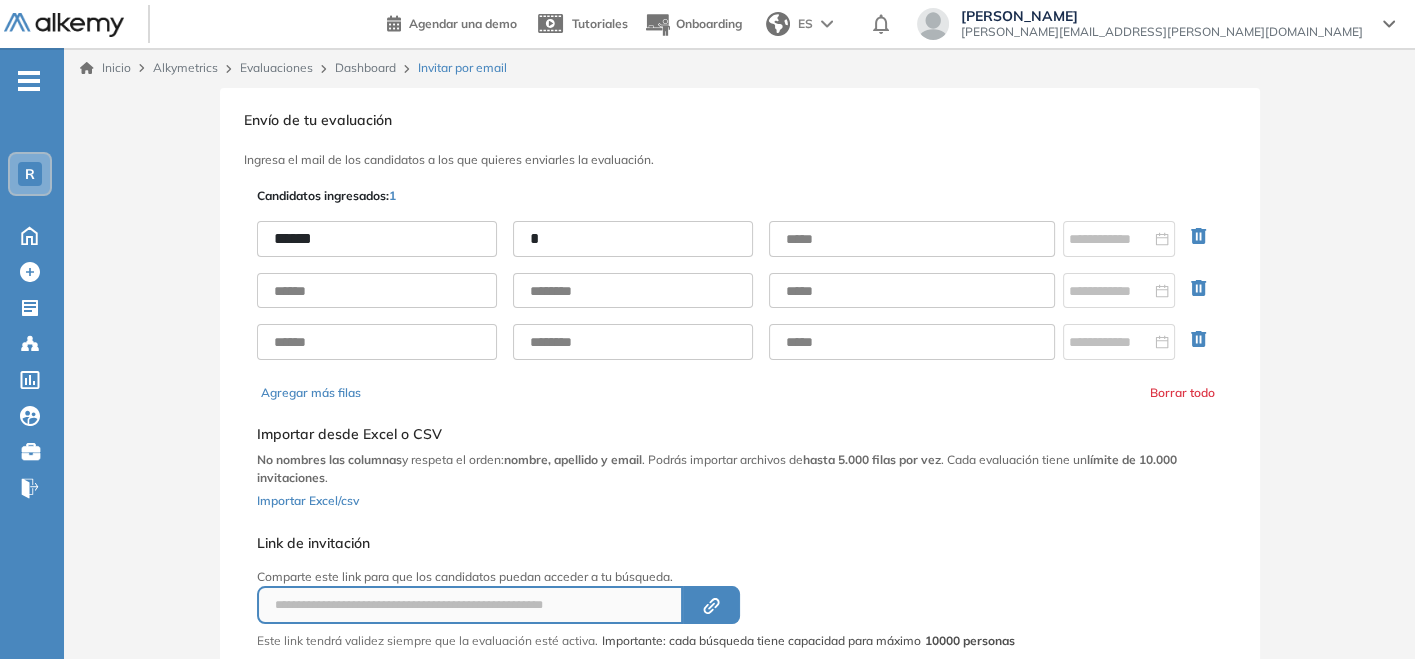 click on "***** *" at bounding box center [740, 290] 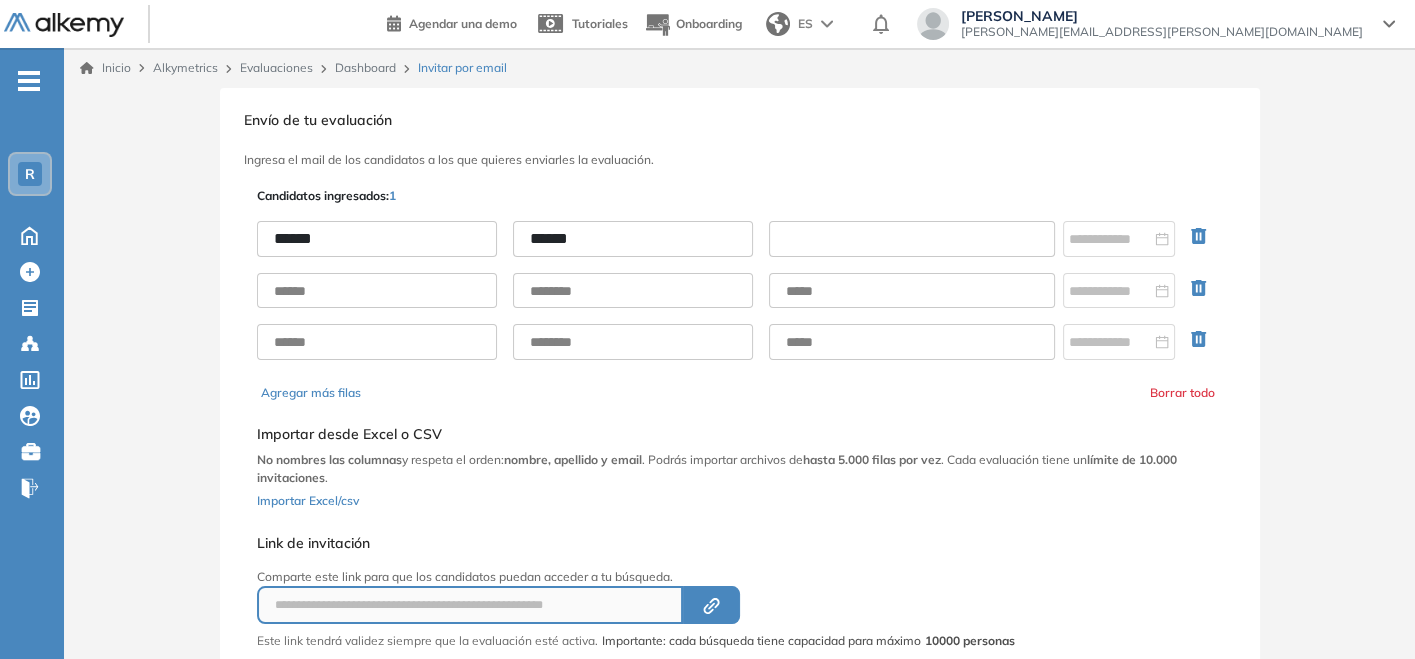 click at bounding box center [912, 239] 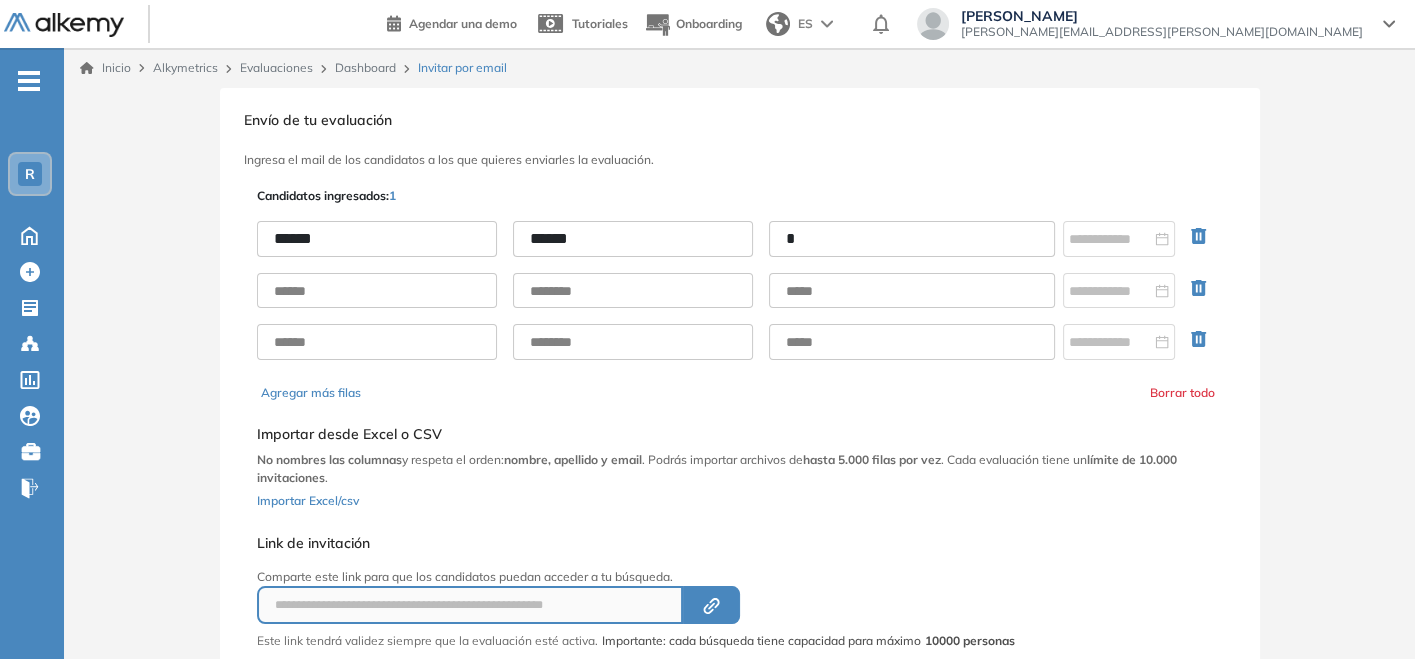 type on "**********" 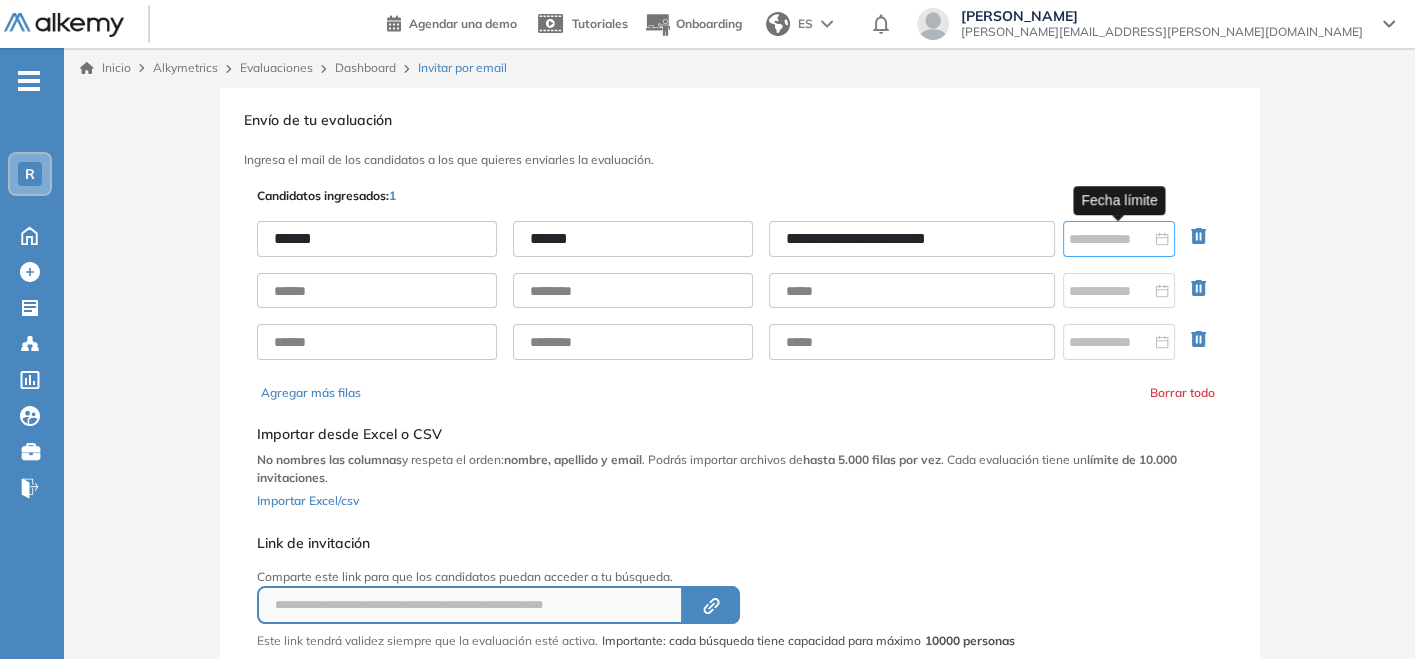 click at bounding box center (1119, 239) 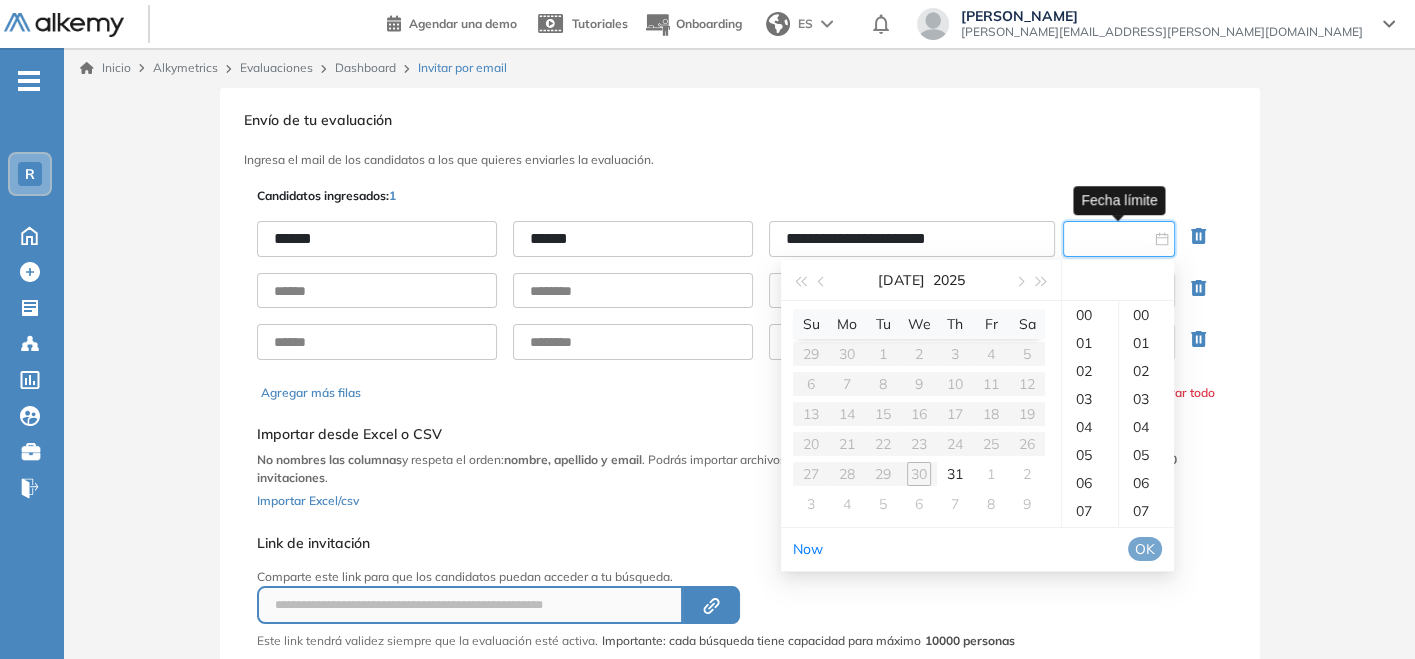 type on "**********" 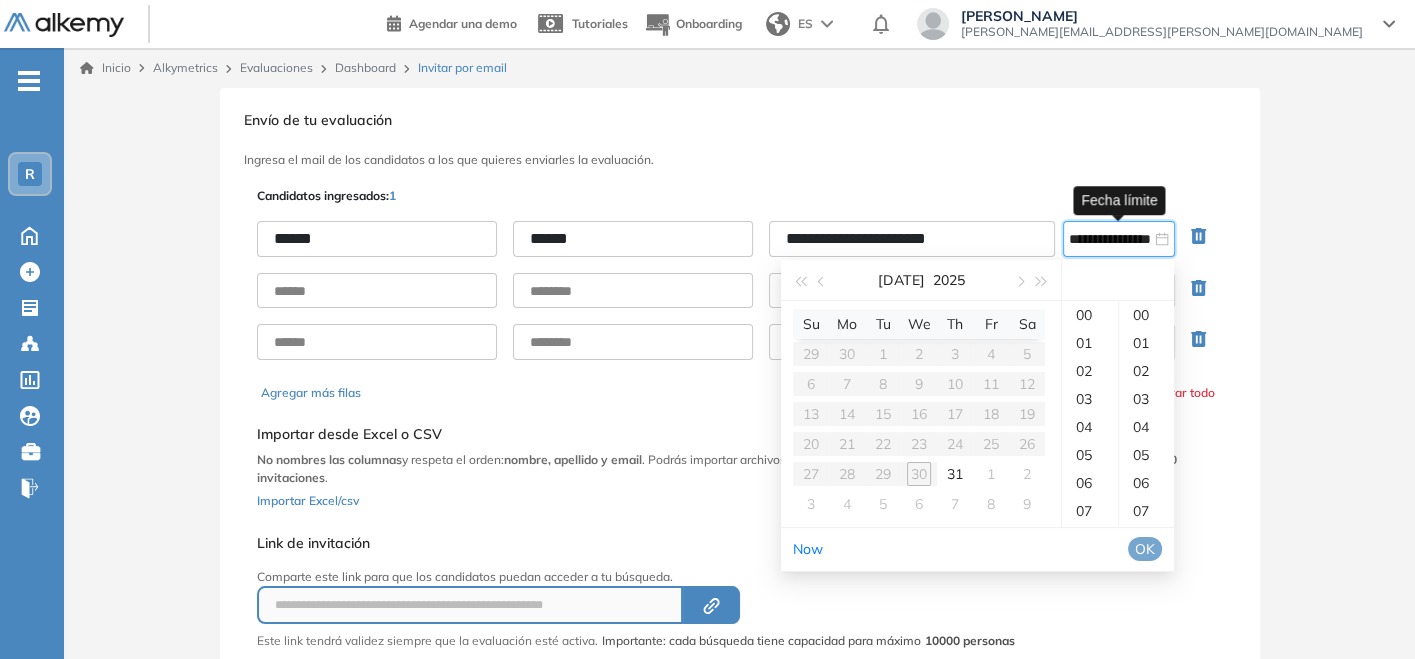 type on "**********" 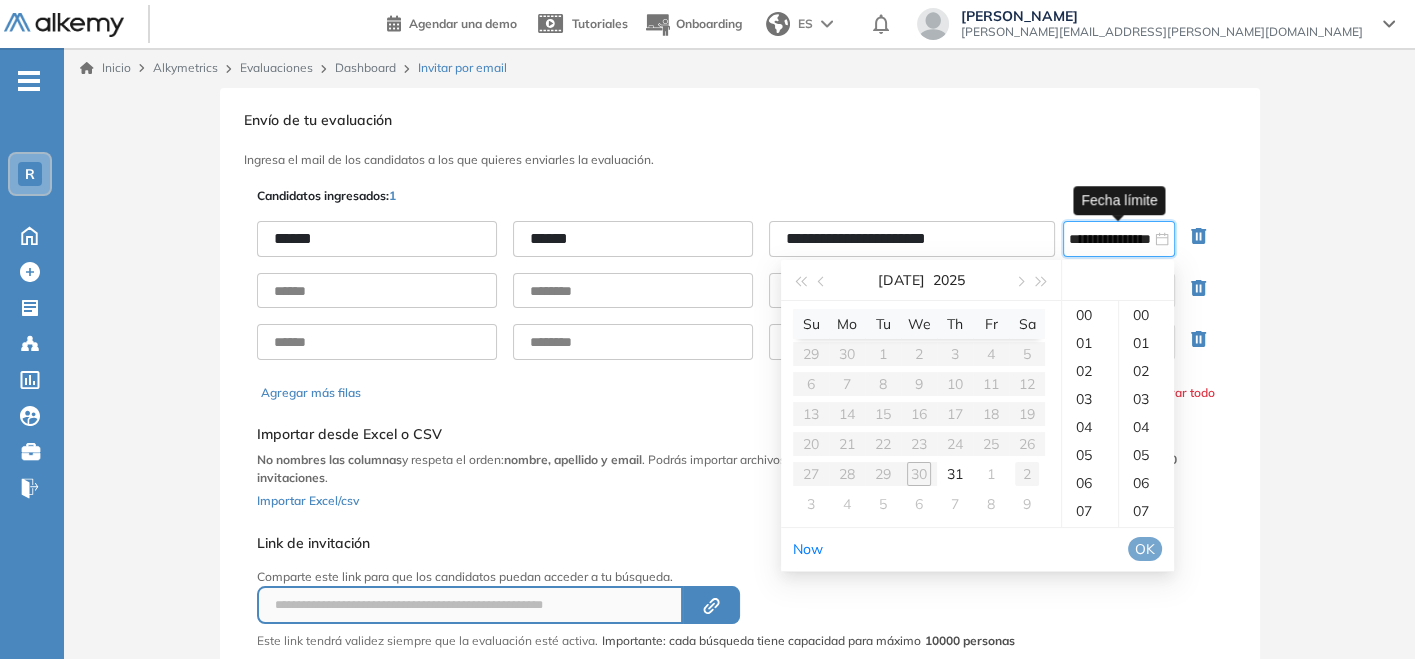 type on "**********" 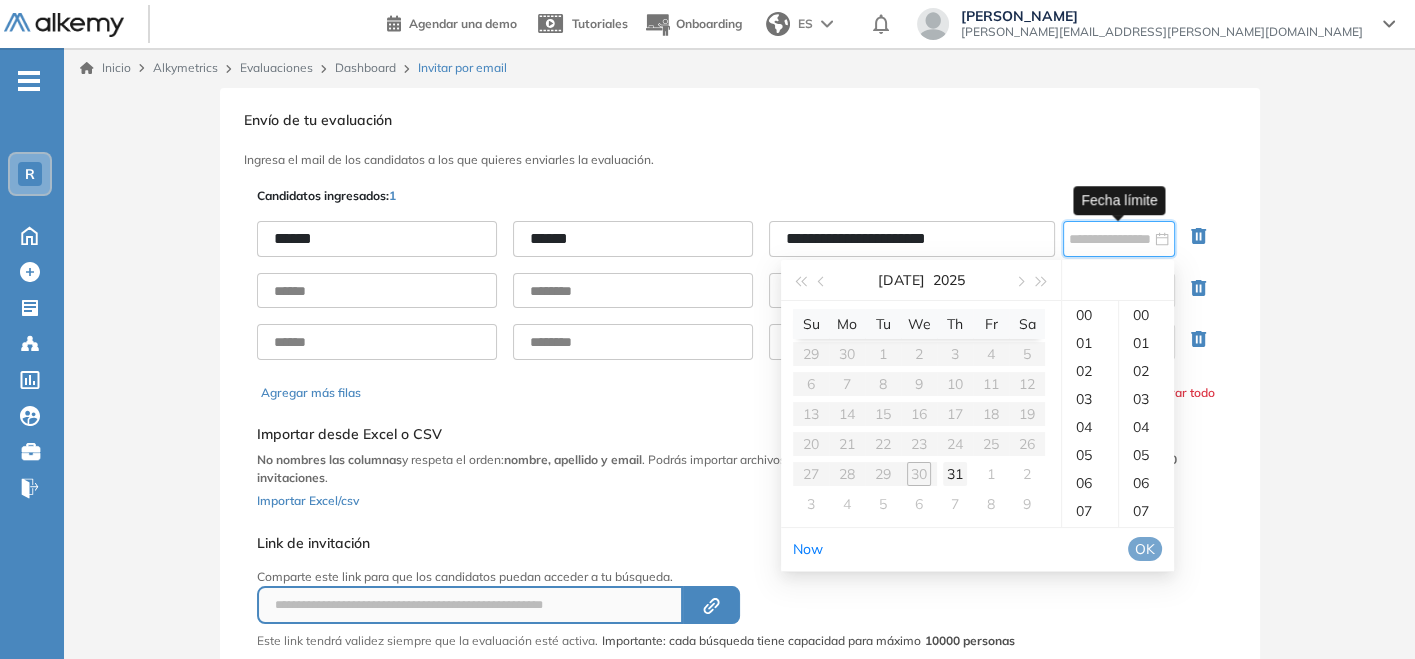 click on "31" at bounding box center [955, 474] 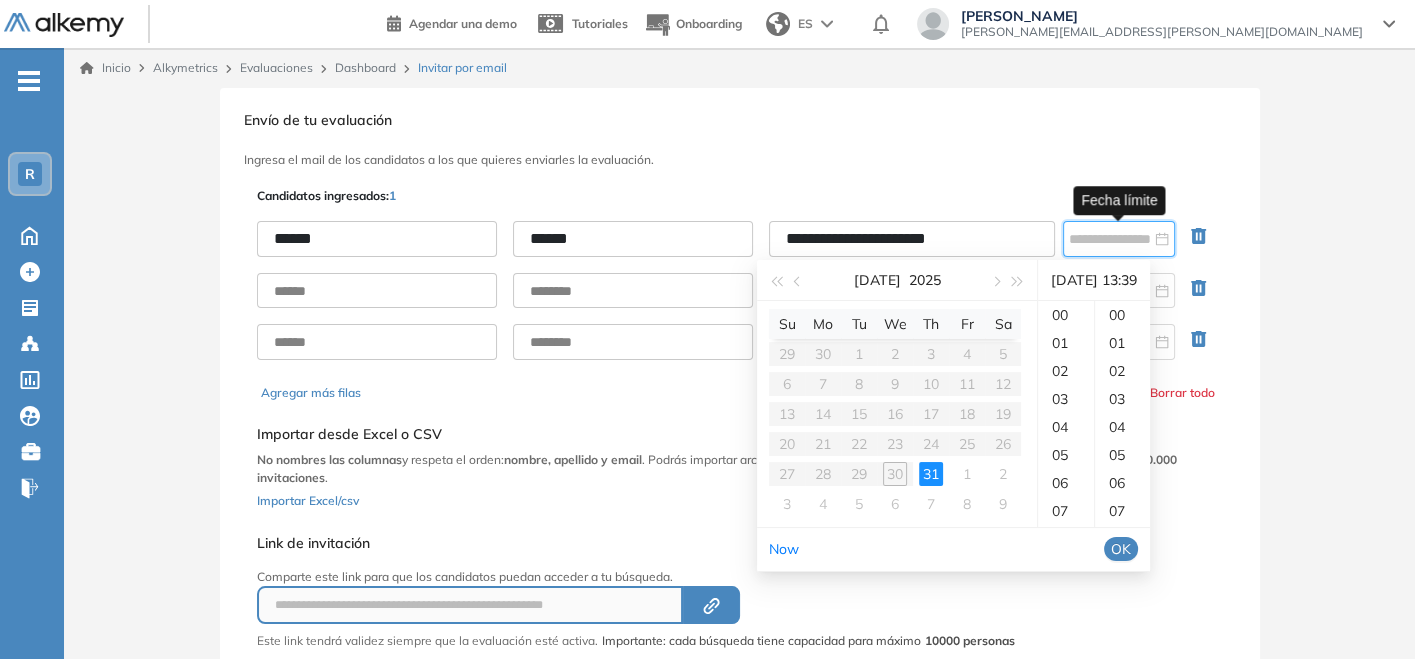 scroll, scrollTop: 363, scrollLeft: 0, axis: vertical 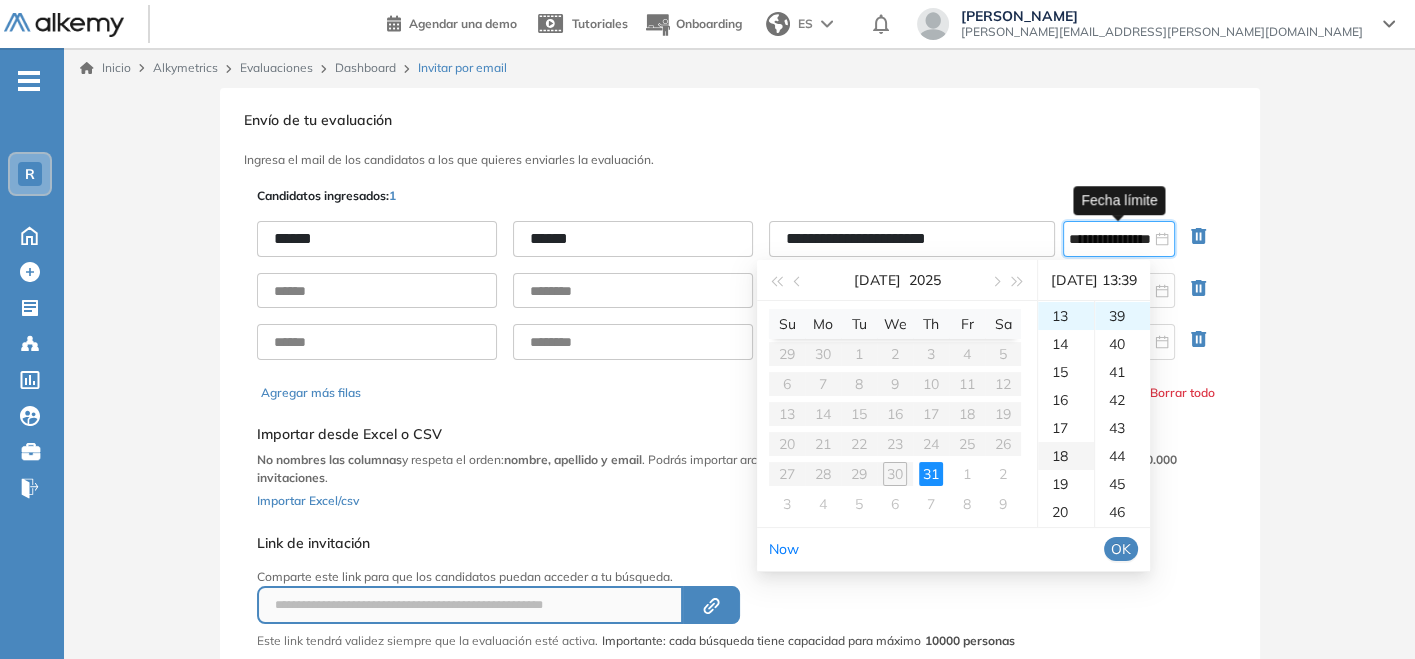 click on "18" at bounding box center (1066, 456) 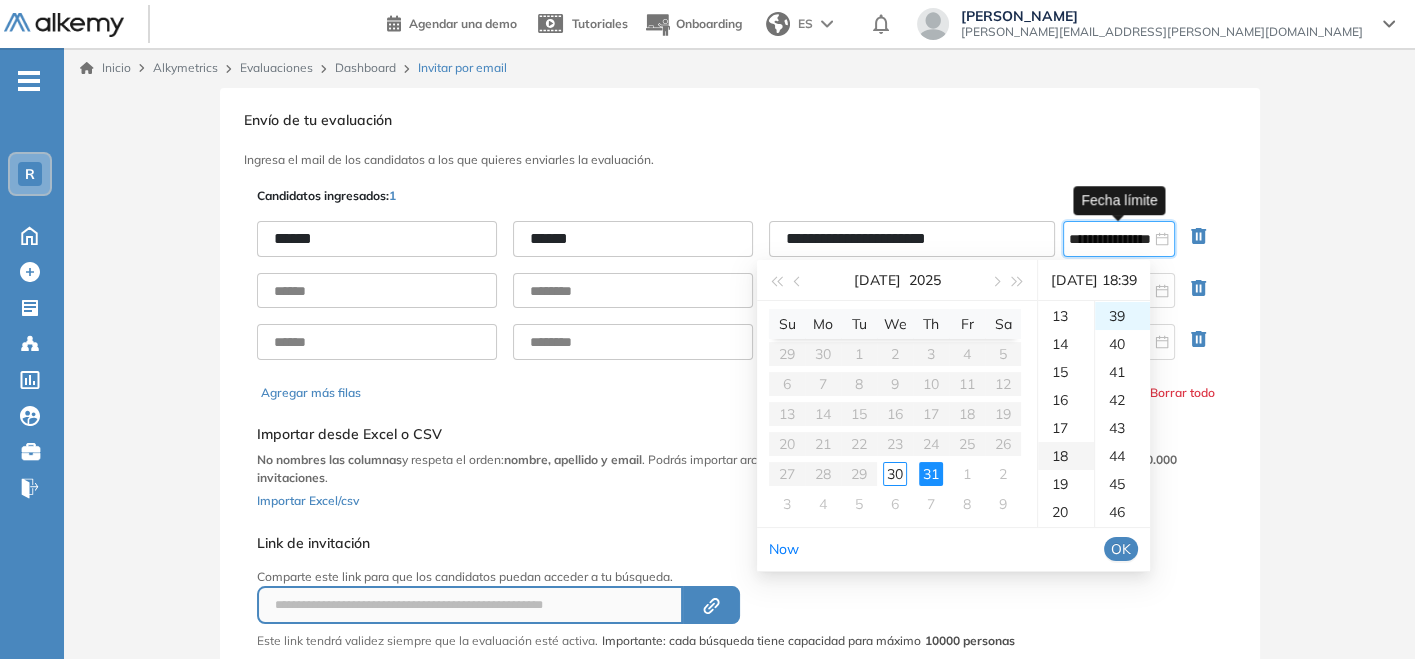 scroll, scrollTop: 503, scrollLeft: 0, axis: vertical 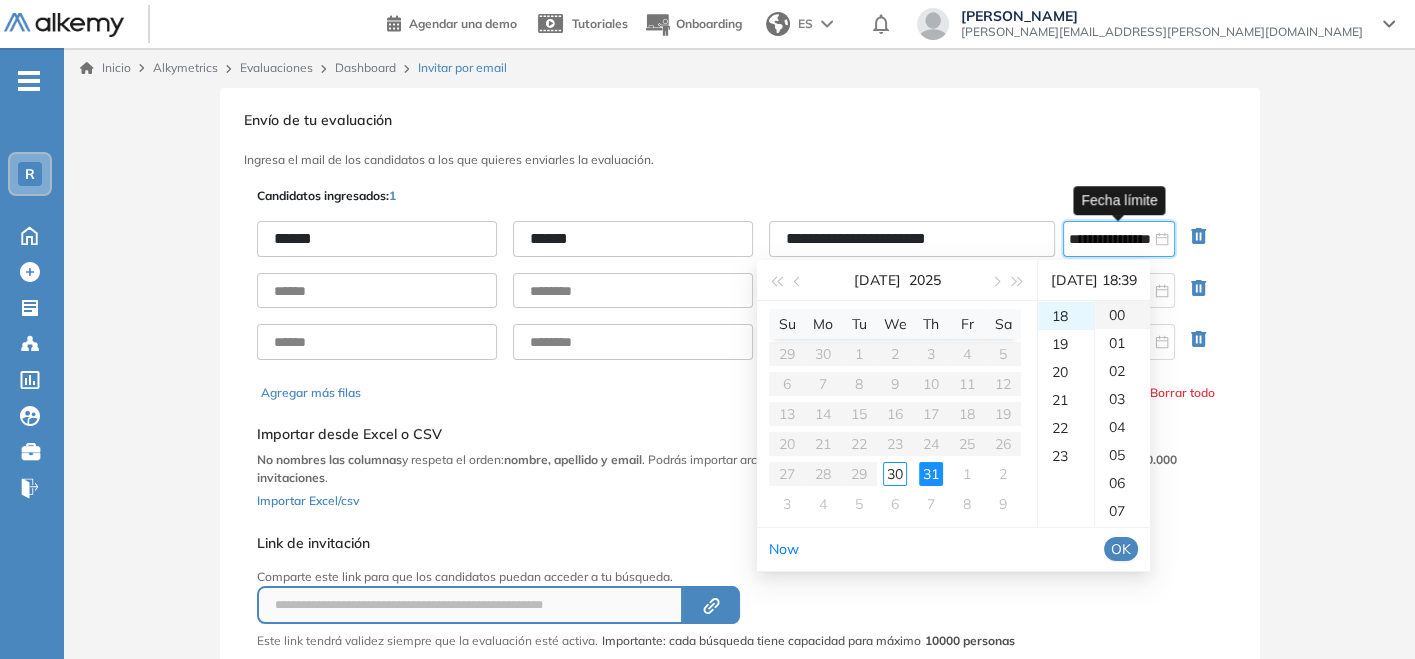 click on "00" at bounding box center (1122, 315) 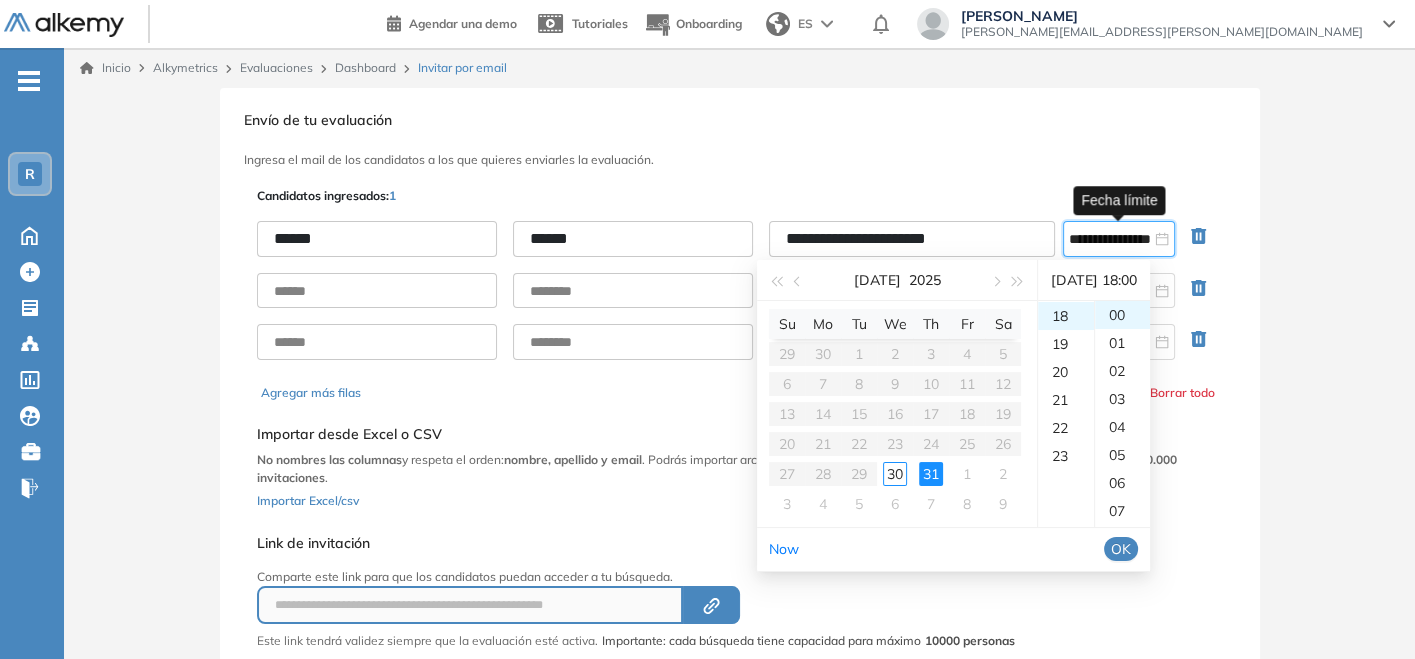 click on "OK" at bounding box center (1121, 549) 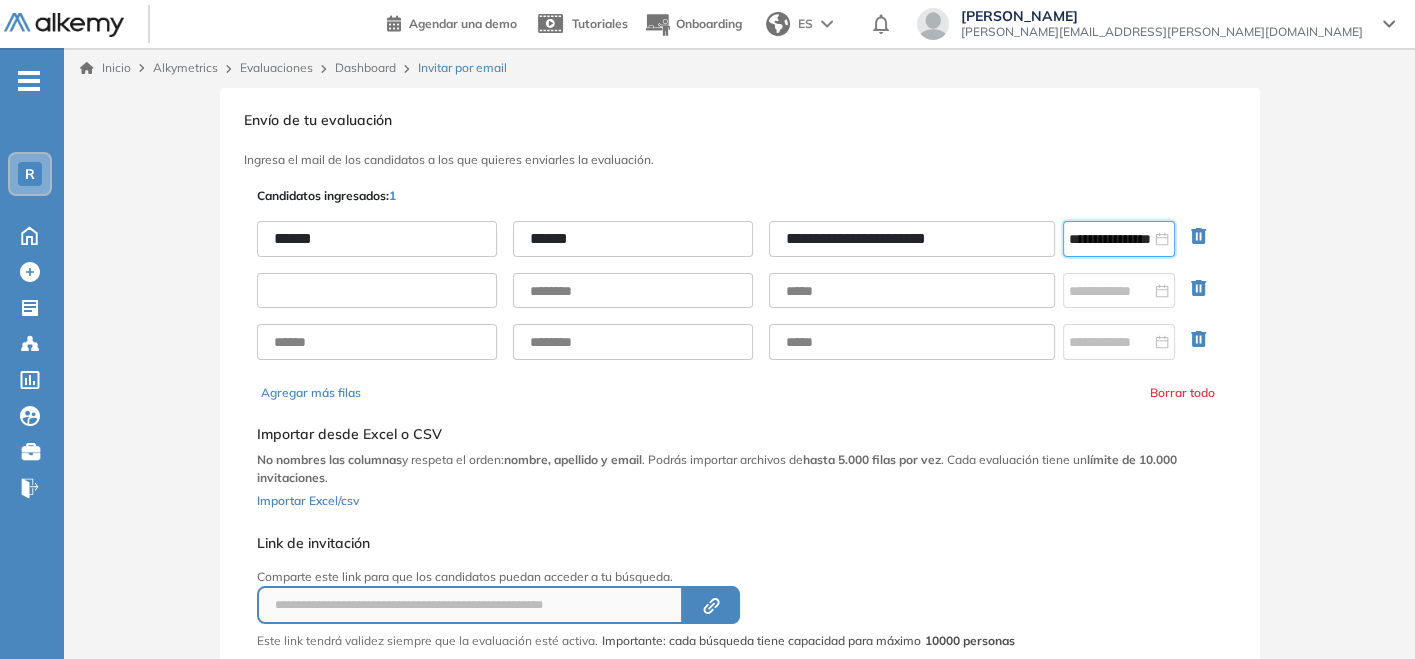 click at bounding box center (377, 291) 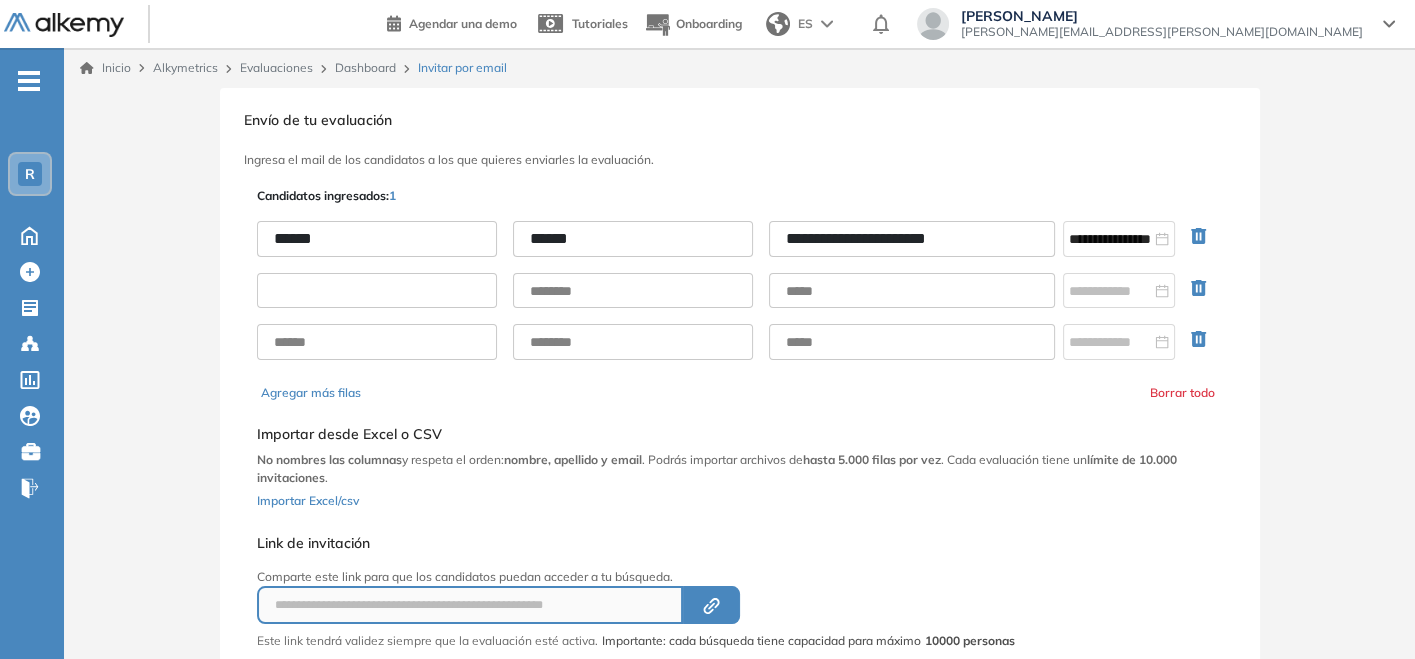 type on "*****" 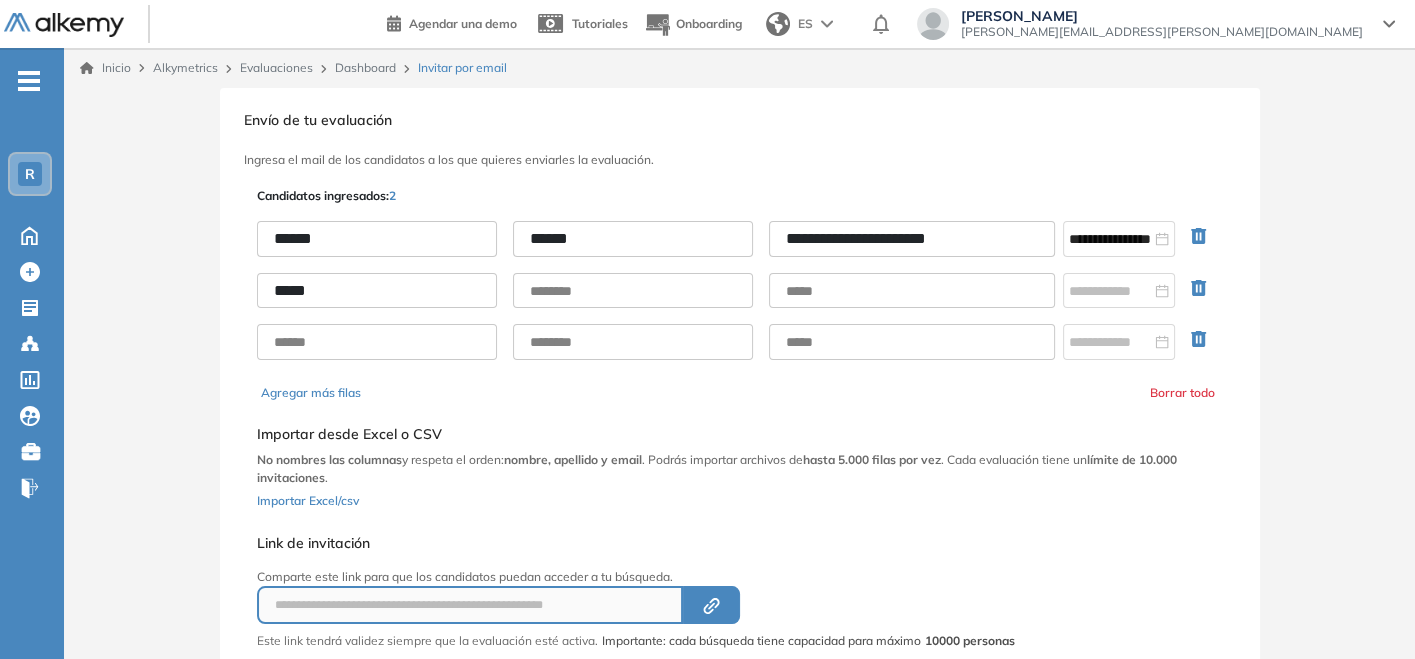 drag, startPoint x: 446, startPoint y: 280, endPoint x: 159, endPoint y: 280, distance: 287 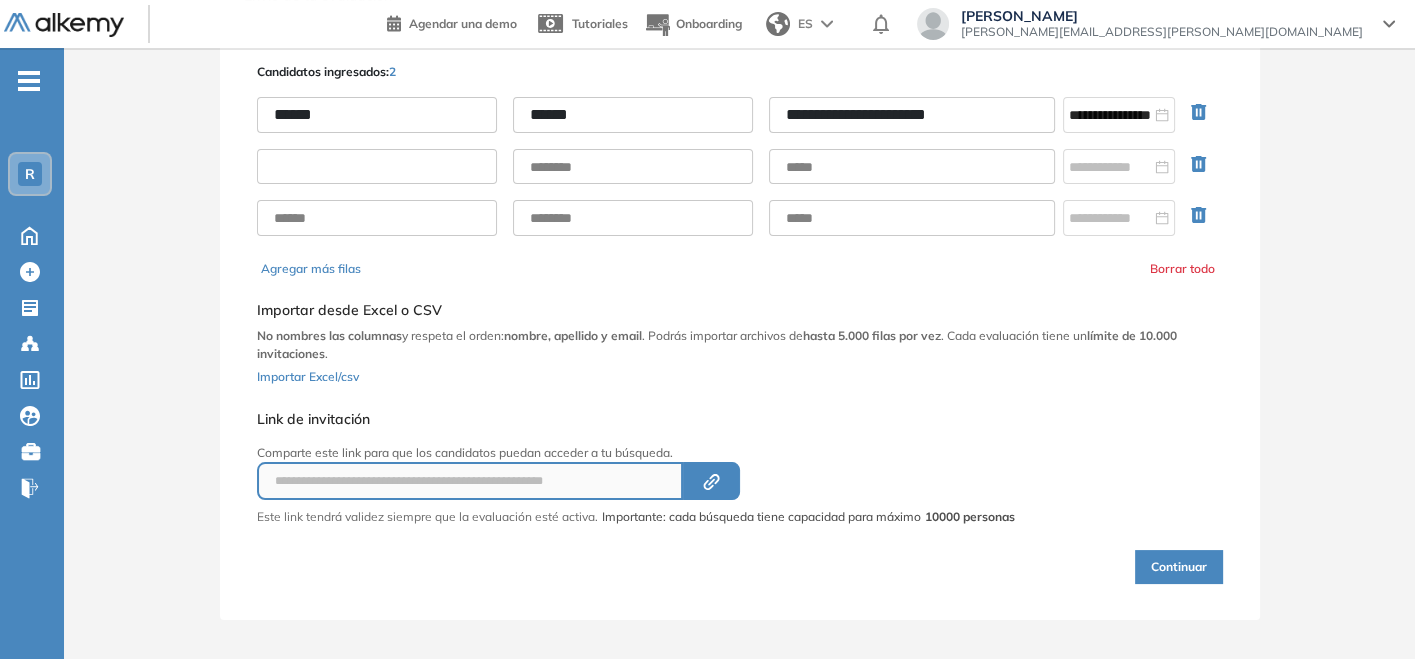 scroll, scrollTop: 129, scrollLeft: 0, axis: vertical 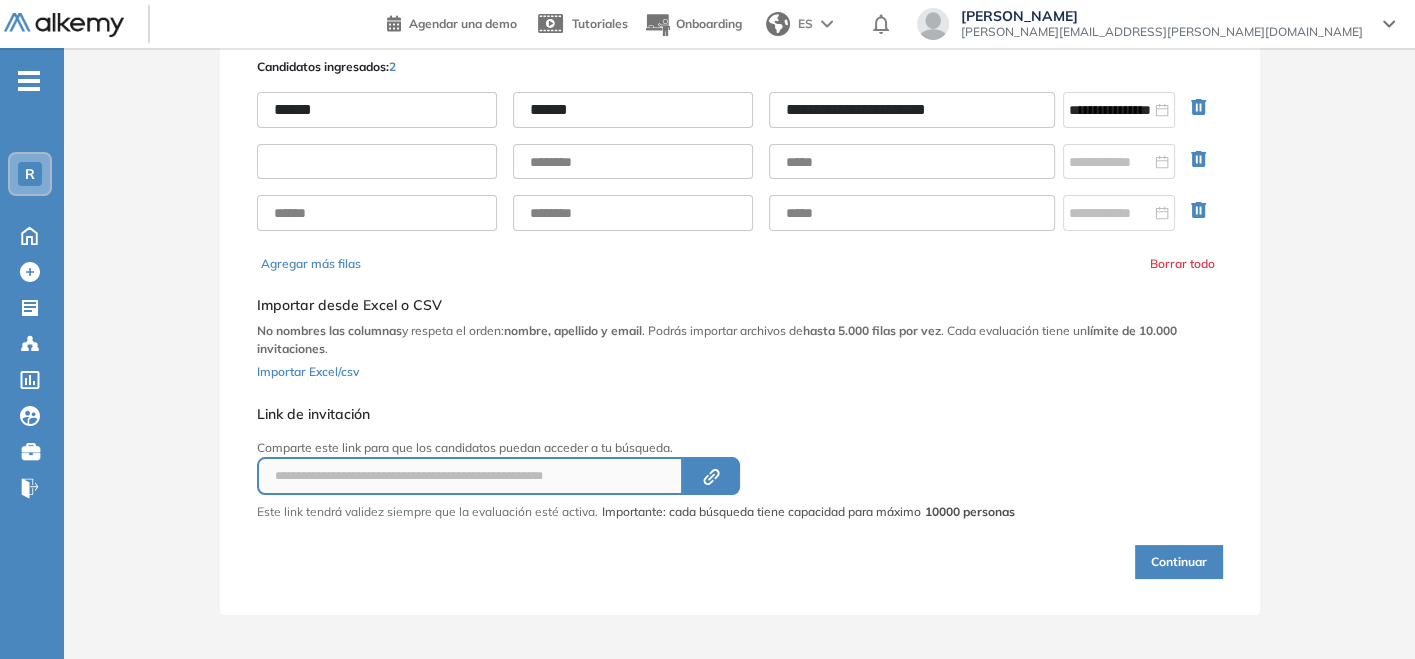 type 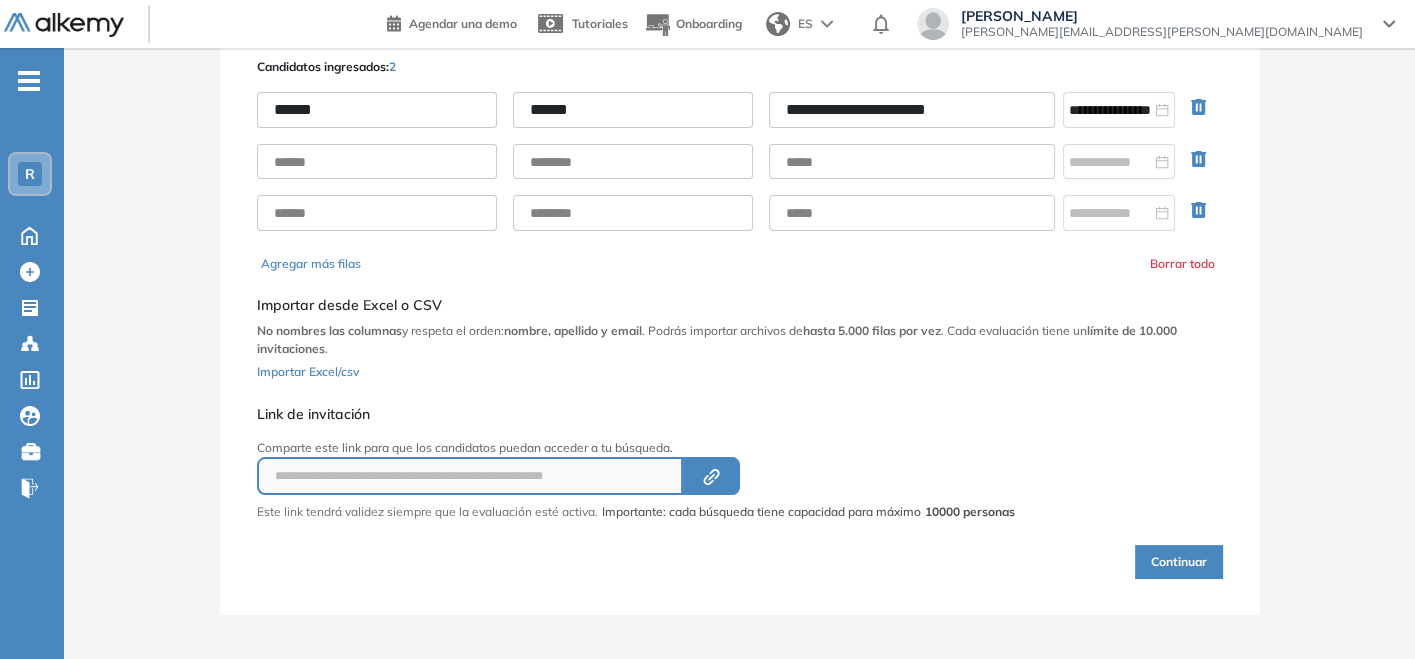 click on "Continuar" at bounding box center (1179, 562) 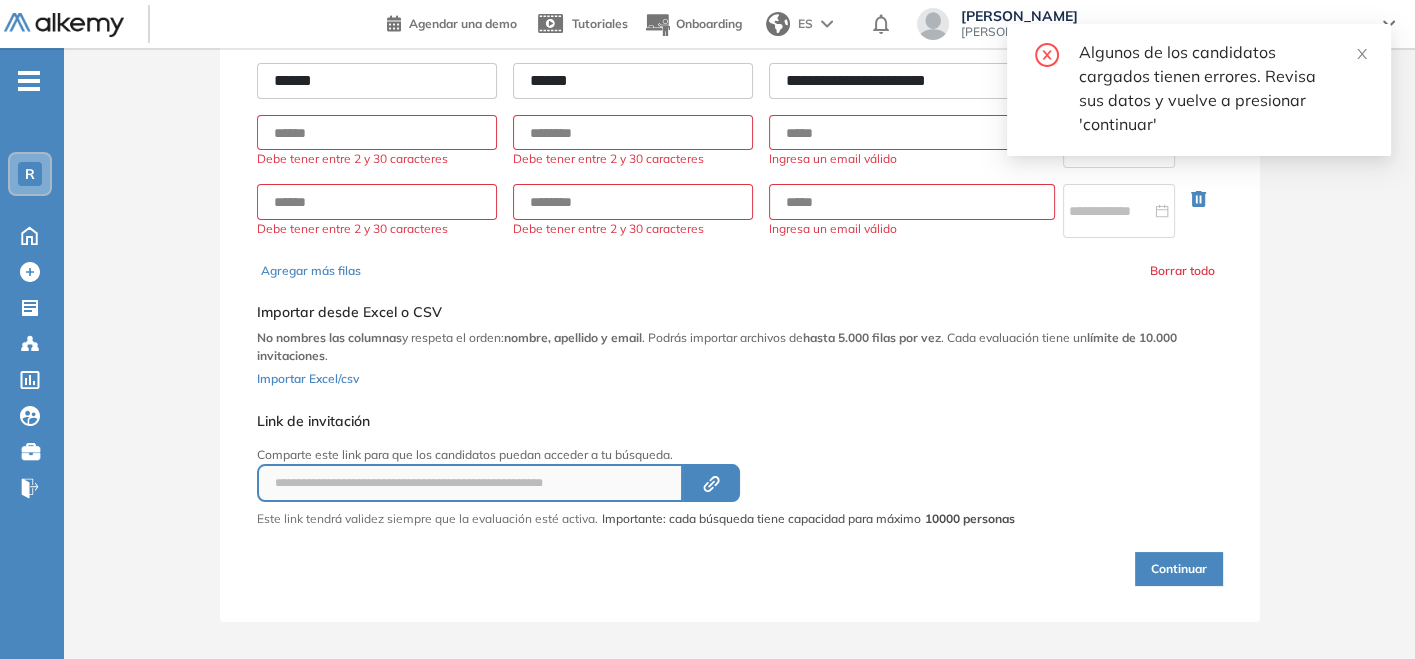 scroll, scrollTop: 165, scrollLeft: 0, axis: vertical 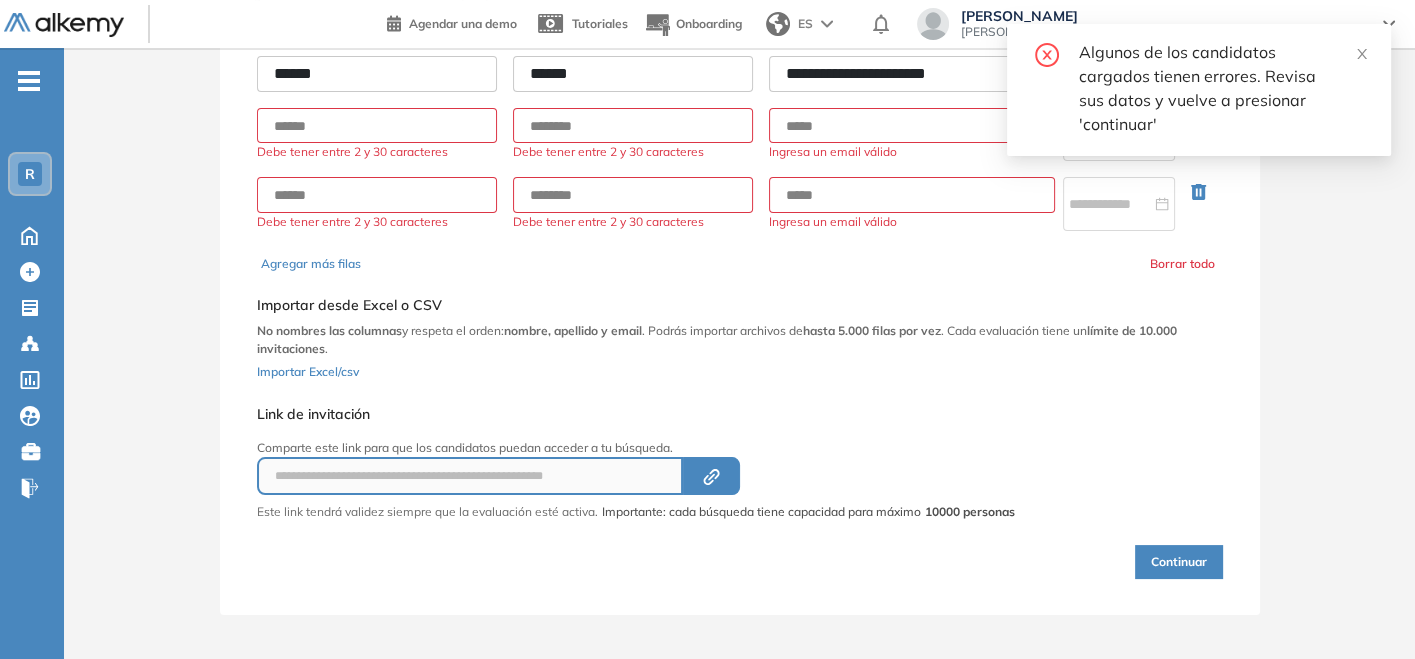 click on "Continuar" at bounding box center (1179, 562) 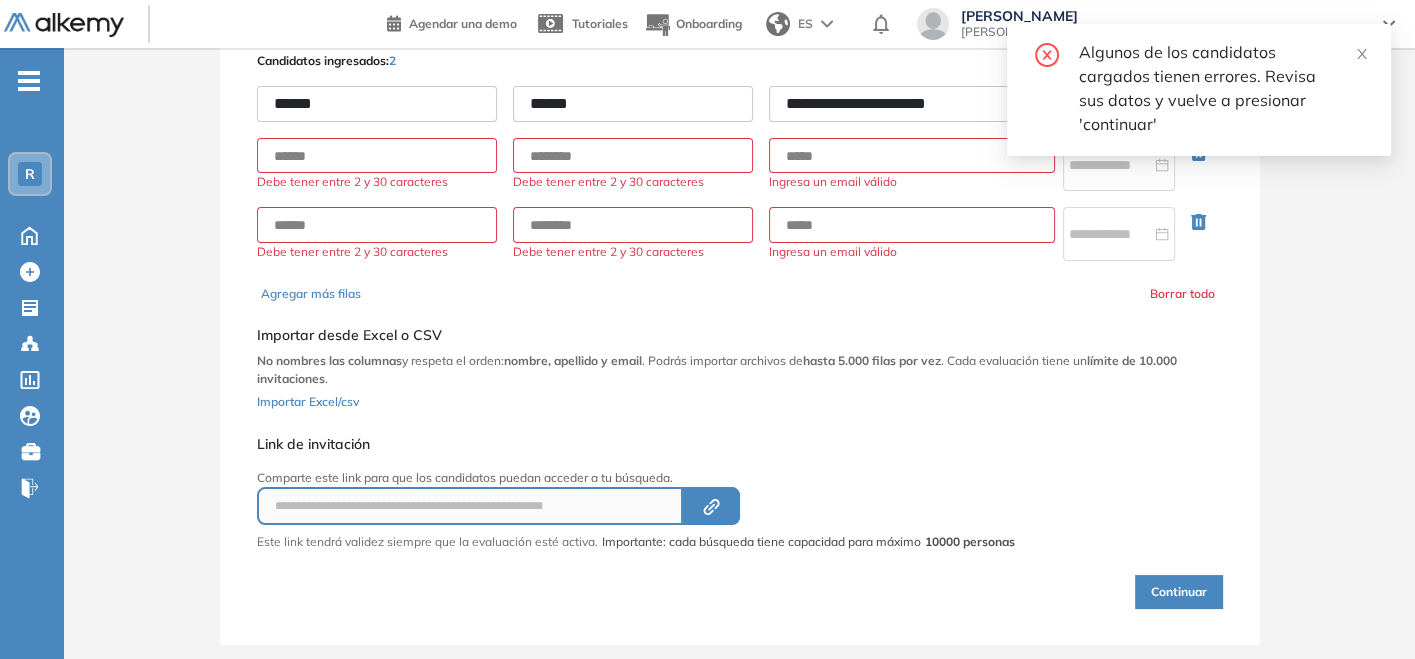 scroll, scrollTop: 54, scrollLeft: 0, axis: vertical 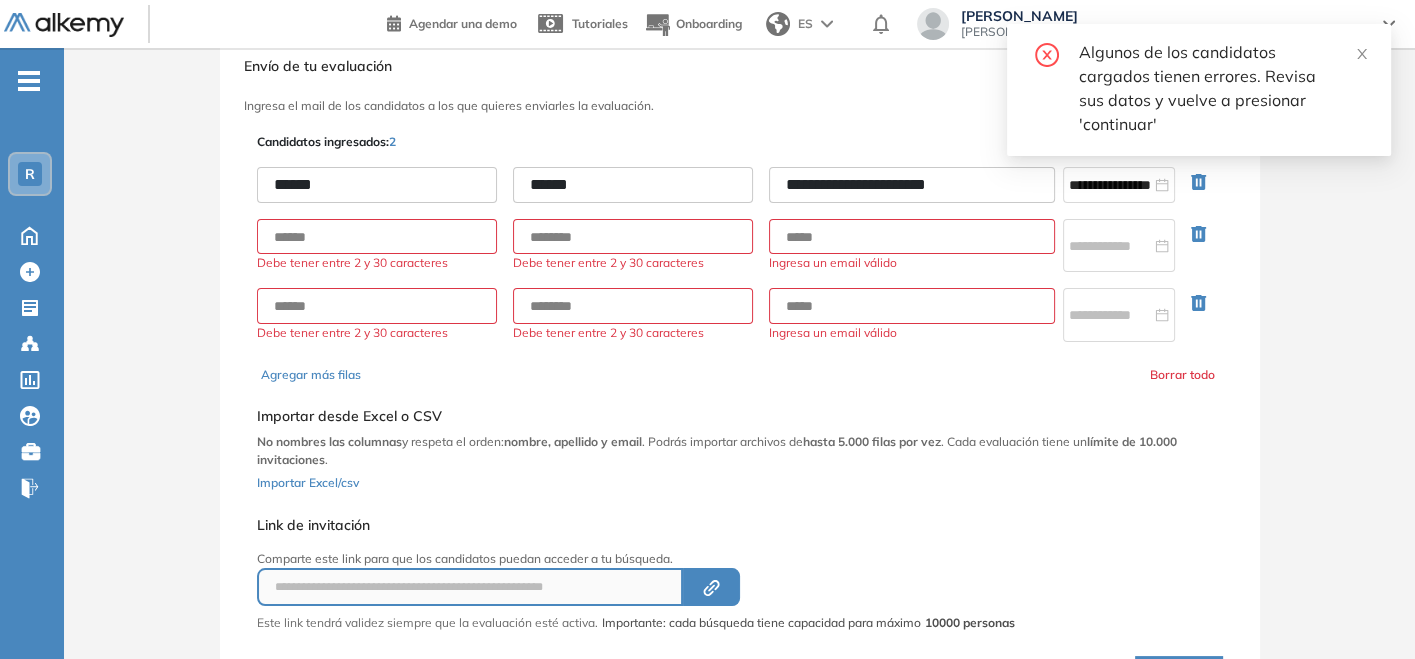 click at bounding box center [1203, 237] 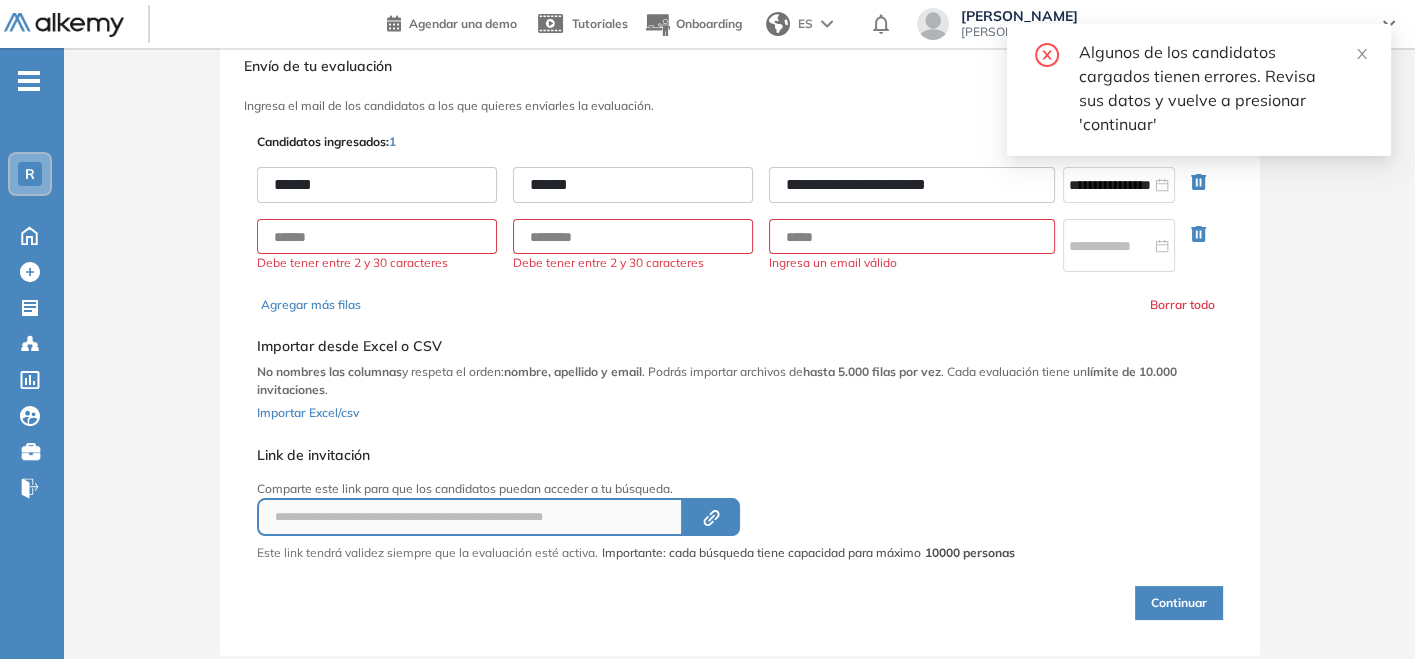 click 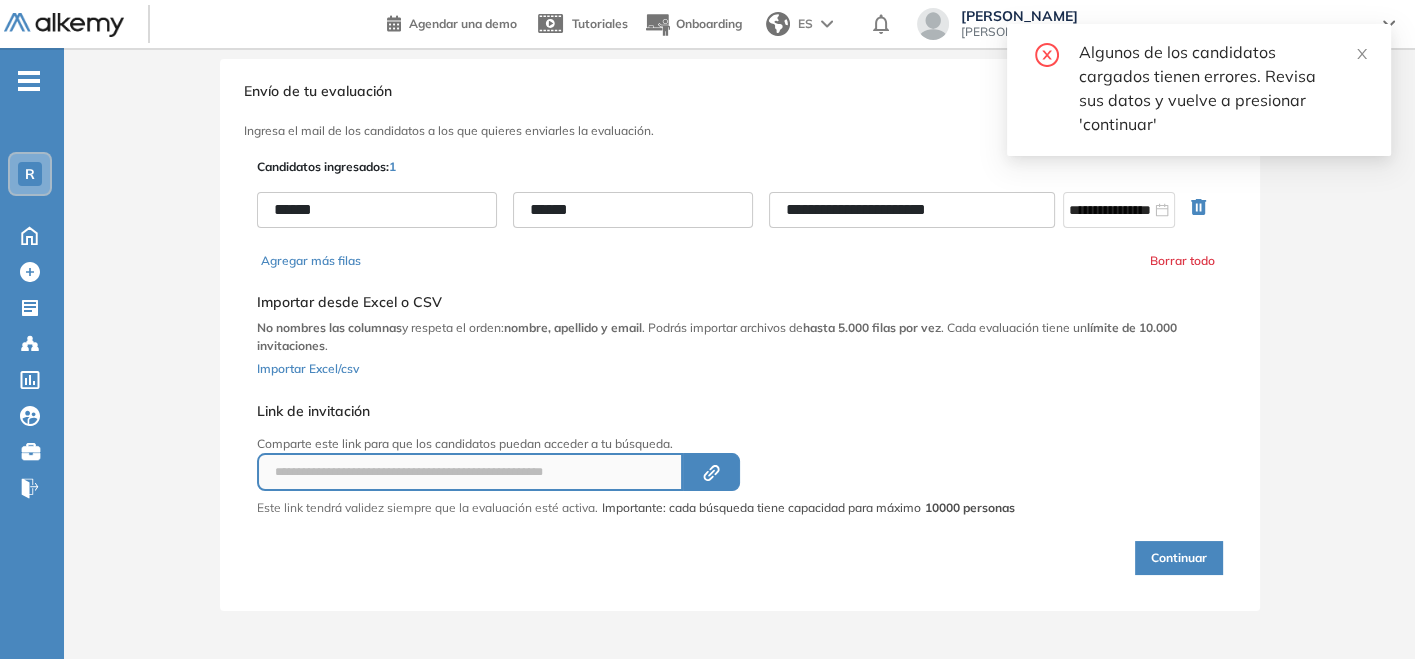 scroll, scrollTop: 27, scrollLeft: 0, axis: vertical 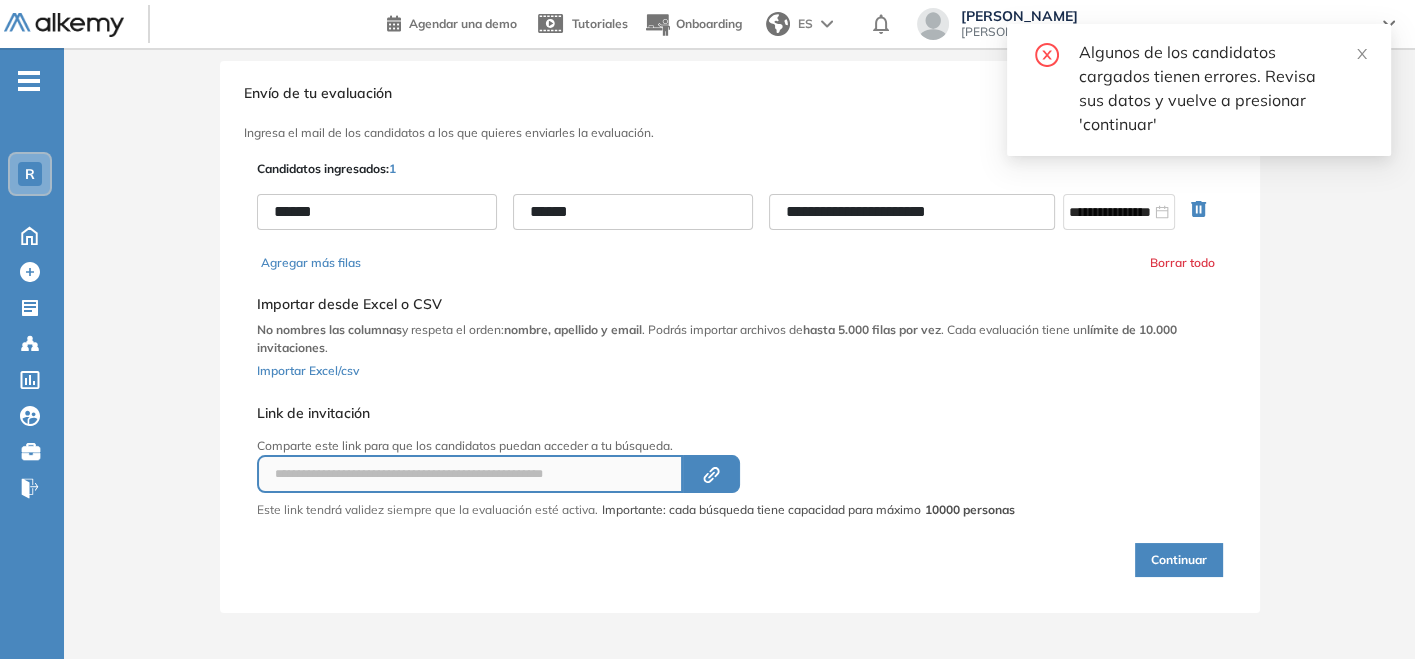 click on "Continuar" at bounding box center (740, 548) 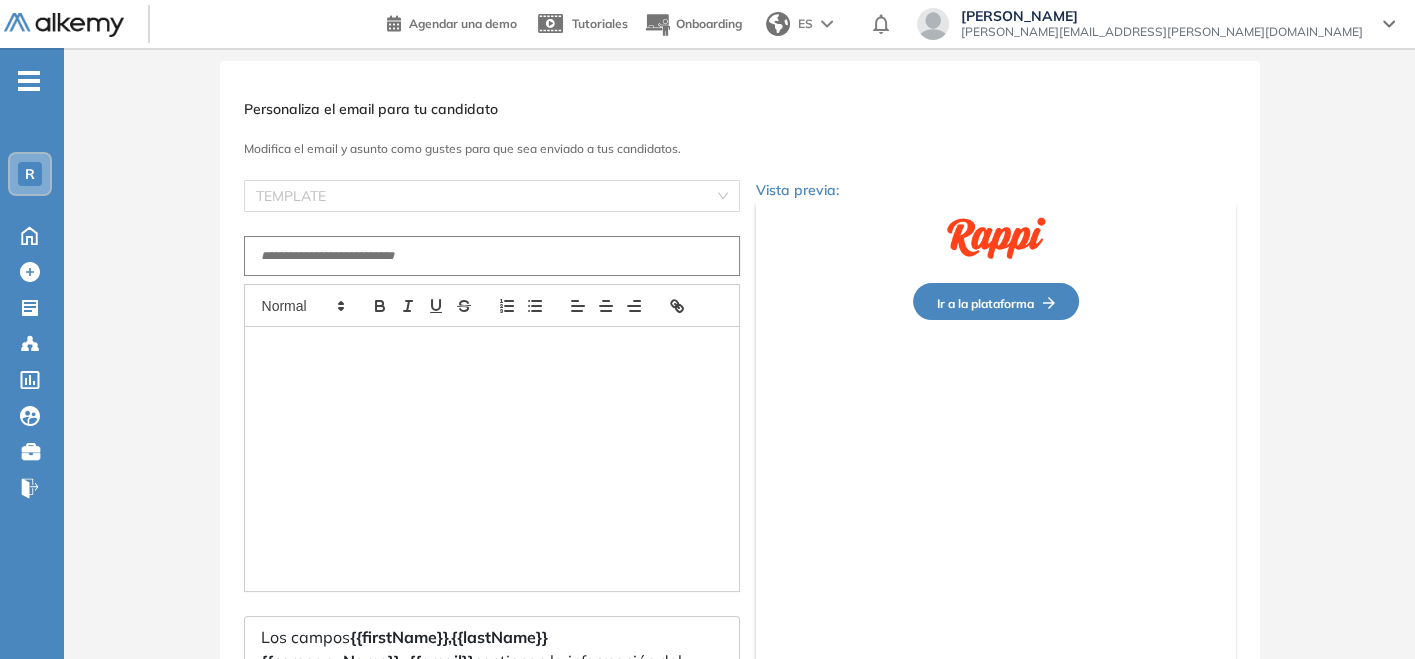 type on "**********" 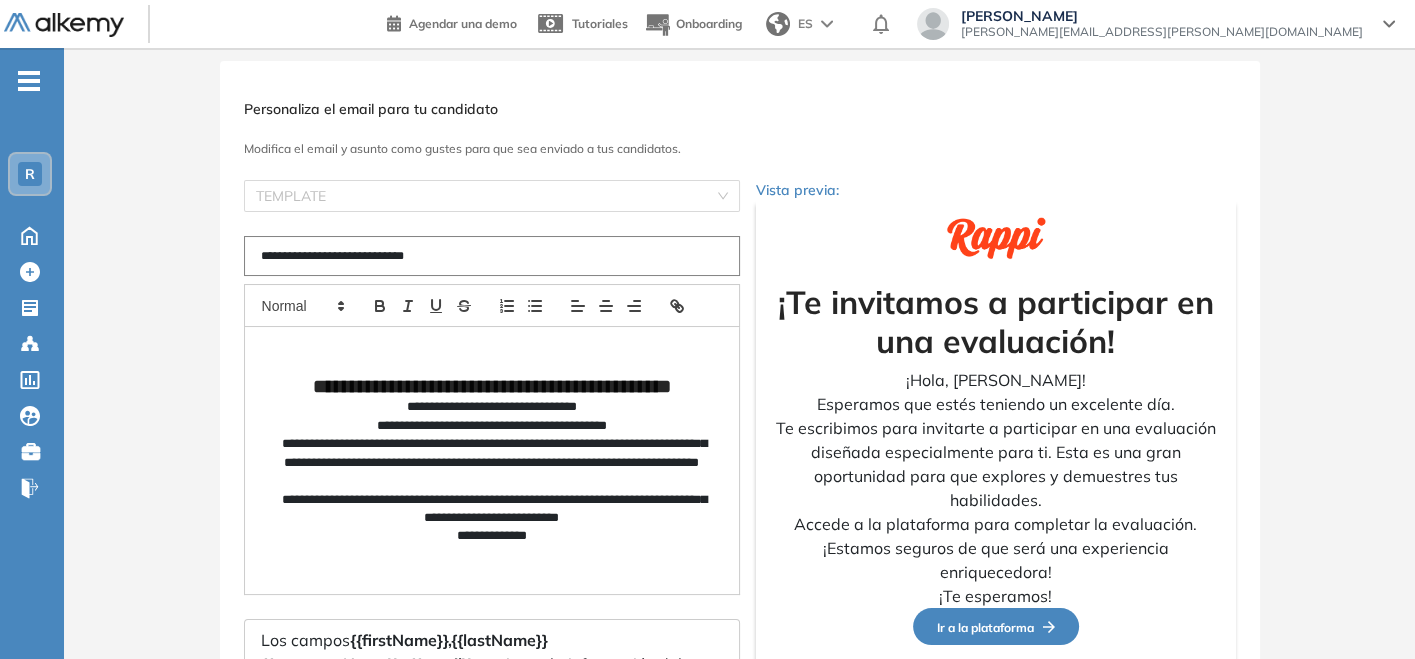 scroll, scrollTop: 138, scrollLeft: 0, axis: vertical 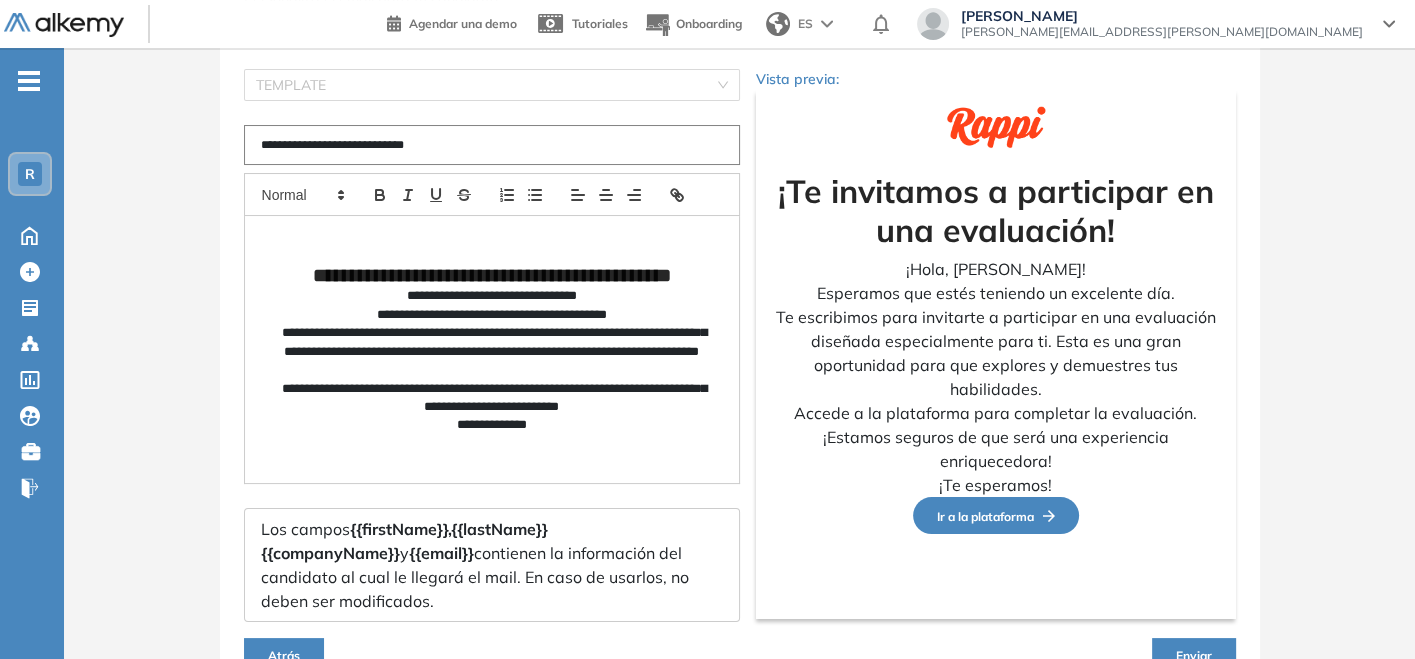 click on "**********" at bounding box center (492, 145) 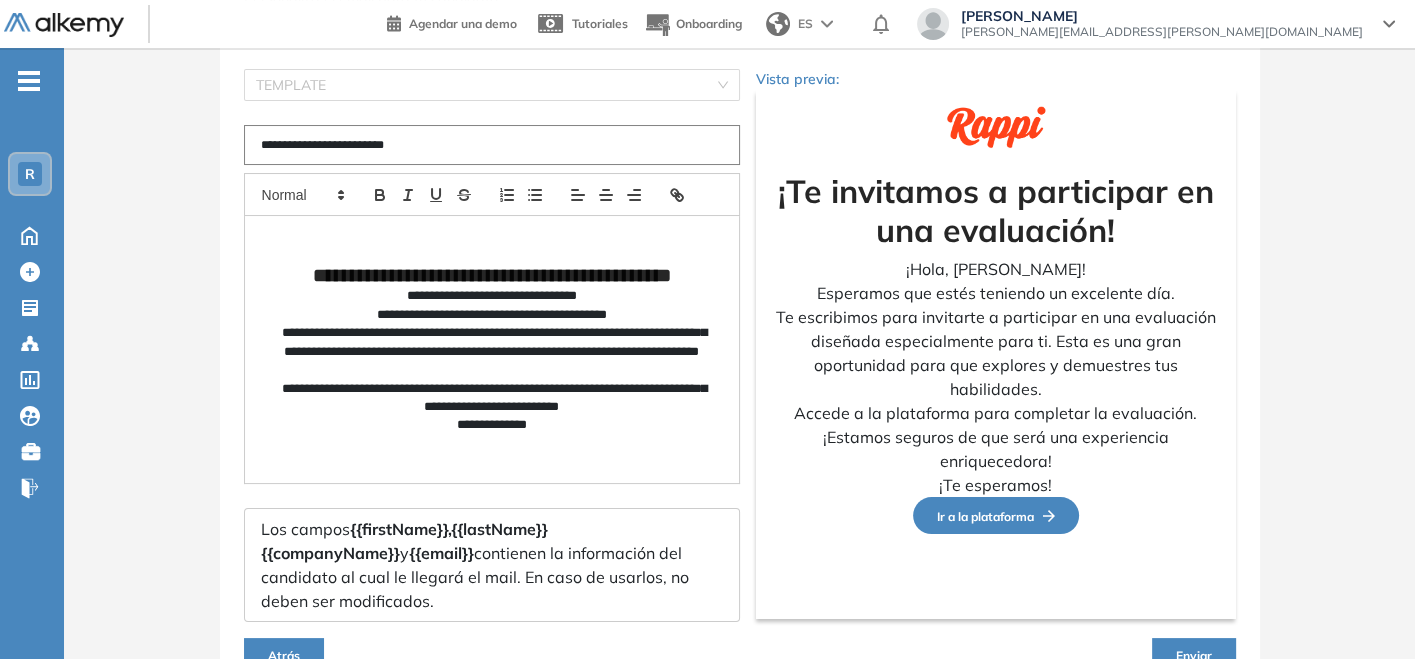 type on "**********" 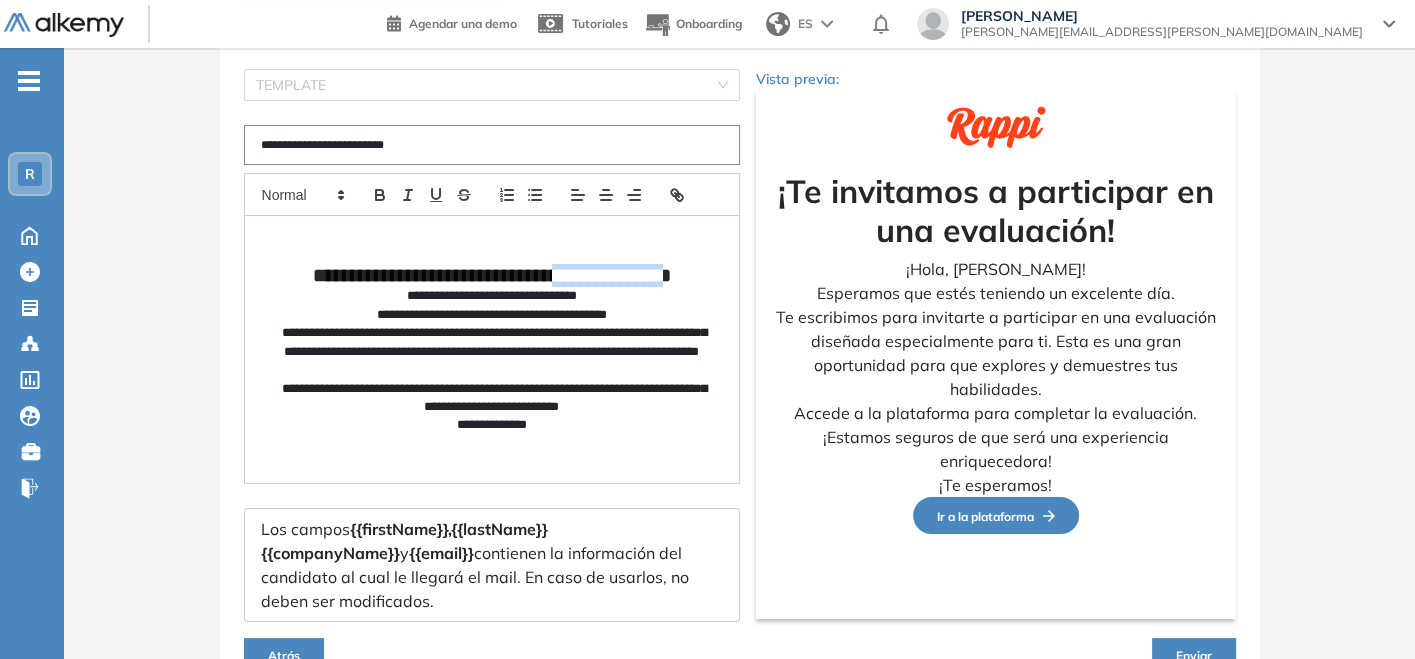 drag, startPoint x: 693, startPoint y: 282, endPoint x: 555, endPoint y: 282, distance: 138 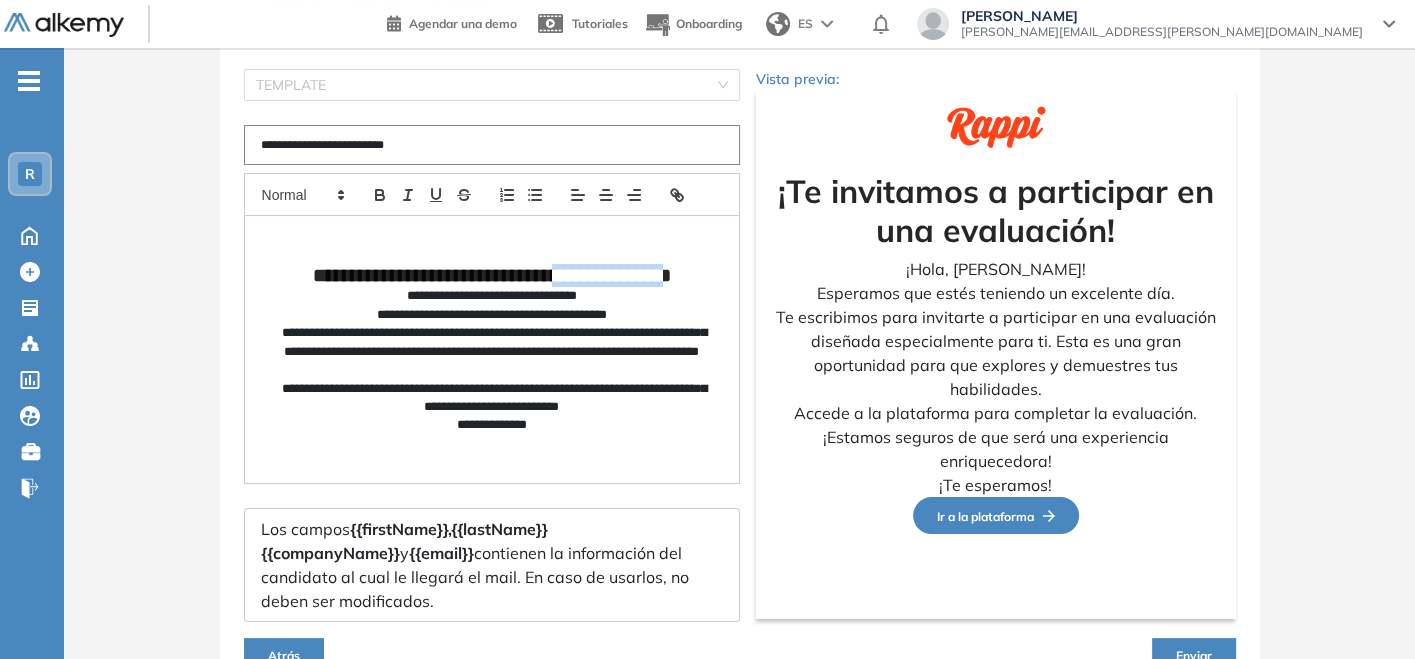 click on "**********" at bounding box center [492, 275] 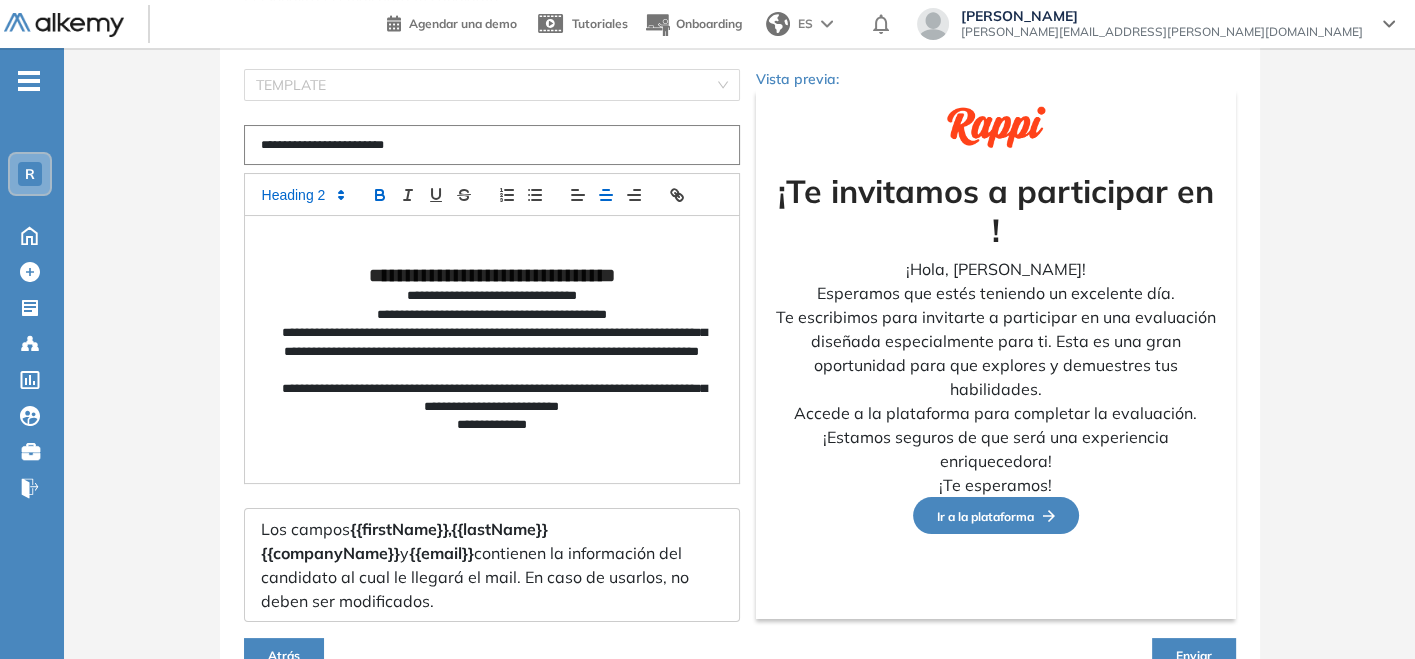 type 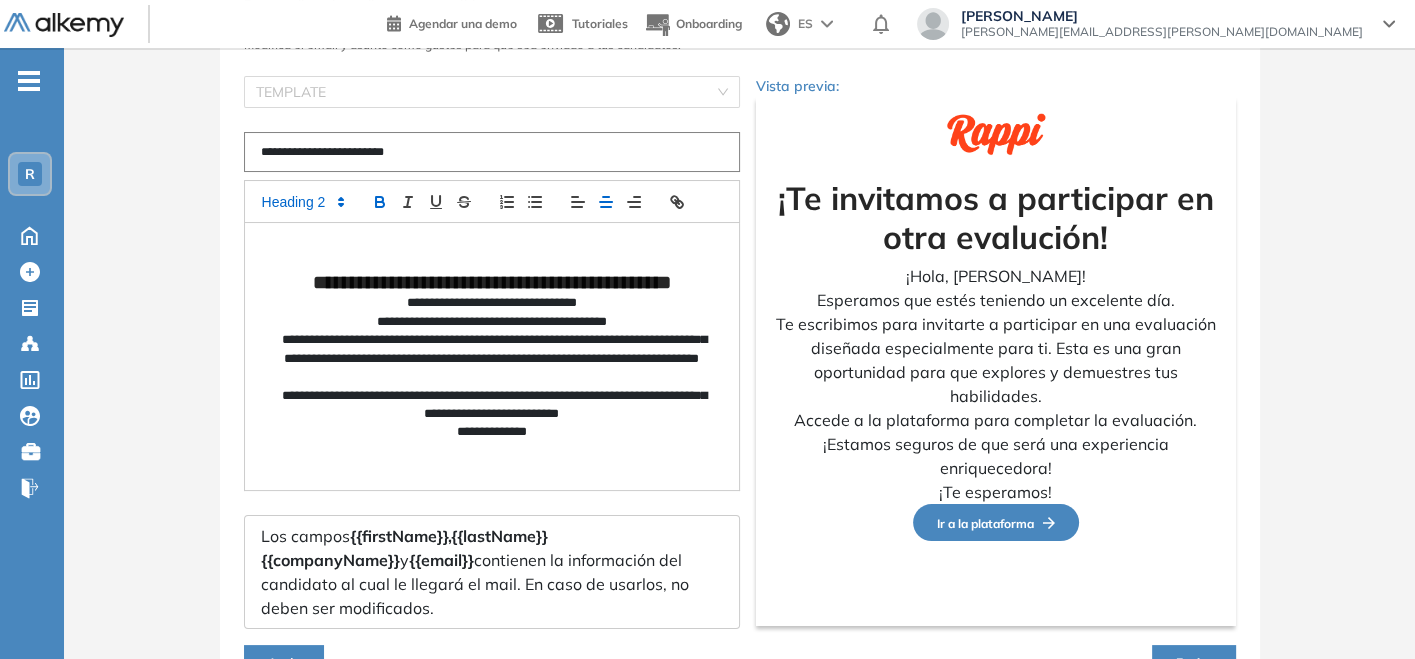scroll, scrollTop: 242, scrollLeft: 0, axis: vertical 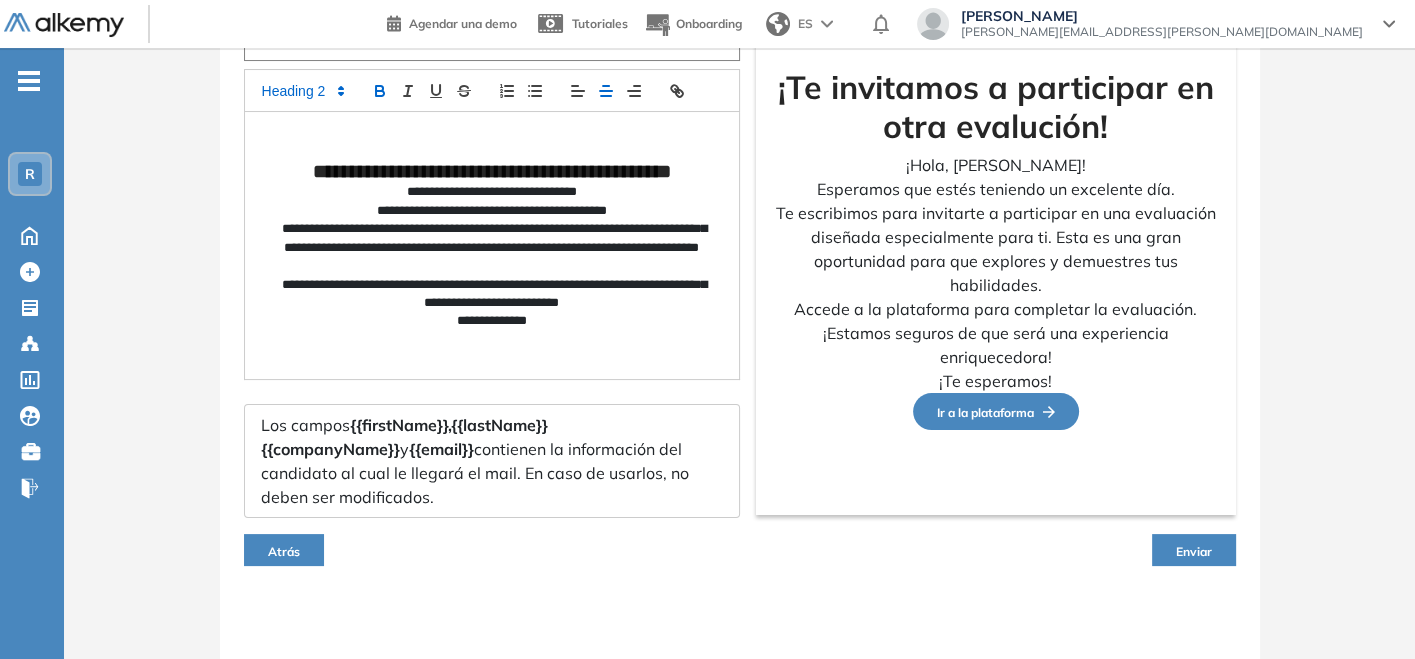 click on "**********" at bounding box center (492, 245) 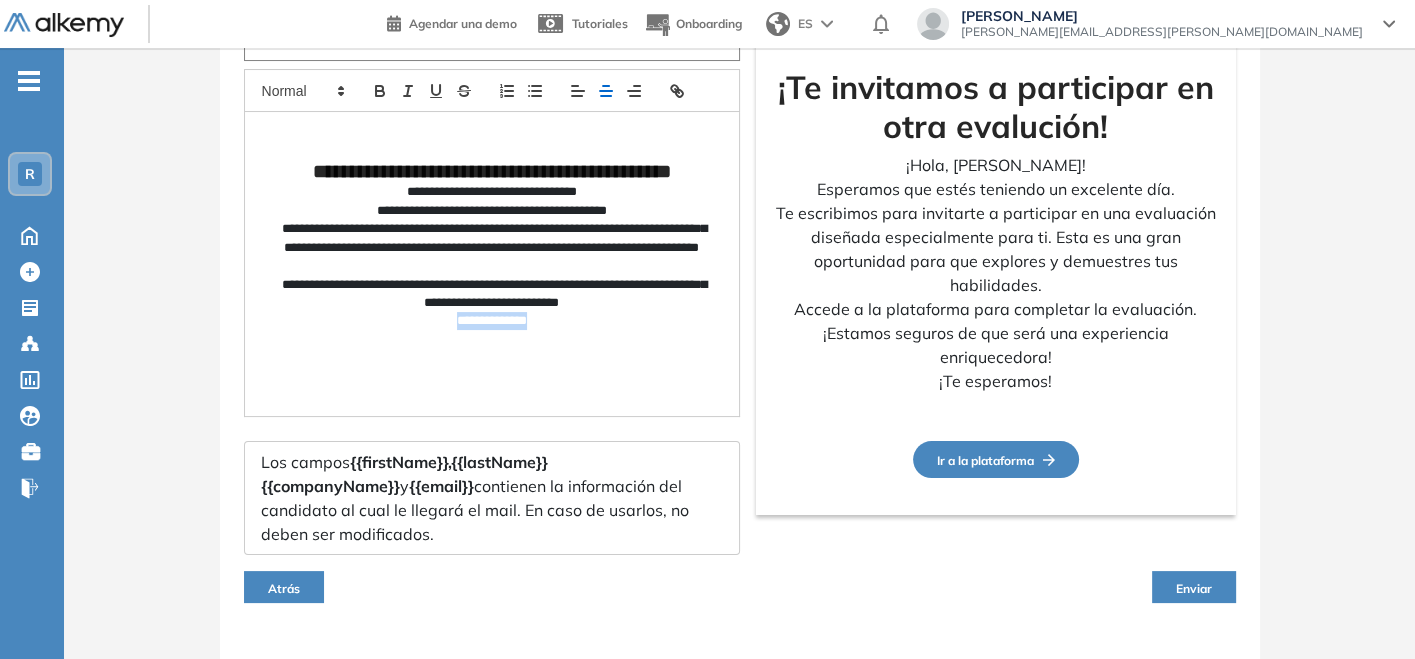 drag, startPoint x: 560, startPoint y: 326, endPoint x: 431, endPoint y: 326, distance: 129 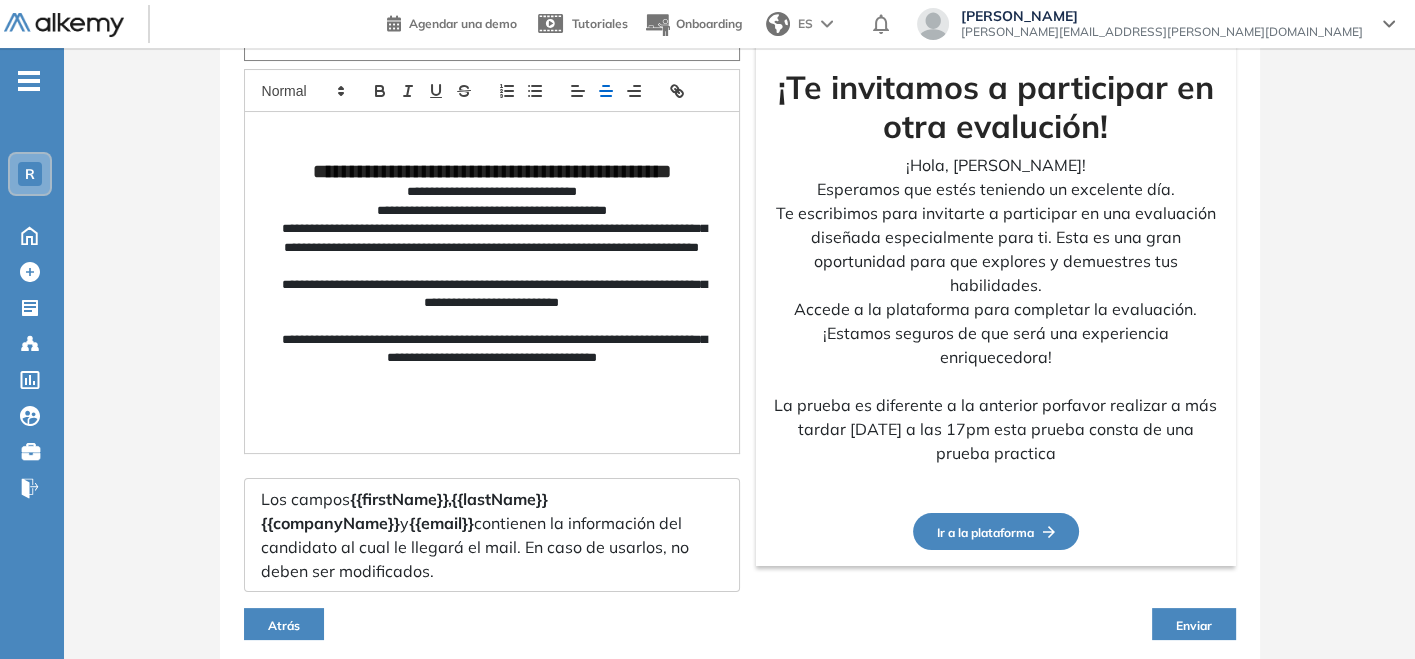 click on "**********" at bounding box center [492, 349] 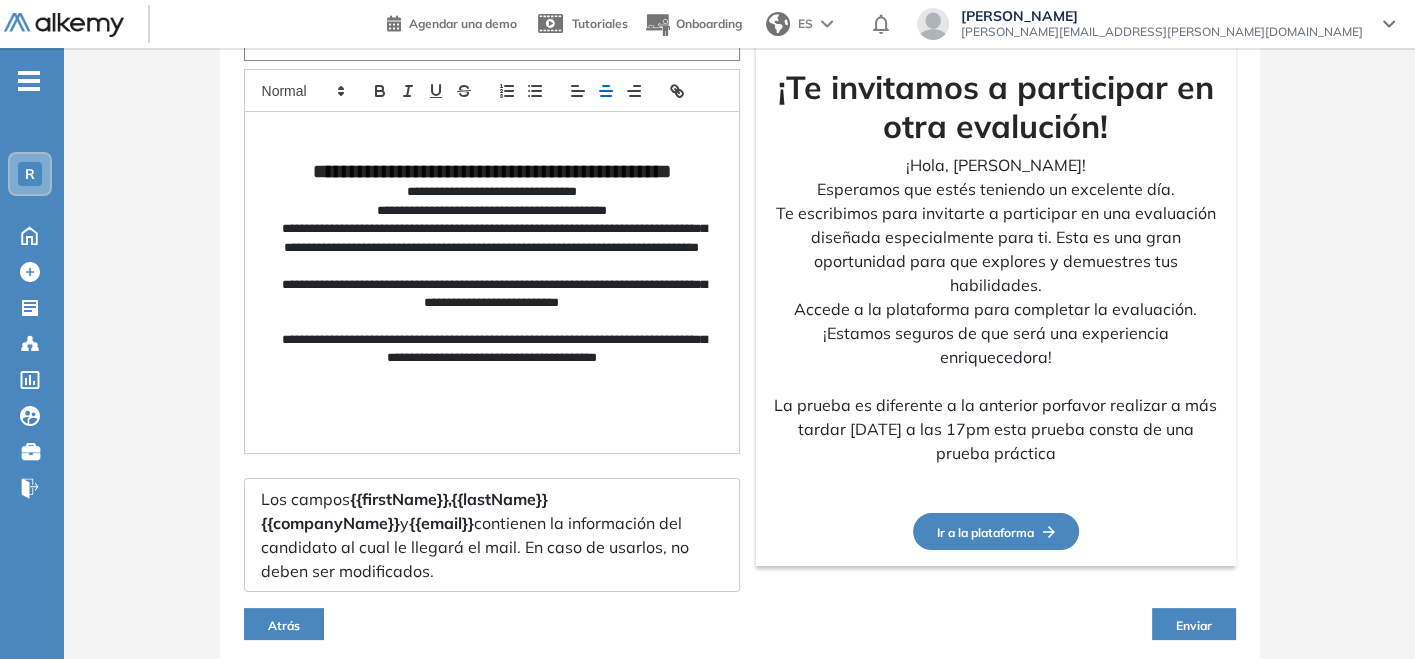 click at bounding box center (492, 377) 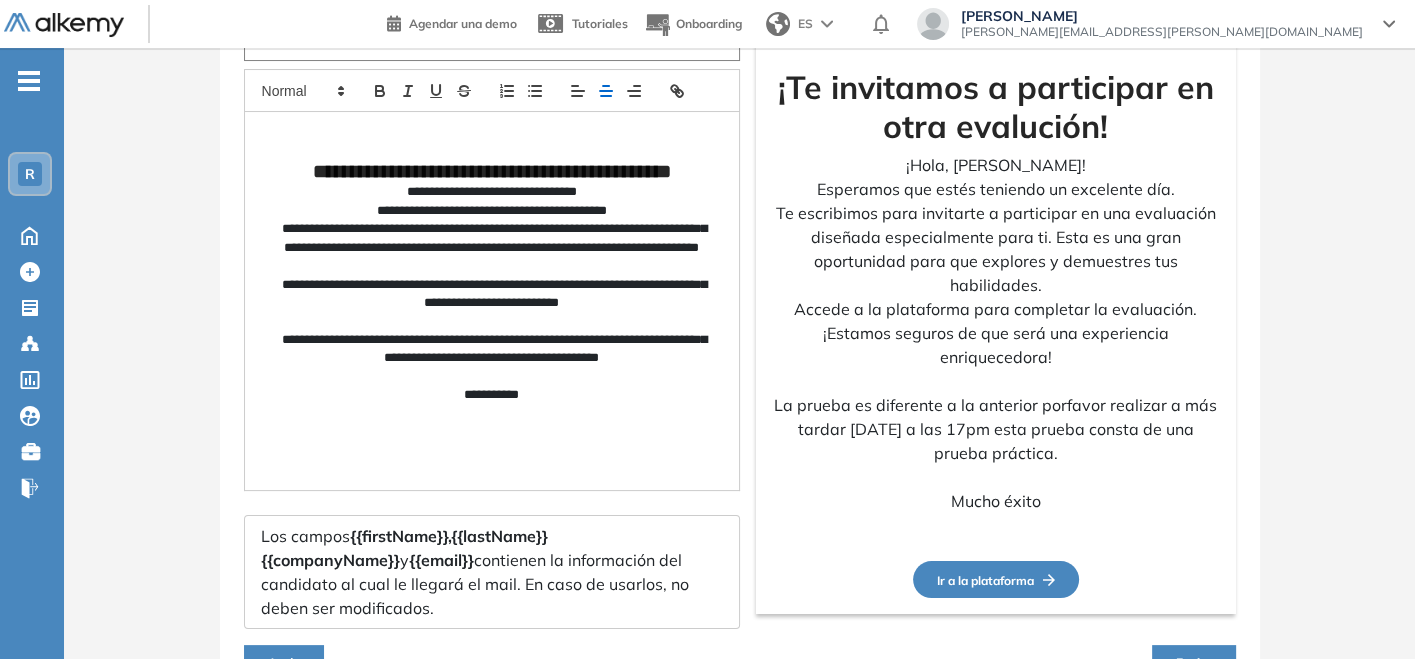 scroll, scrollTop: 330, scrollLeft: 0, axis: vertical 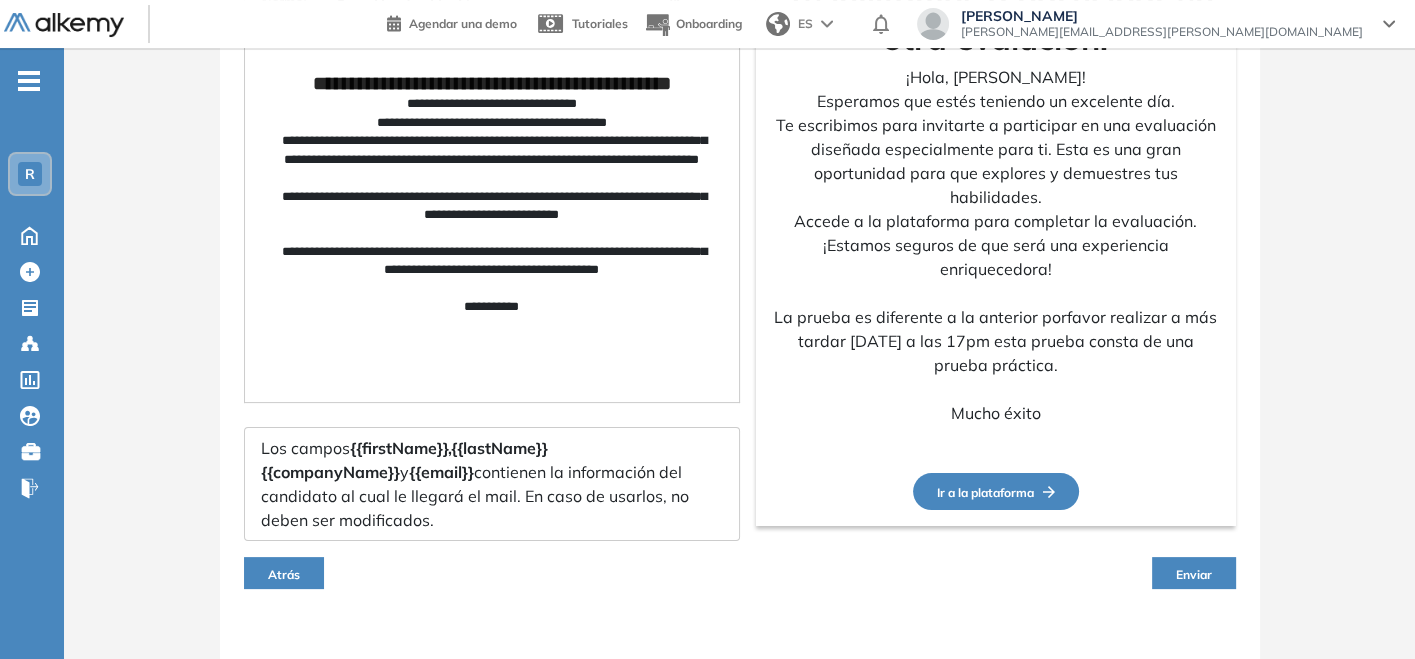 click on "Enviar" at bounding box center (1194, 573) 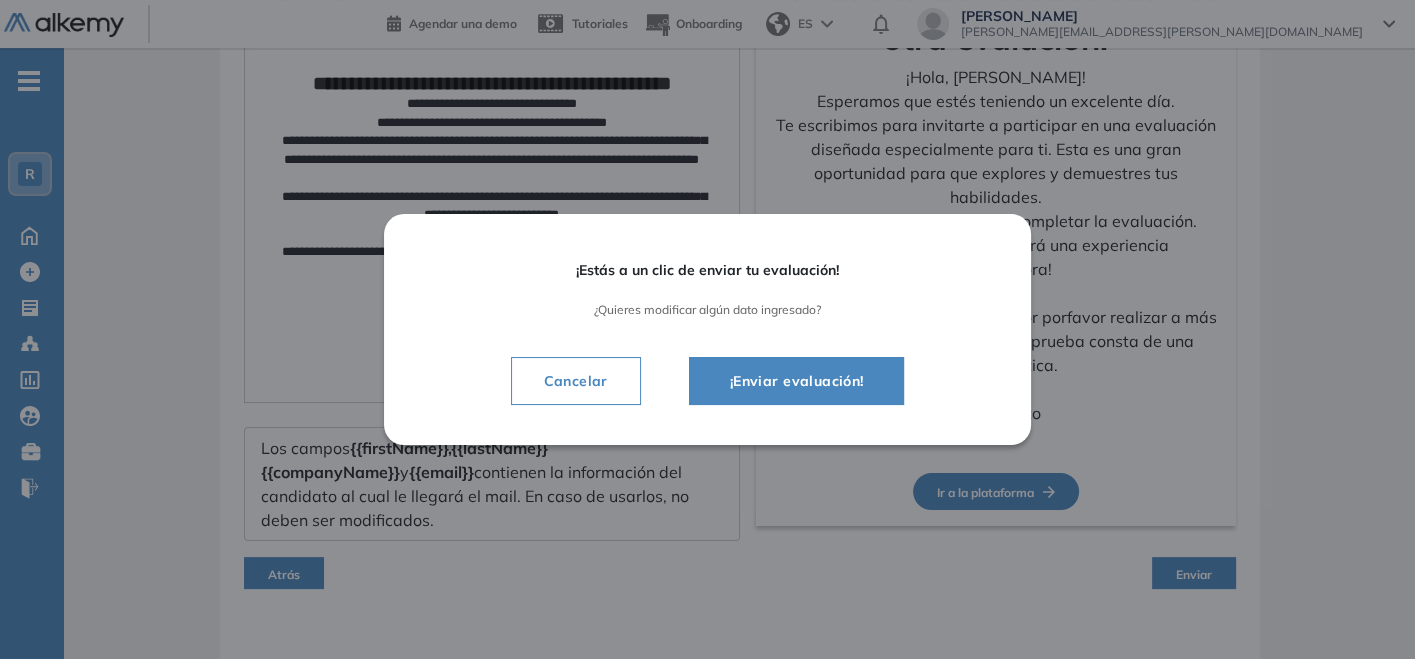click on "¡Enviar evaluación!" at bounding box center [797, 381] 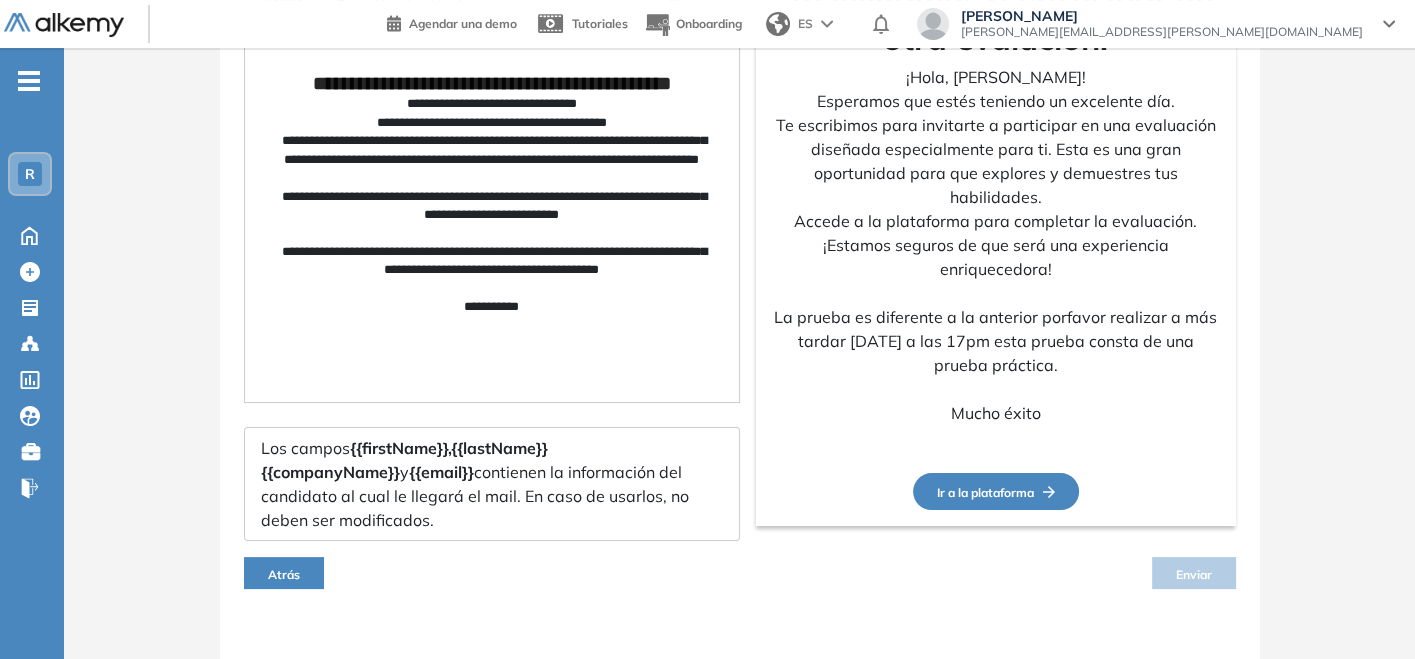 scroll, scrollTop: 222, scrollLeft: 0, axis: vertical 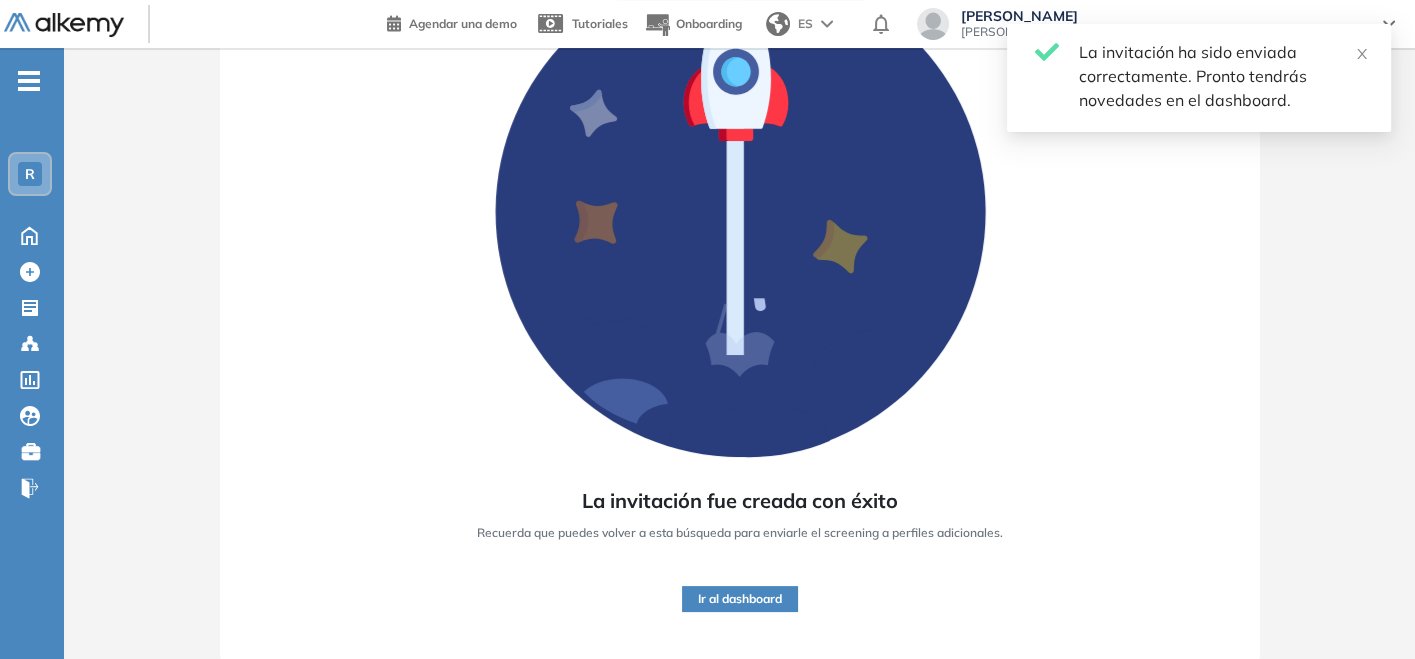 click on "Ir al dashboard" at bounding box center (740, 587) 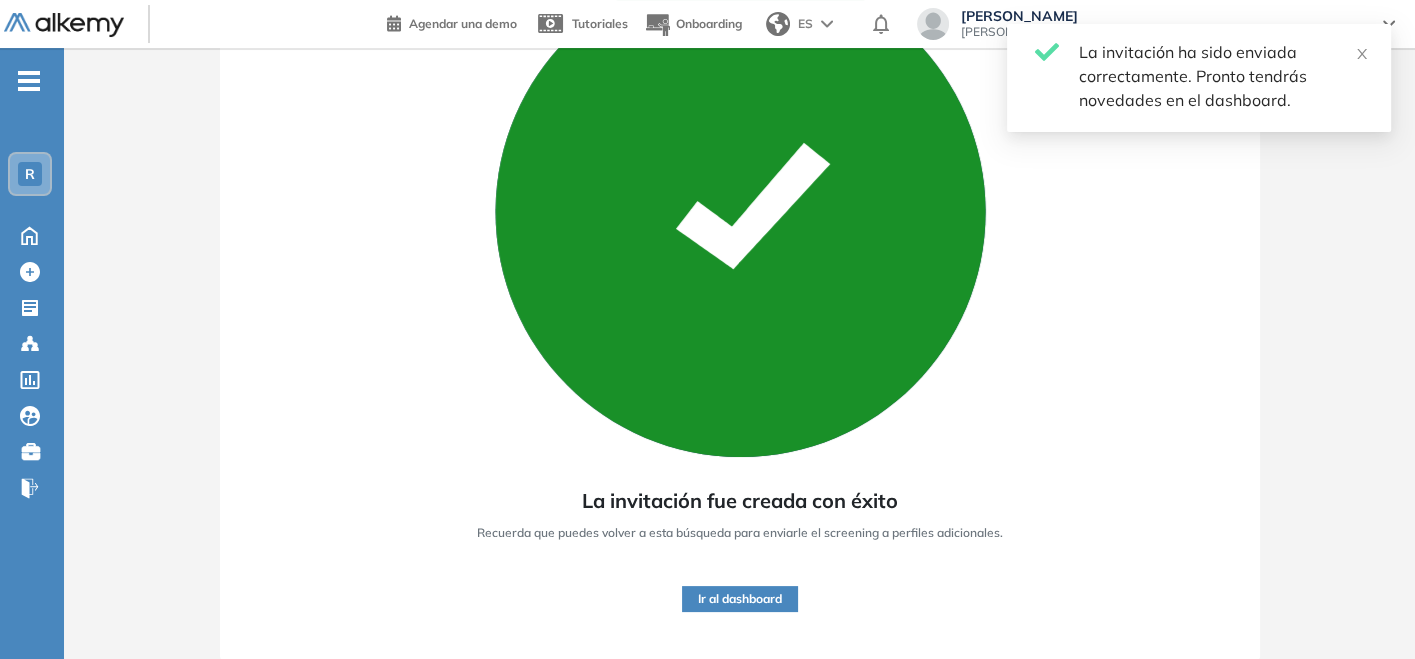 click on "Ir al dashboard" at bounding box center (740, 599) 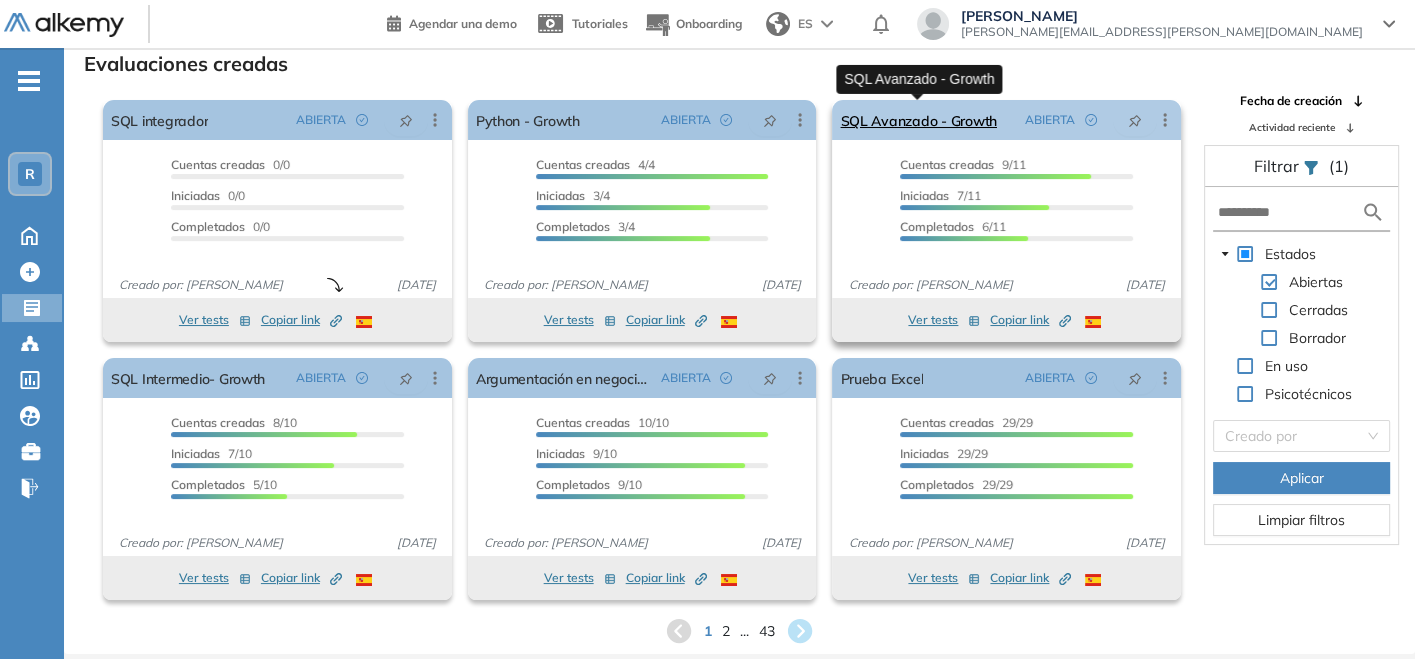 click on "SQL Avanzado - Growth" at bounding box center [918, 120] 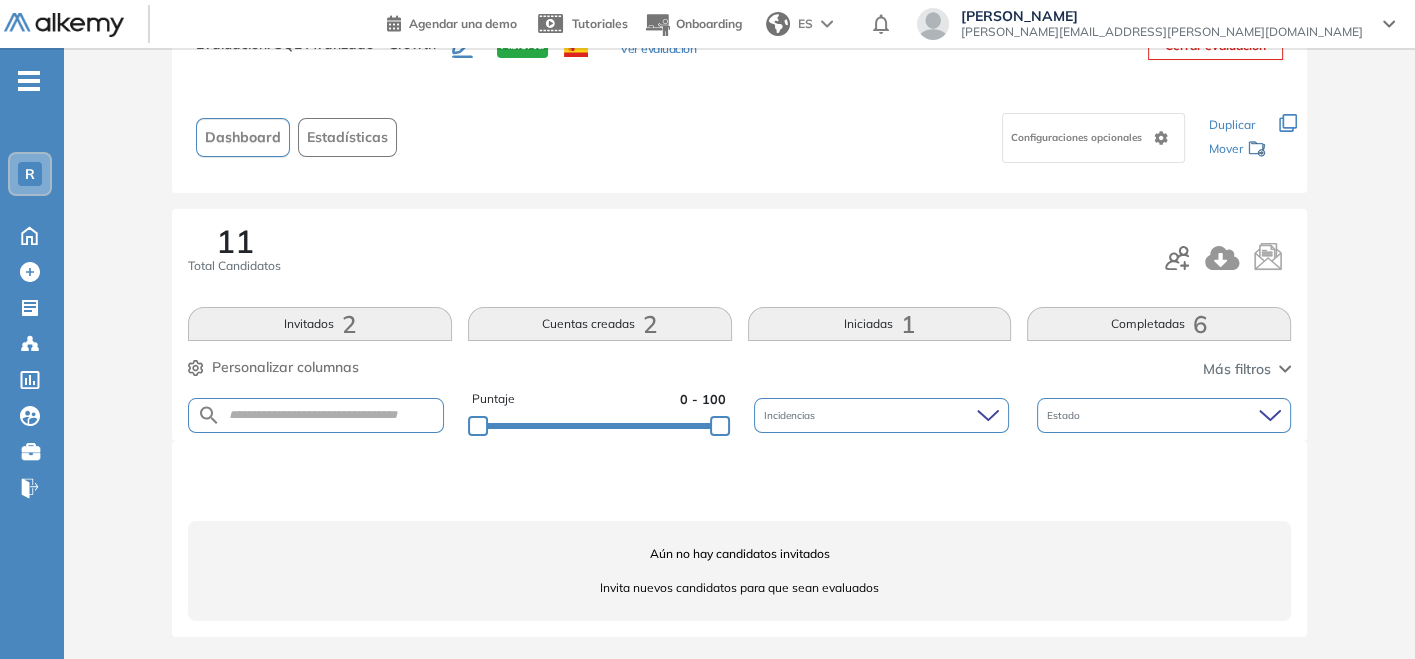 scroll, scrollTop: 0, scrollLeft: 0, axis: both 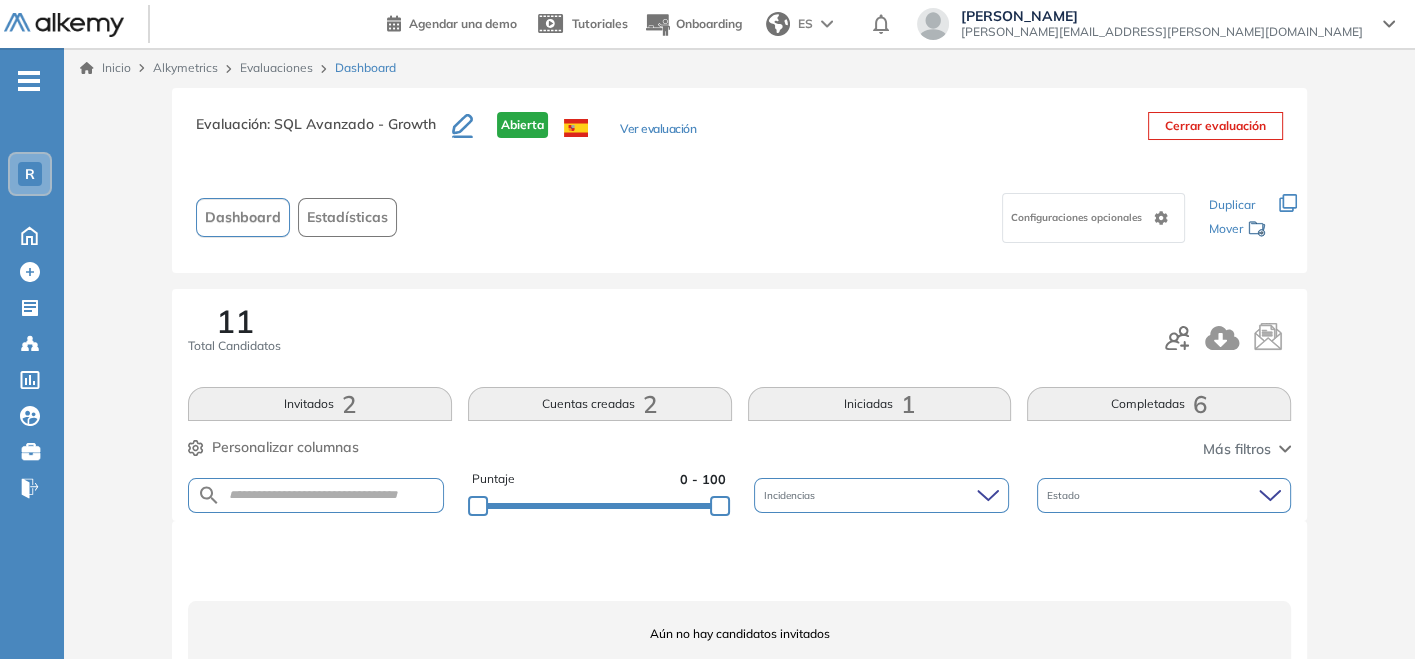 click on "6" at bounding box center (1200, 404) 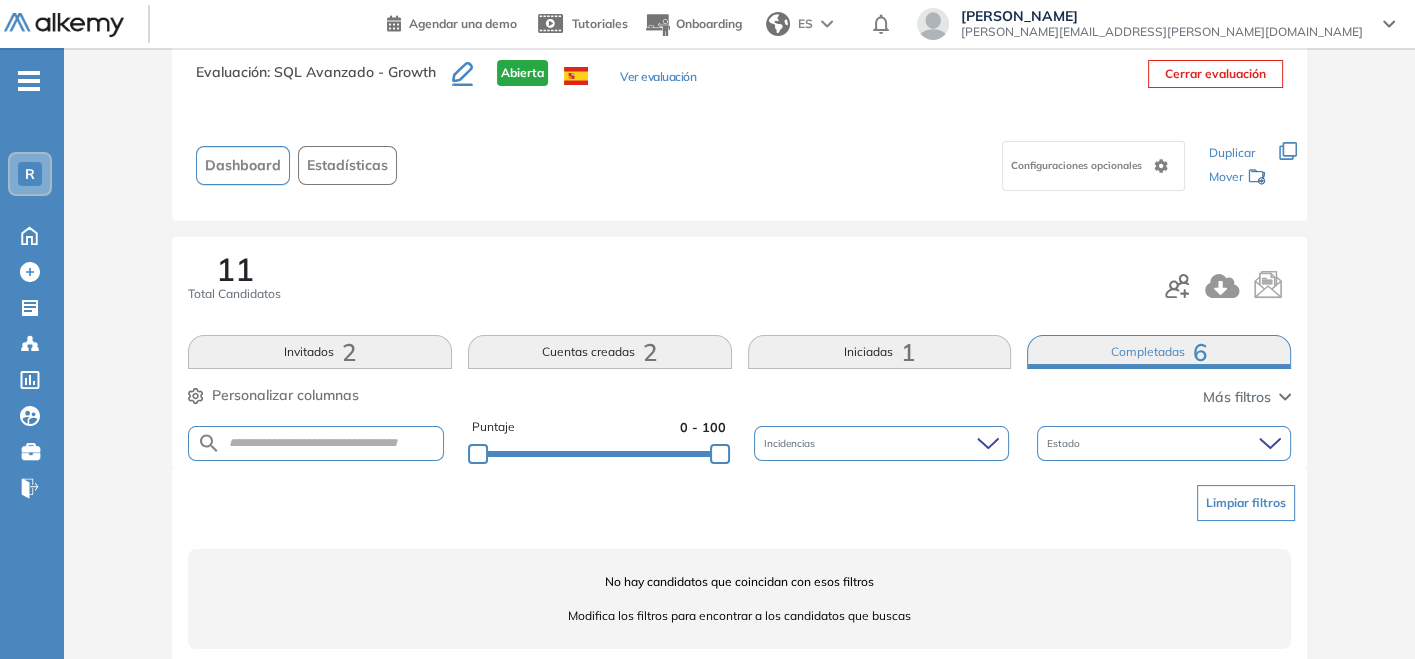 scroll, scrollTop: 80, scrollLeft: 0, axis: vertical 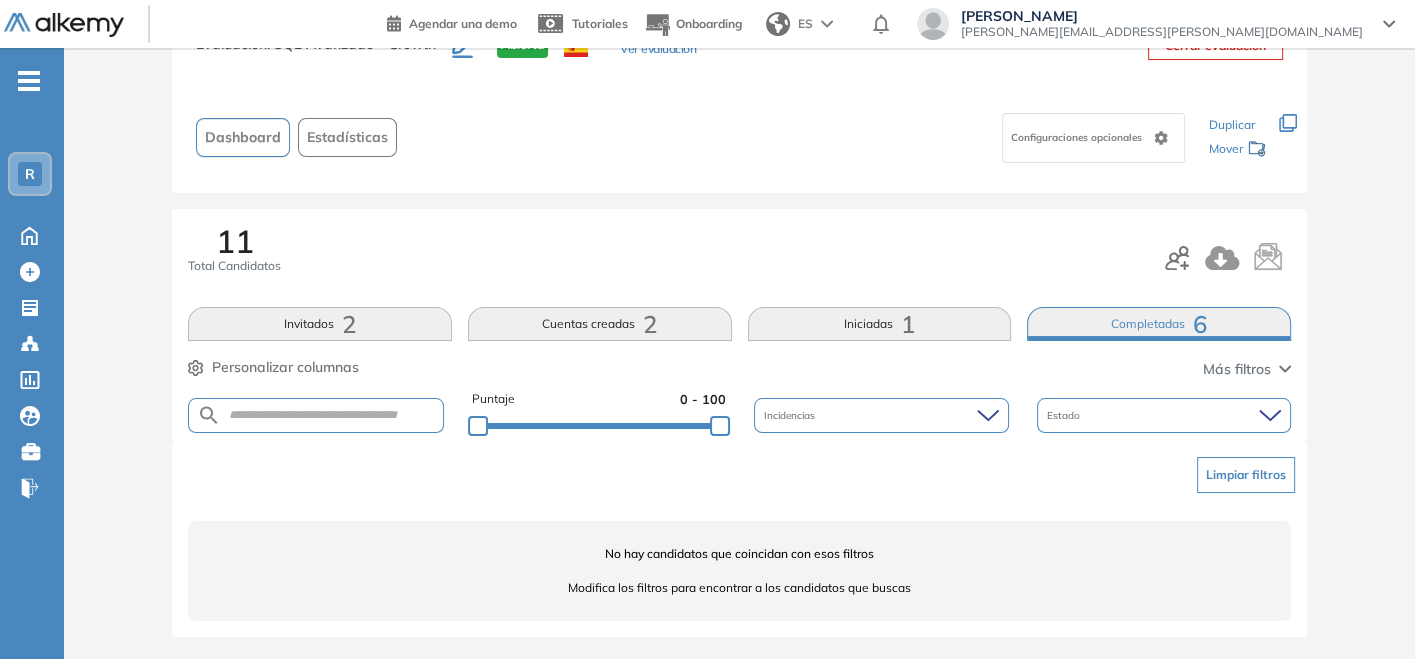 click on "Invitados 2" at bounding box center (320, 324) 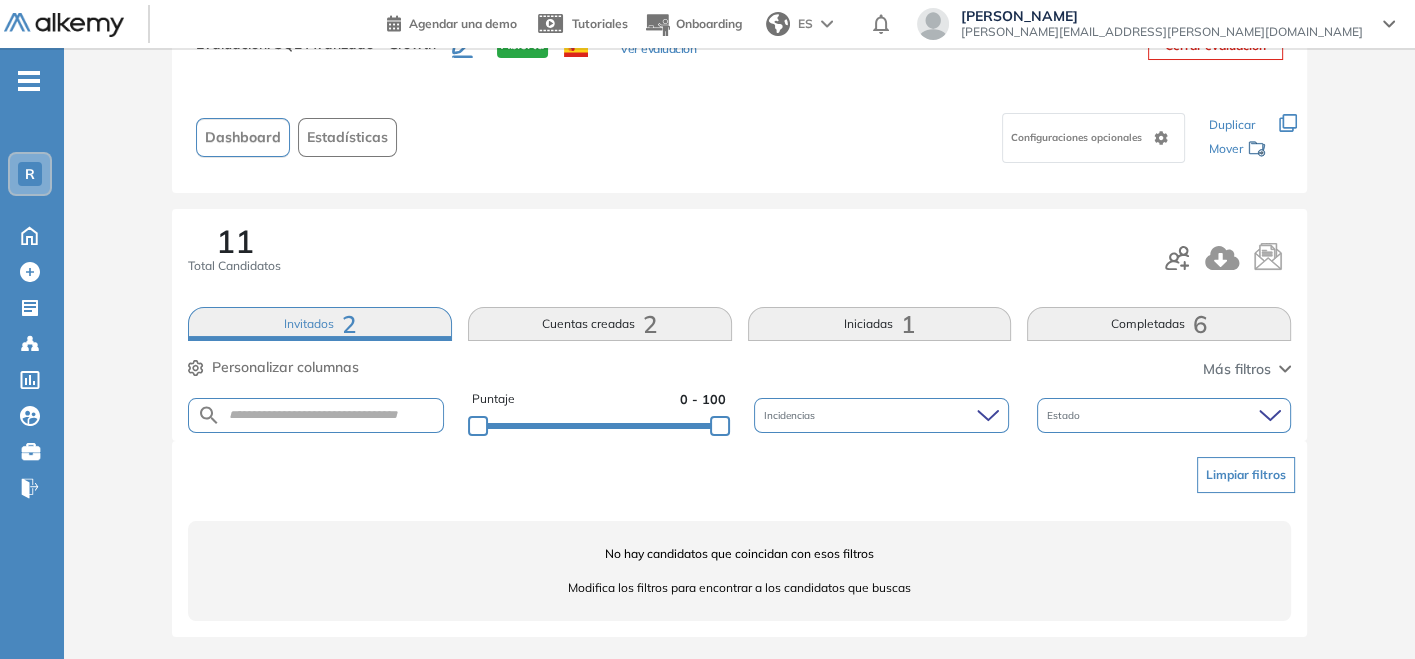 click on "Completadas 6" at bounding box center (1159, 324) 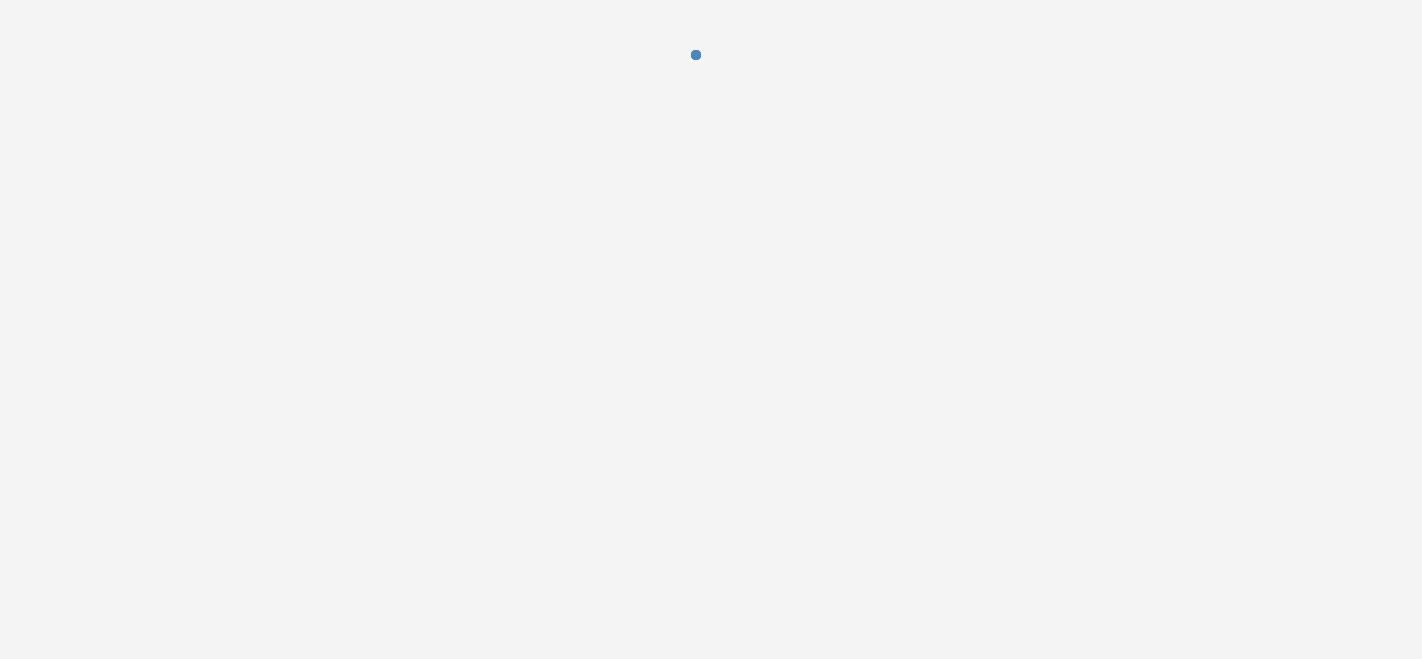 scroll, scrollTop: 0, scrollLeft: 0, axis: both 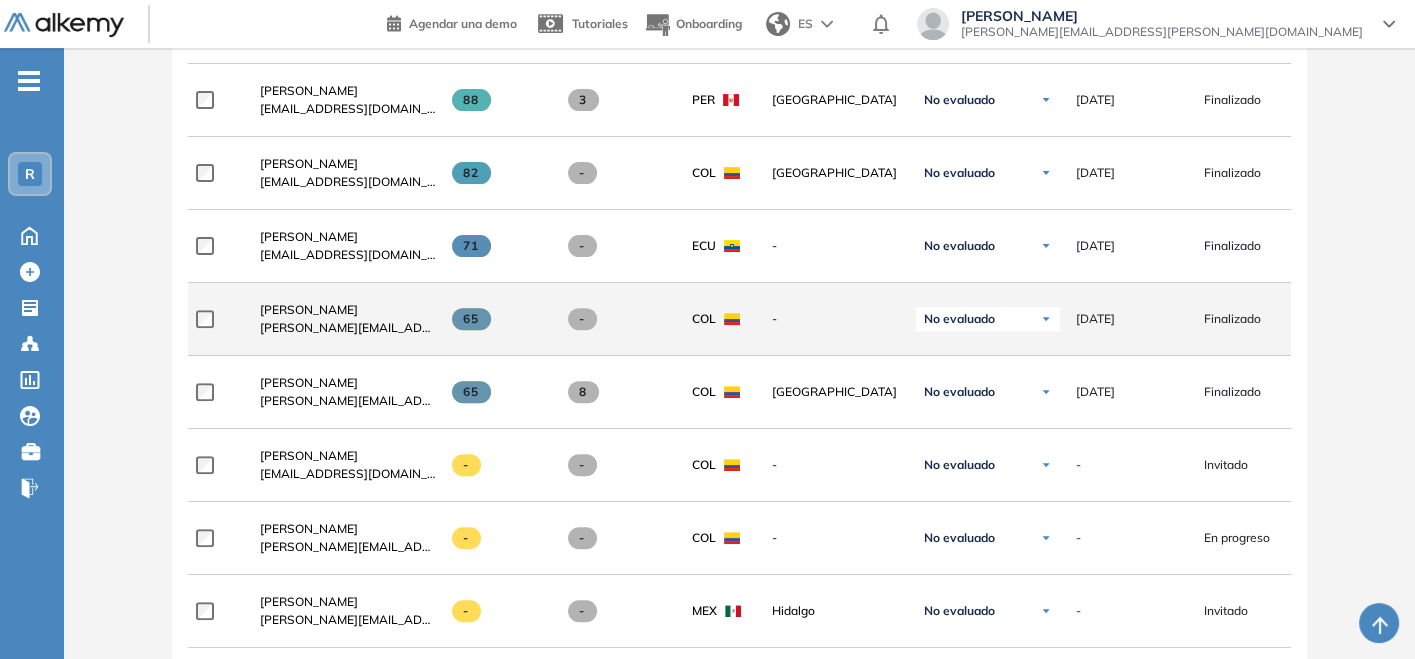 click on "Pablo Erazo erazo.pabloandres@gmail.com" 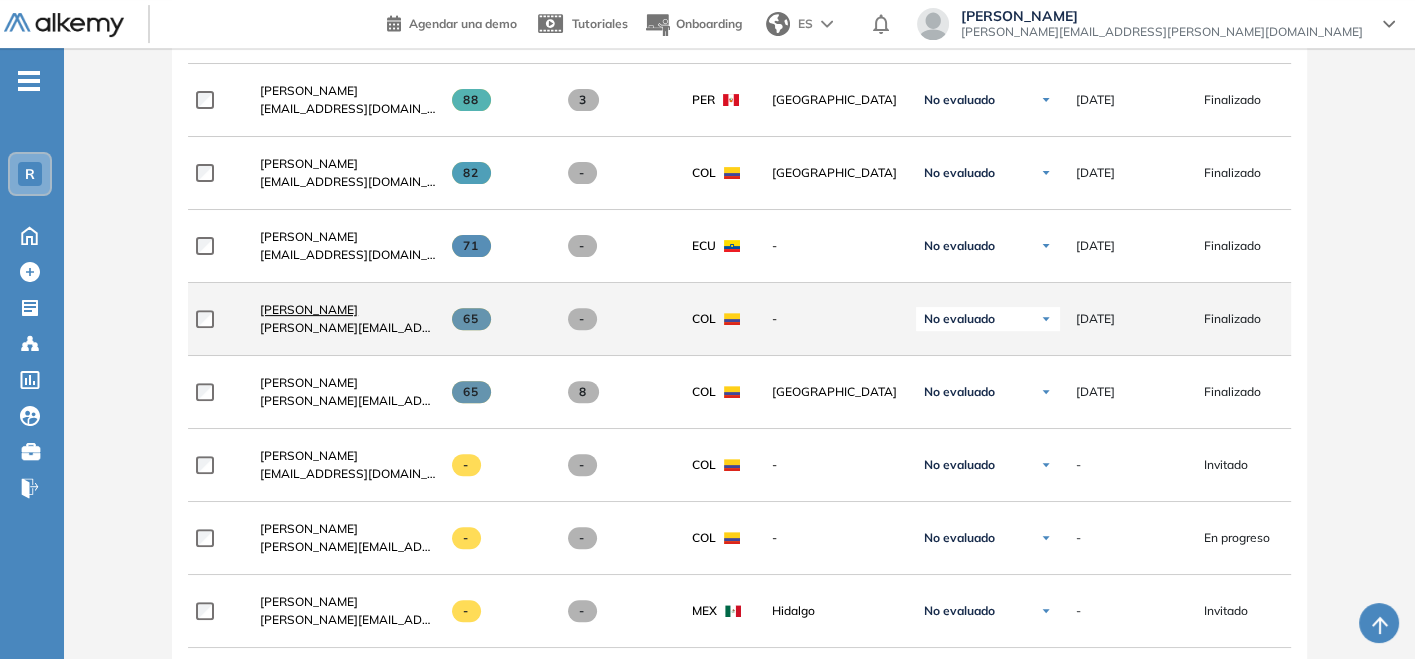 click on "[PERSON_NAME]" at bounding box center [309, 309] 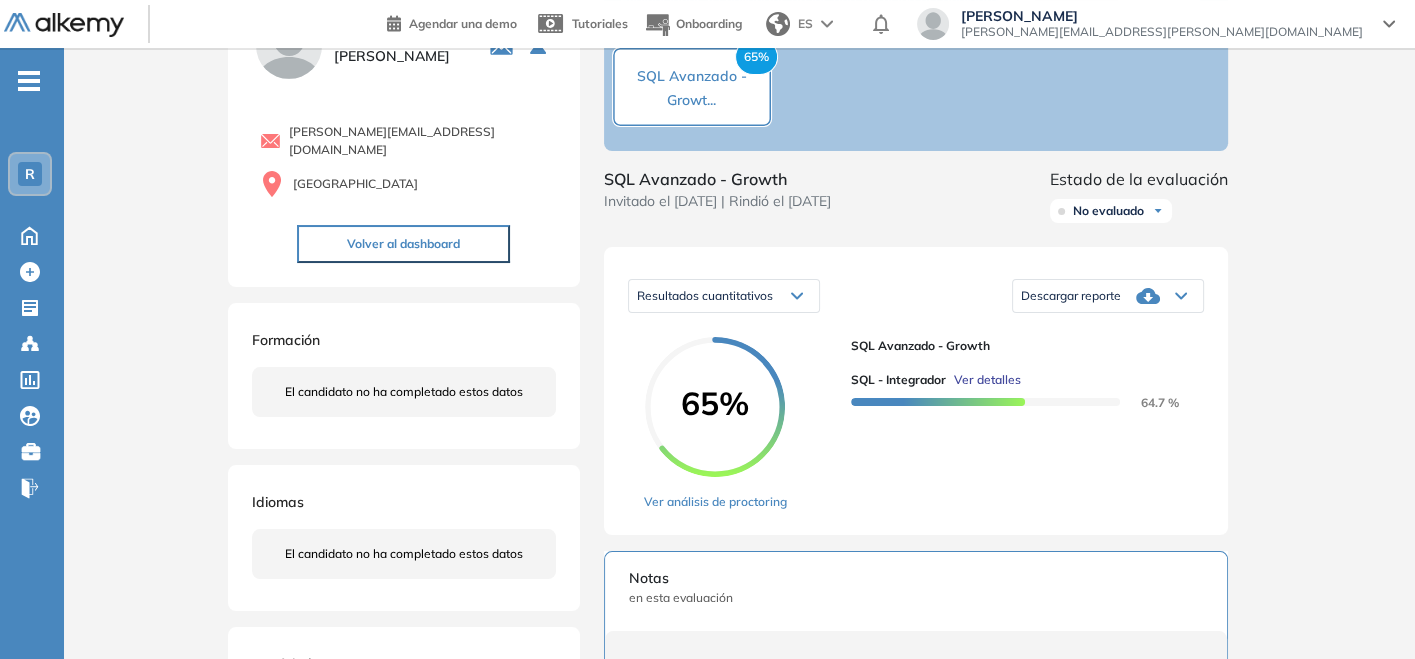 scroll, scrollTop: 0, scrollLeft: 0, axis: both 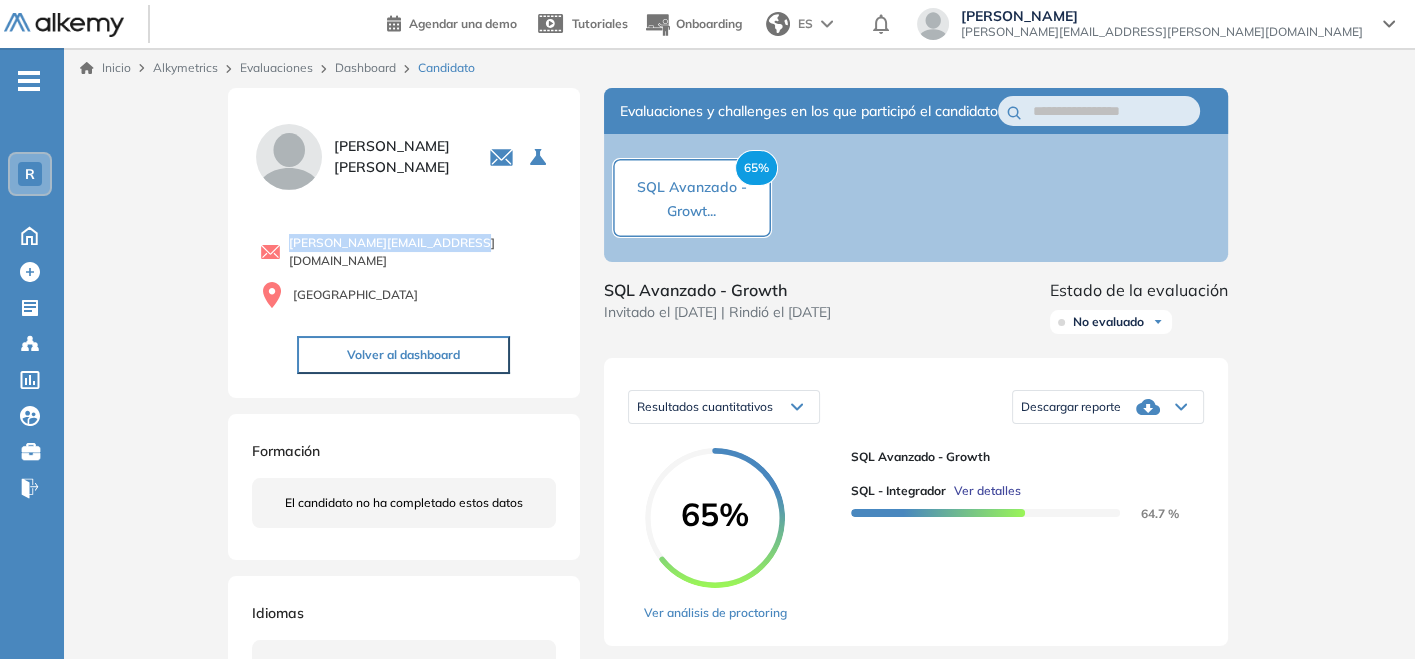 drag, startPoint x: 475, startPoint y: 241, endPoint x: 255, endPoint y: 241, distance: 220 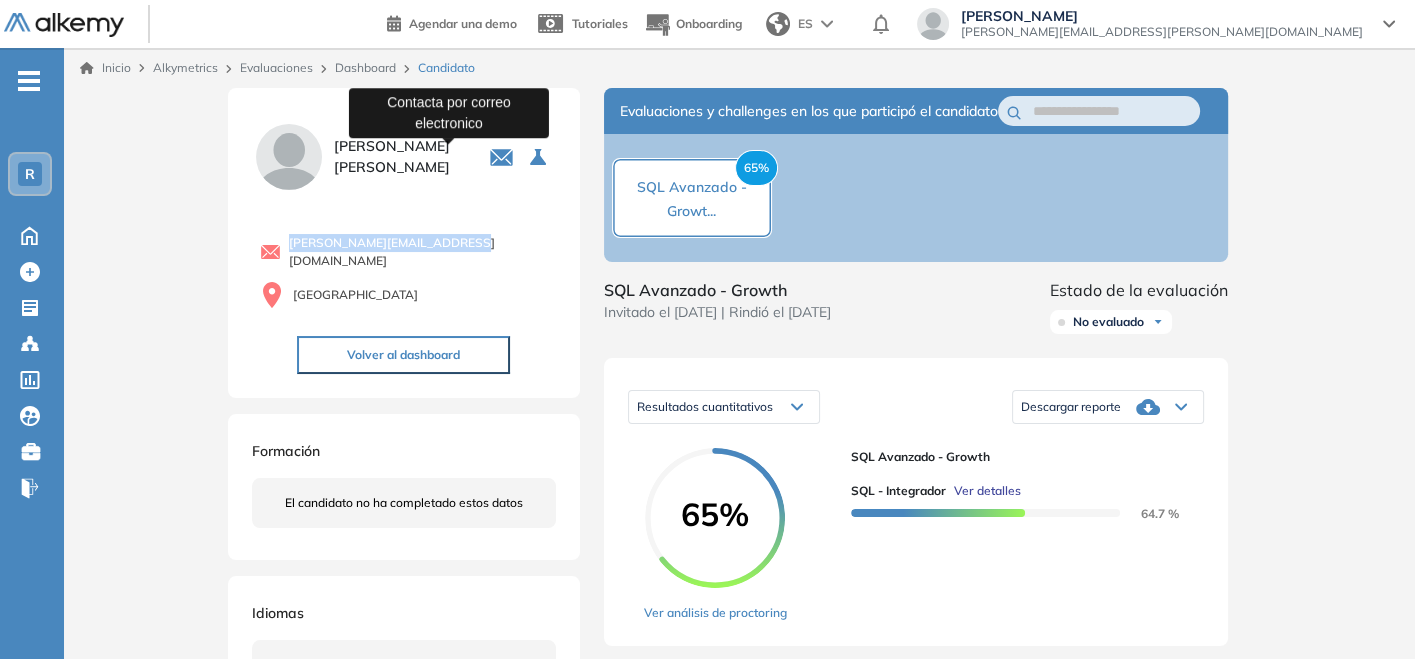 click 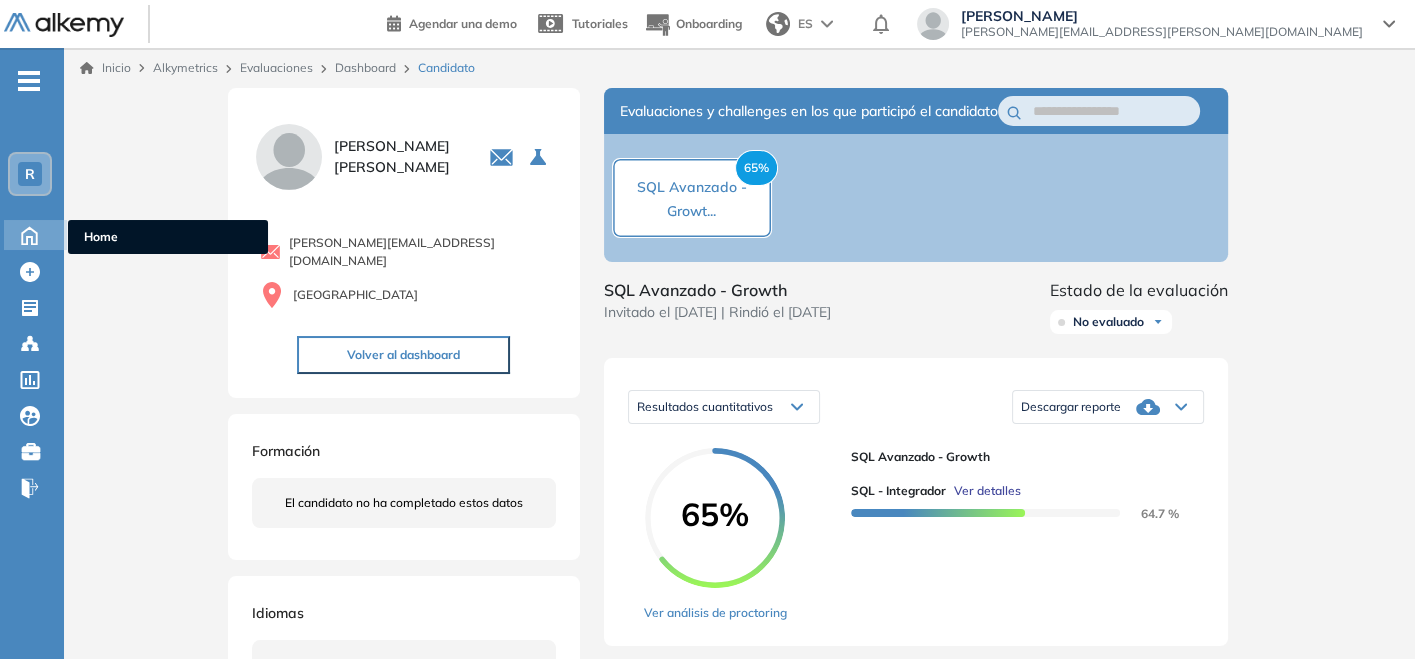 click 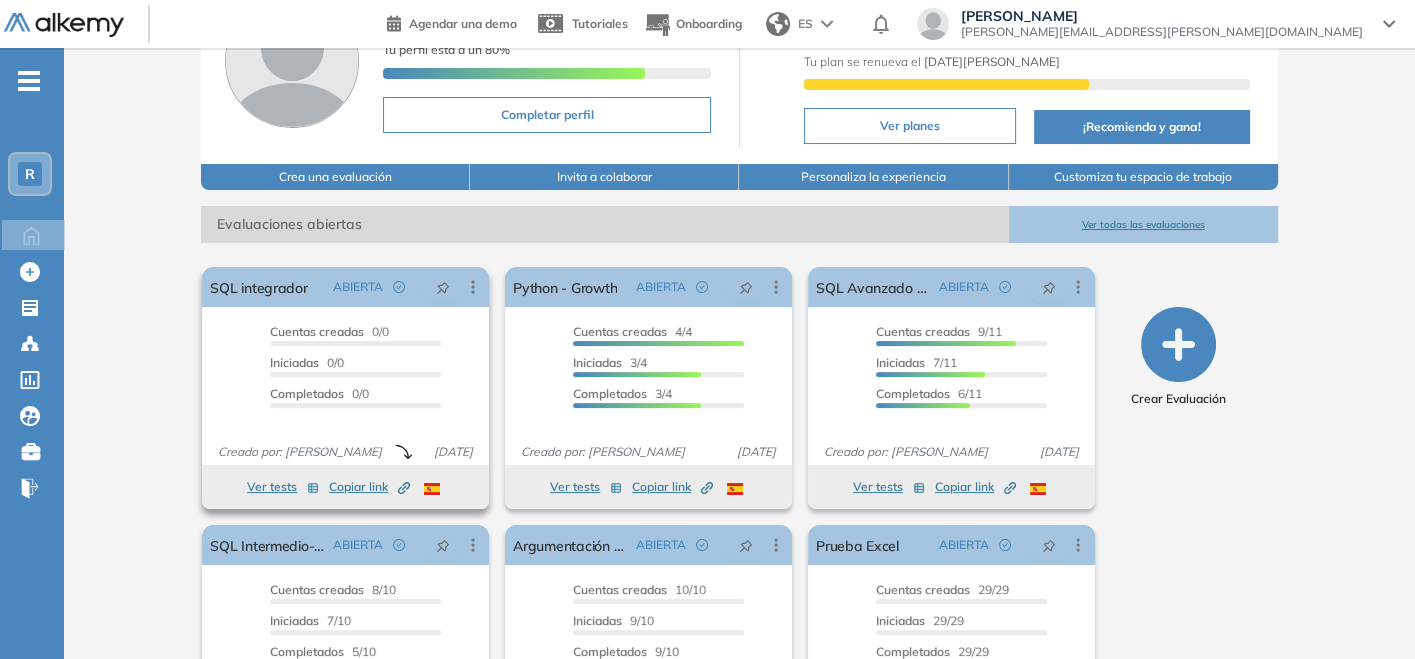 scroll, scrollTop: 222, scrollLeft: 0, axis: vertical 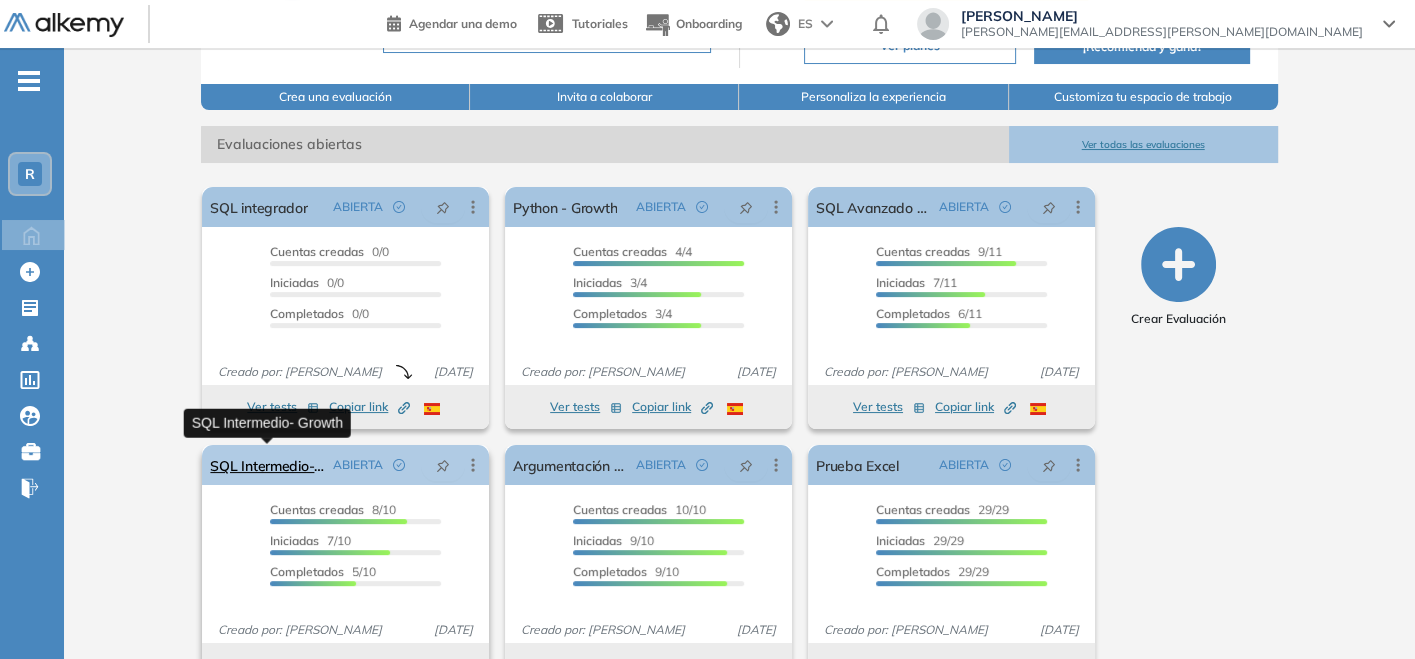 click on "SQL Intermedio- Growth" at bounding box center [267, 465] 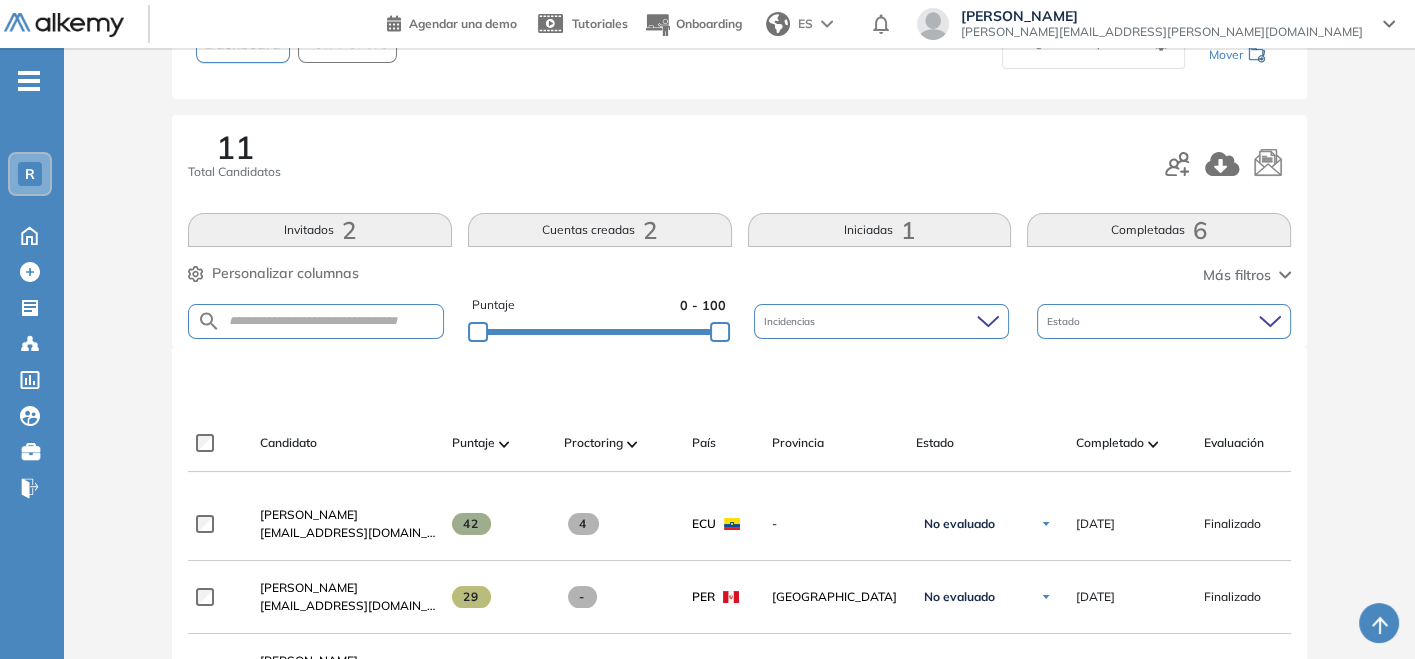 scroll, scrollTop: 128, scrollLeft: 0, axis: vertical 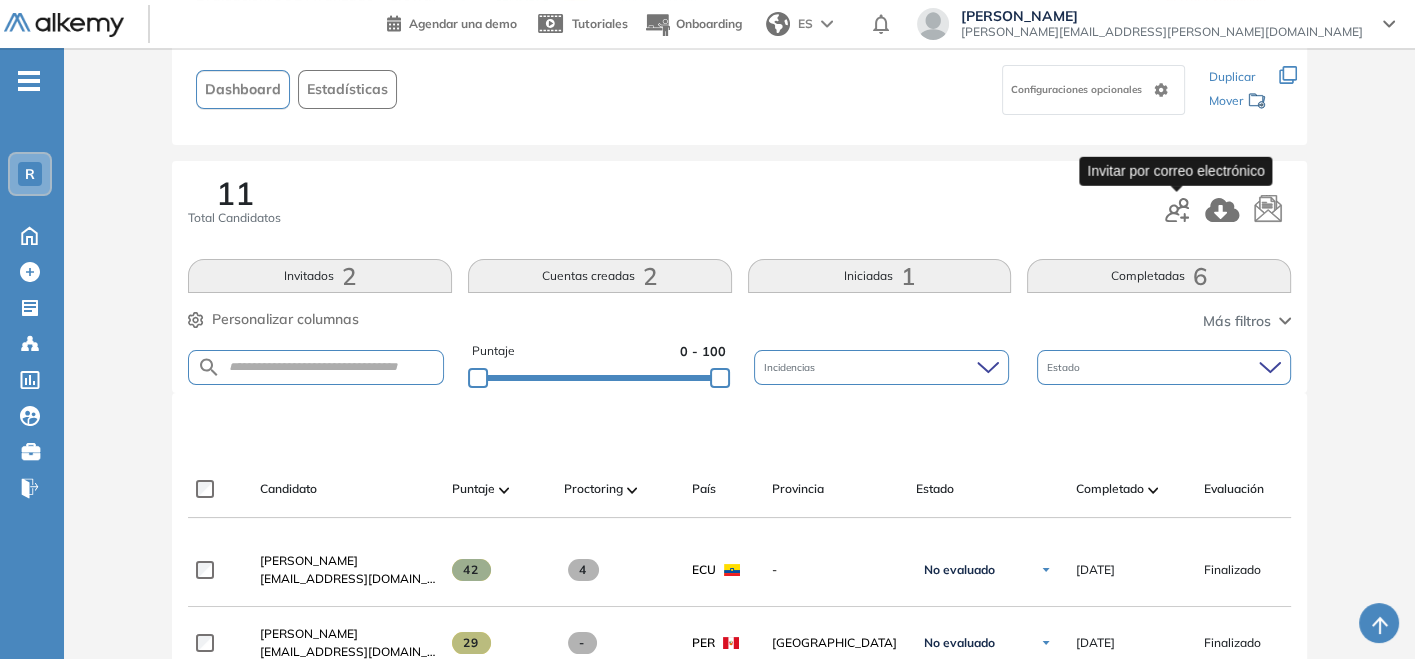 click 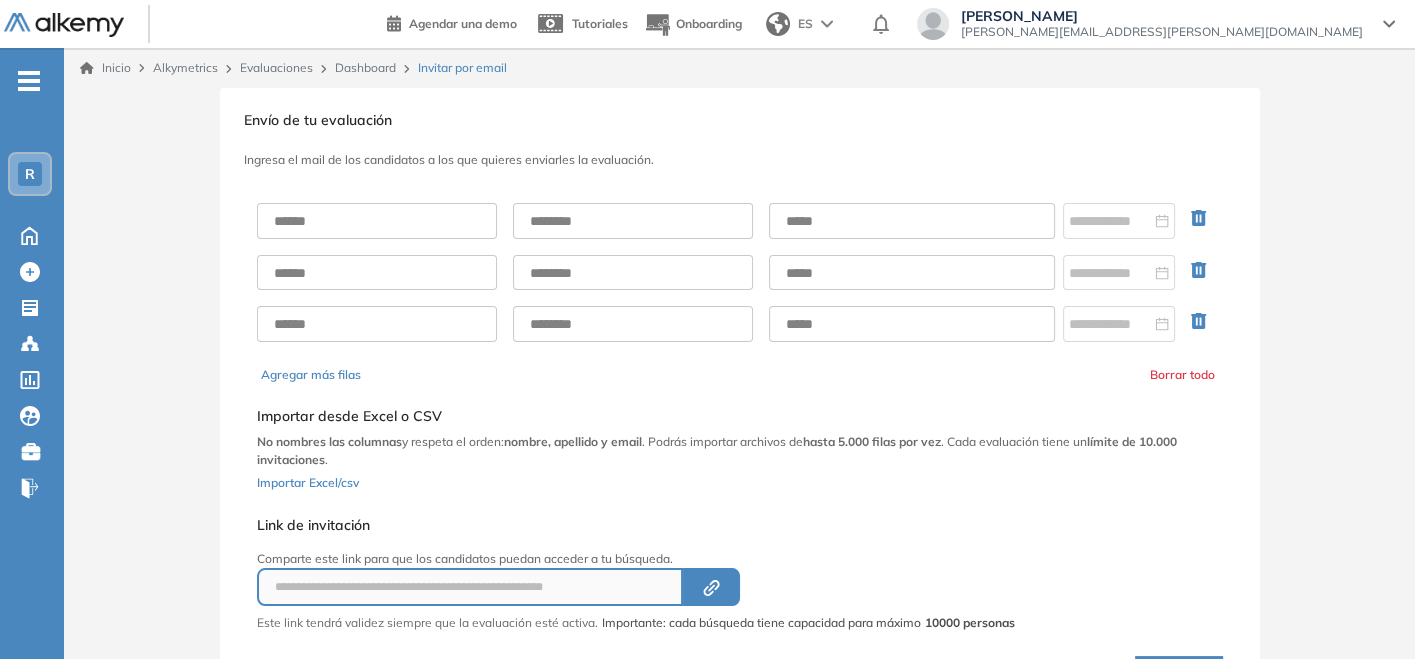 scroll, scrollTop: 0, scrollLeft: 0, axis: both 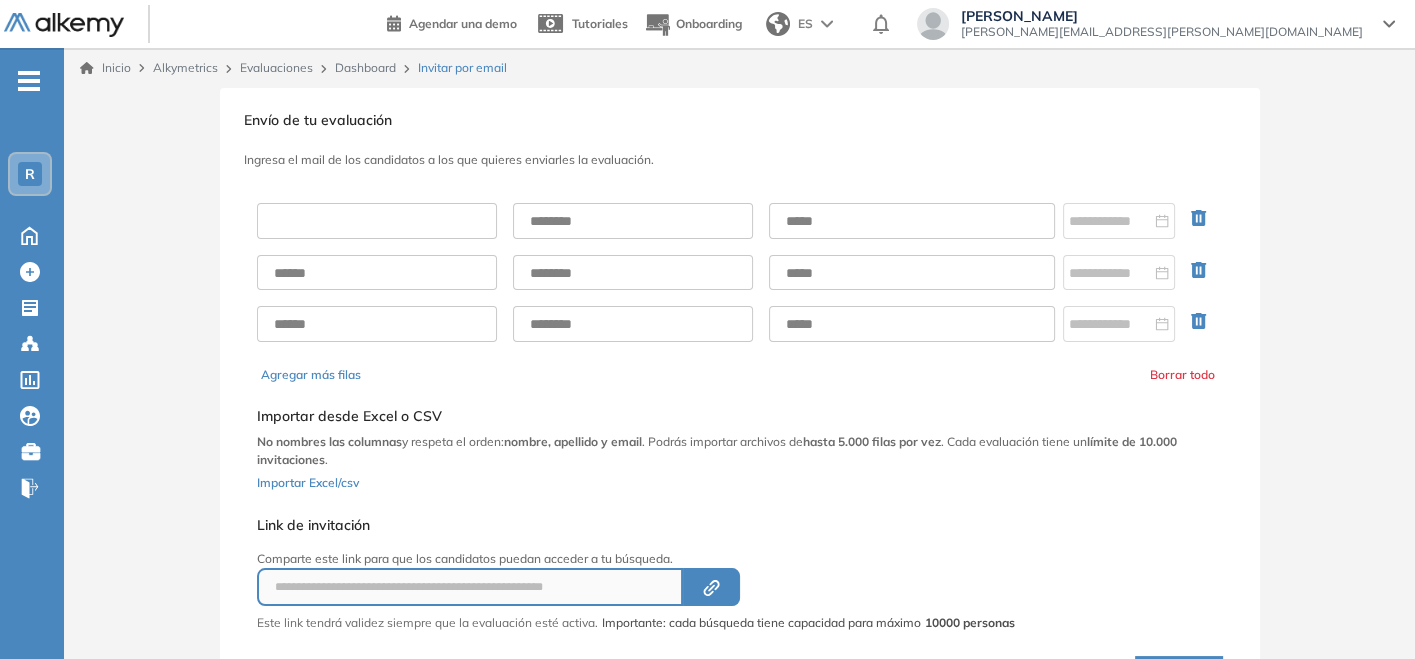click at bounding box center (377, 221) 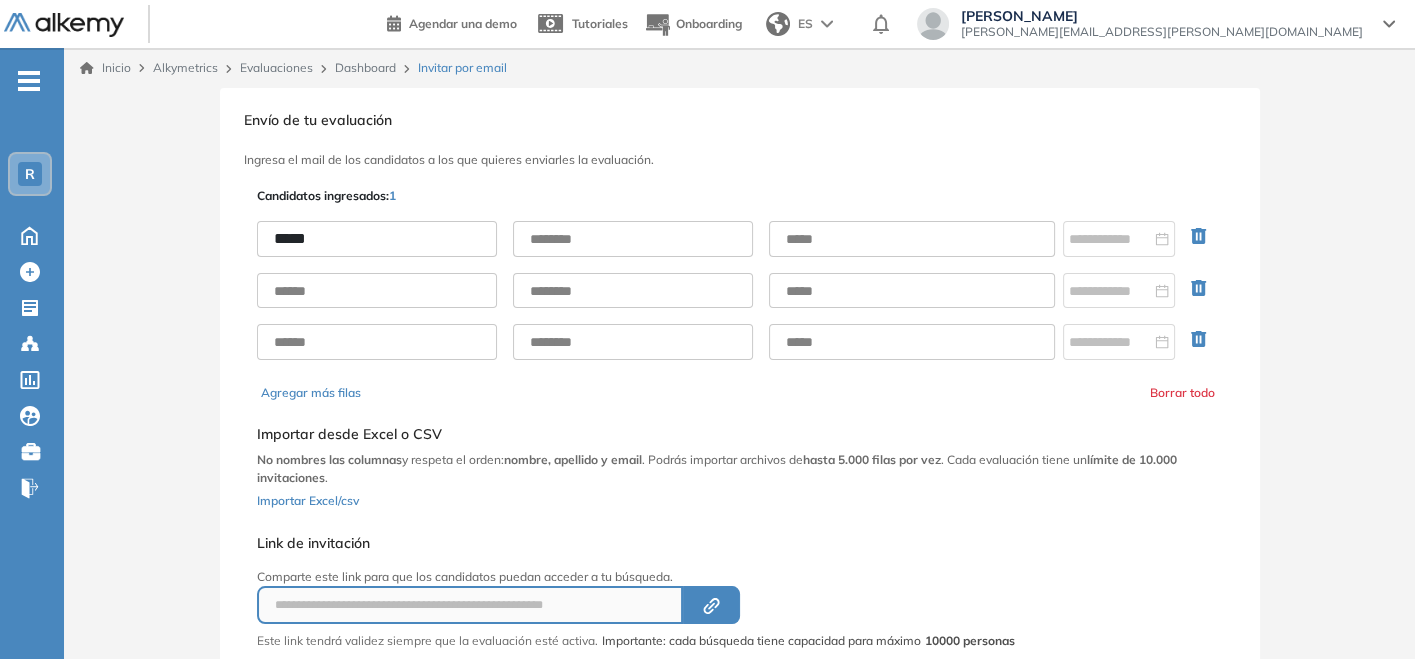 click on "*****" at bounding box center (740, 290) 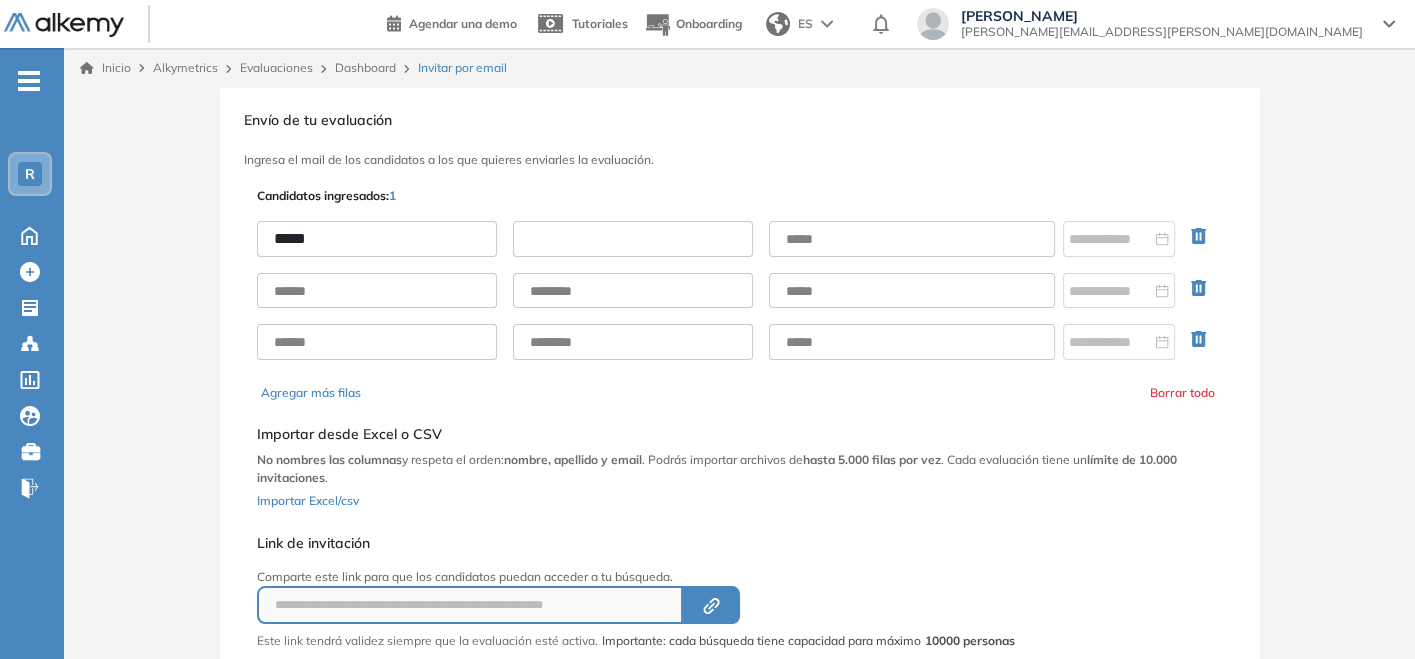 click at bounding box center (633, 239) 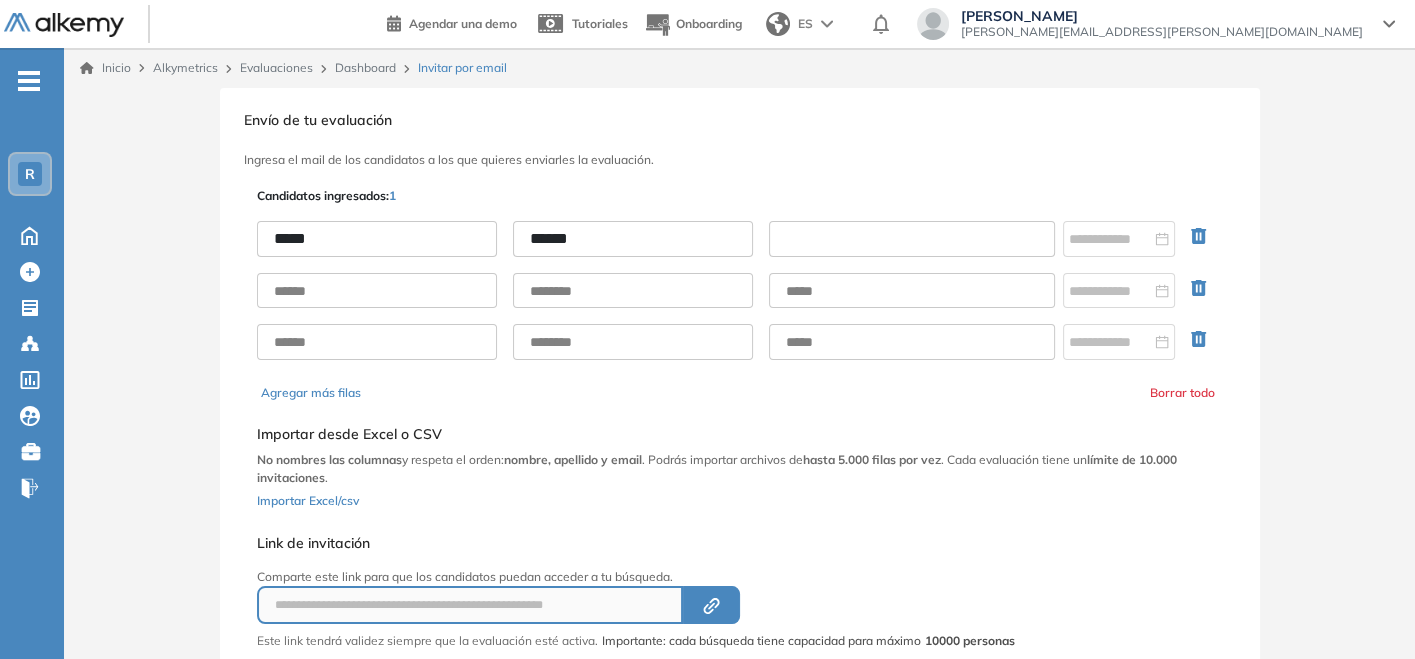 click at bounding box center (912, 239) 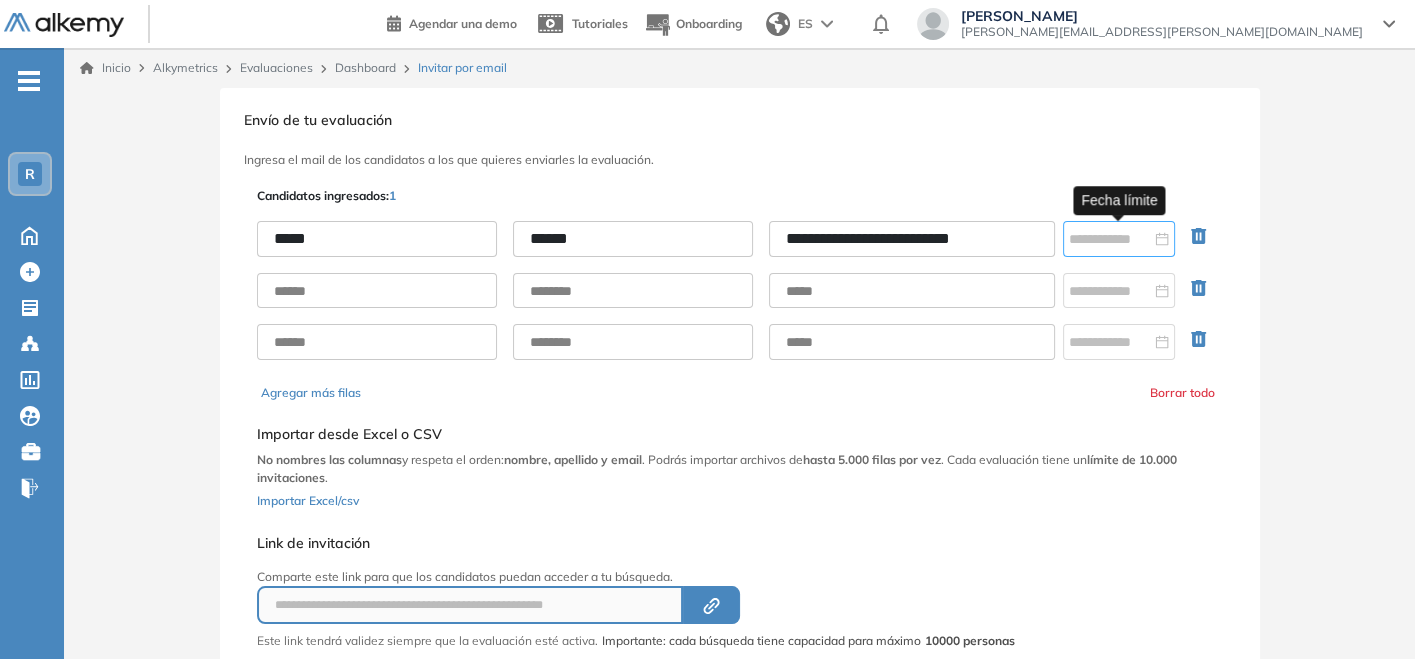 type on "**********" 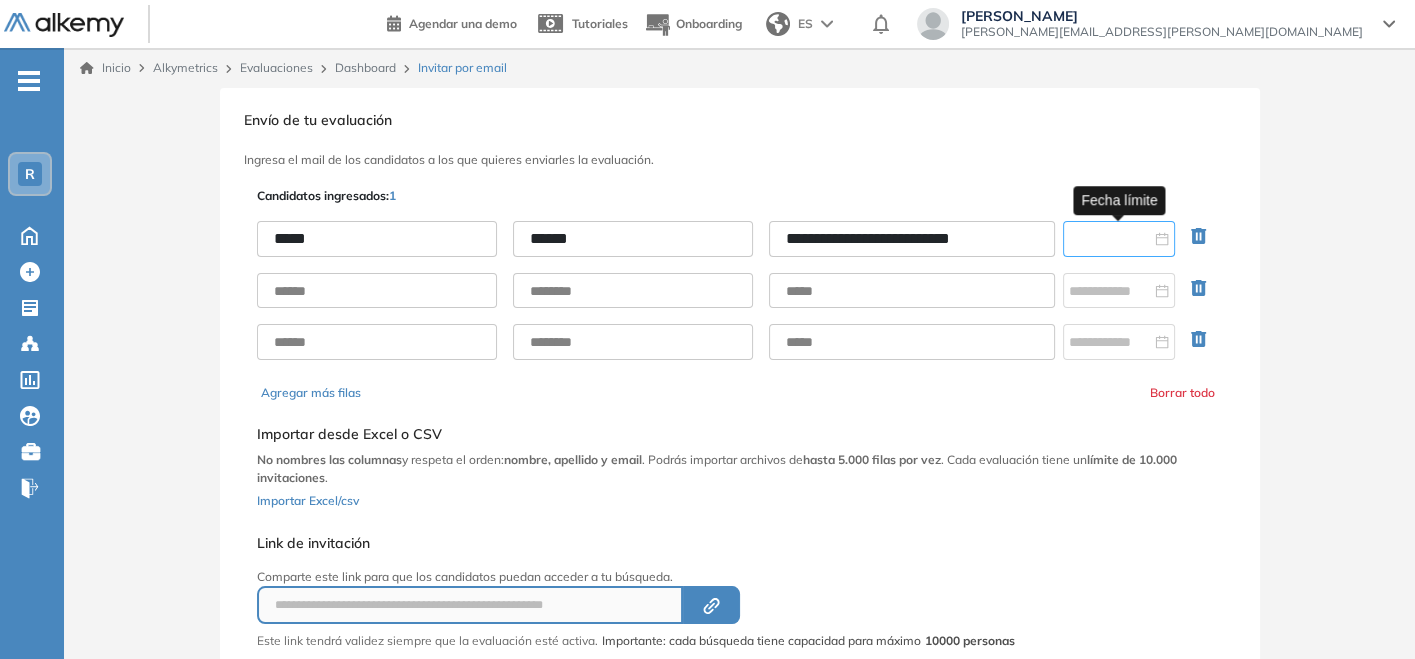click at bounding box center (1110, 239) 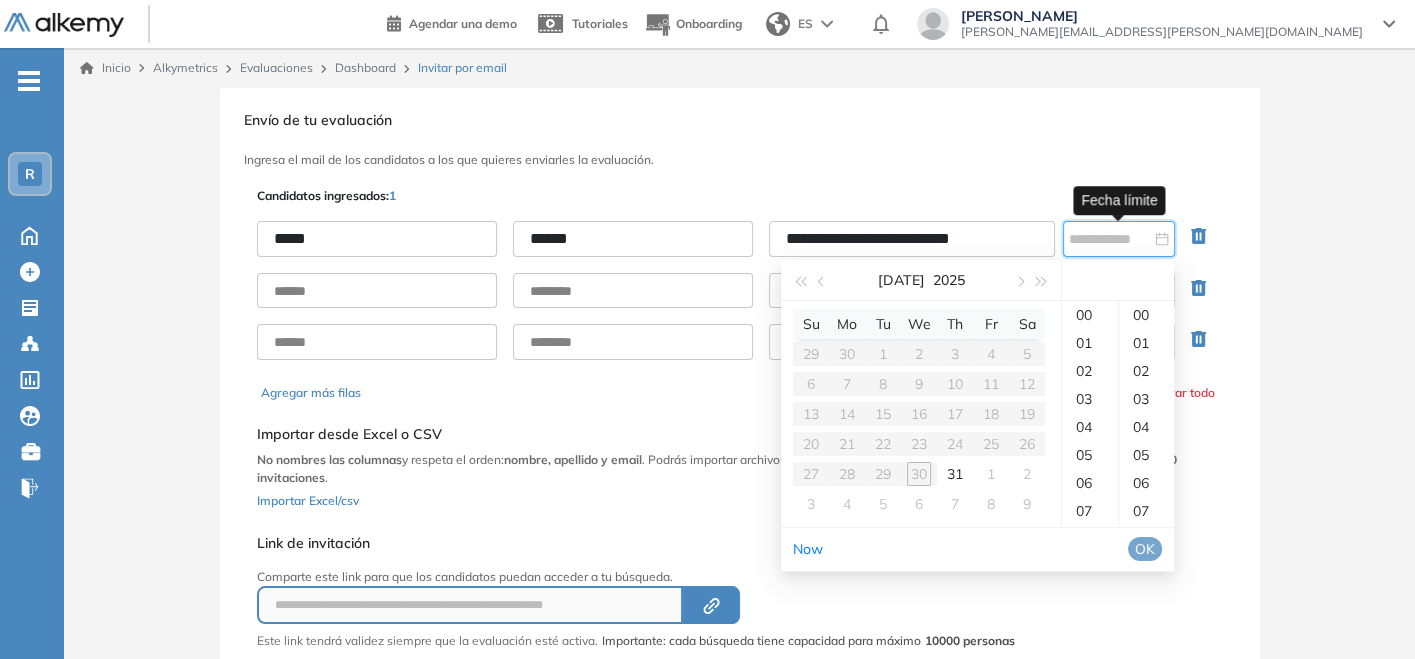 click at bounding box center [1119, 239] 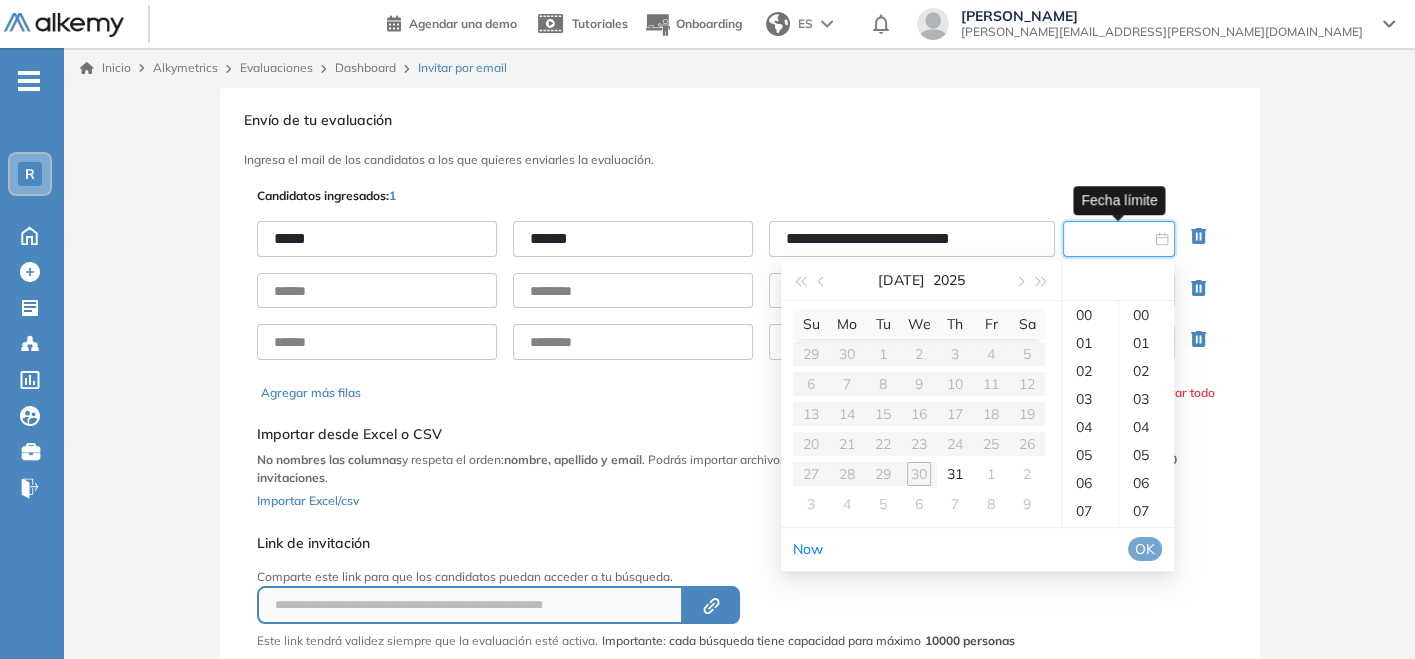type on "**********" 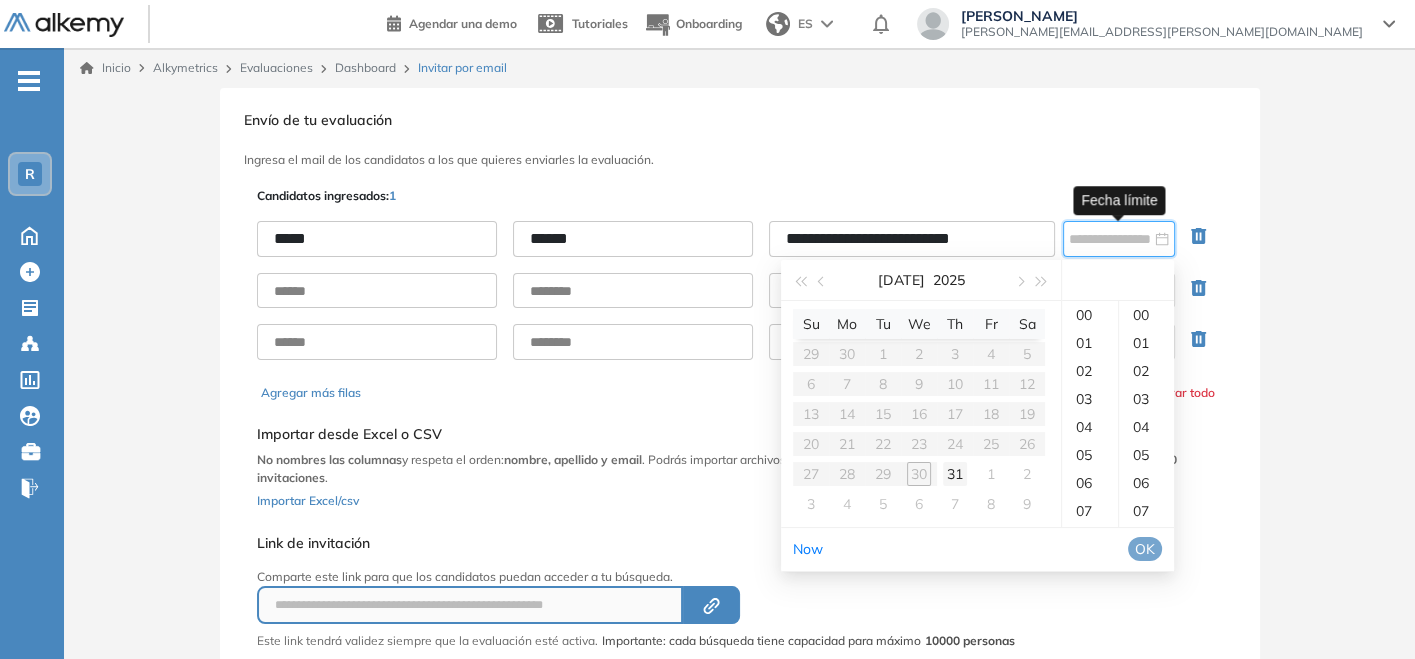 click on "31" at bounding box center [955, 474] 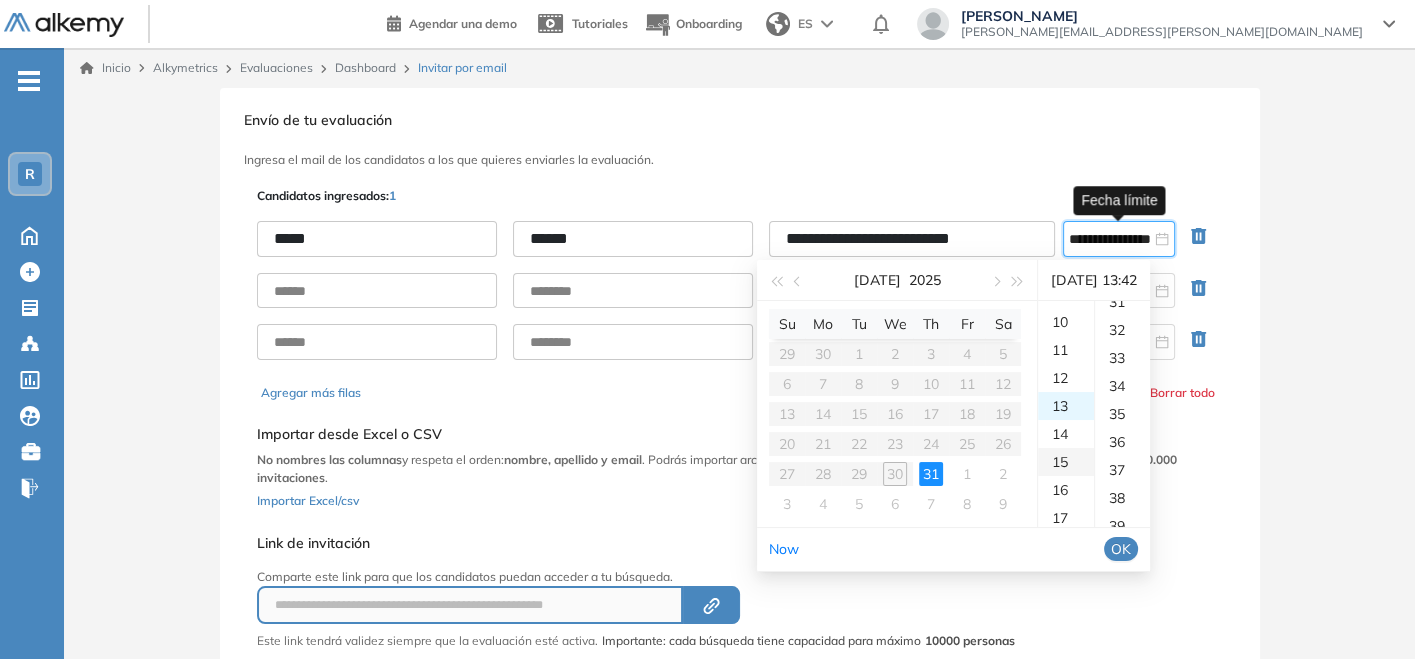 scroll, scrollTop: 363, scrollLeft: 0, axis: vertical 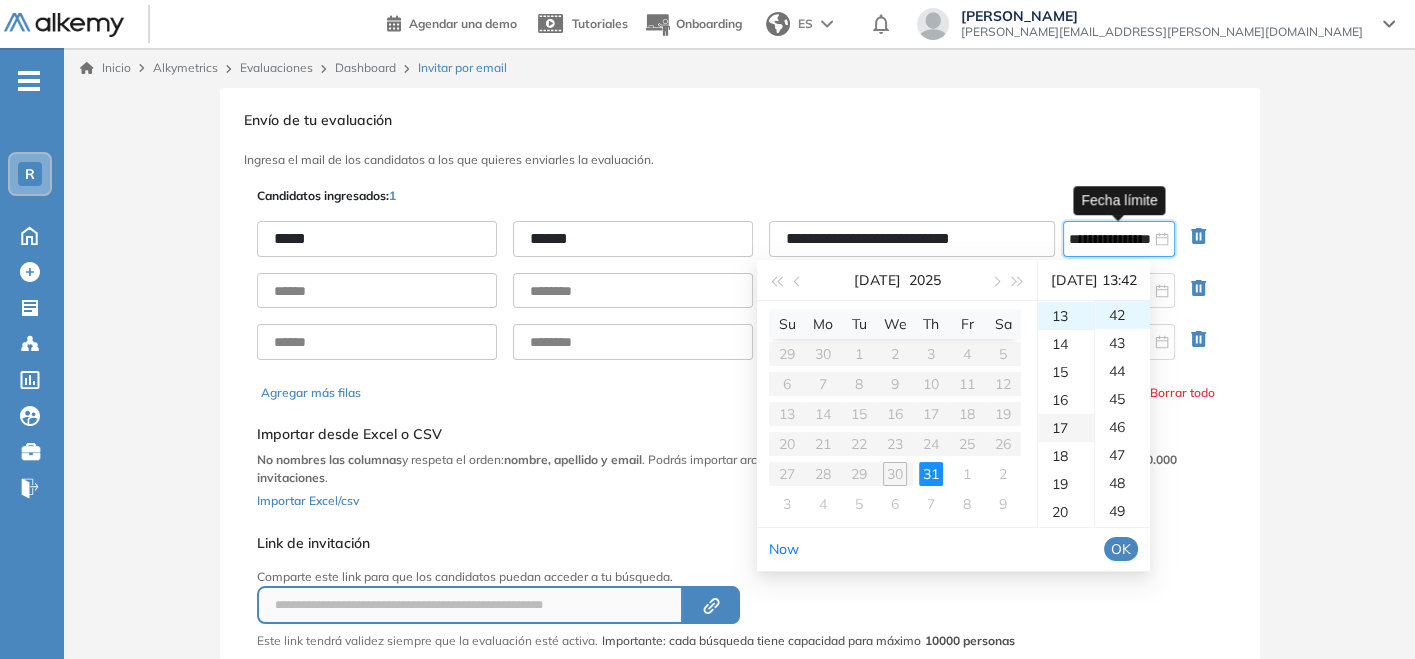 click on "17" at bounding box center [1066, 428] 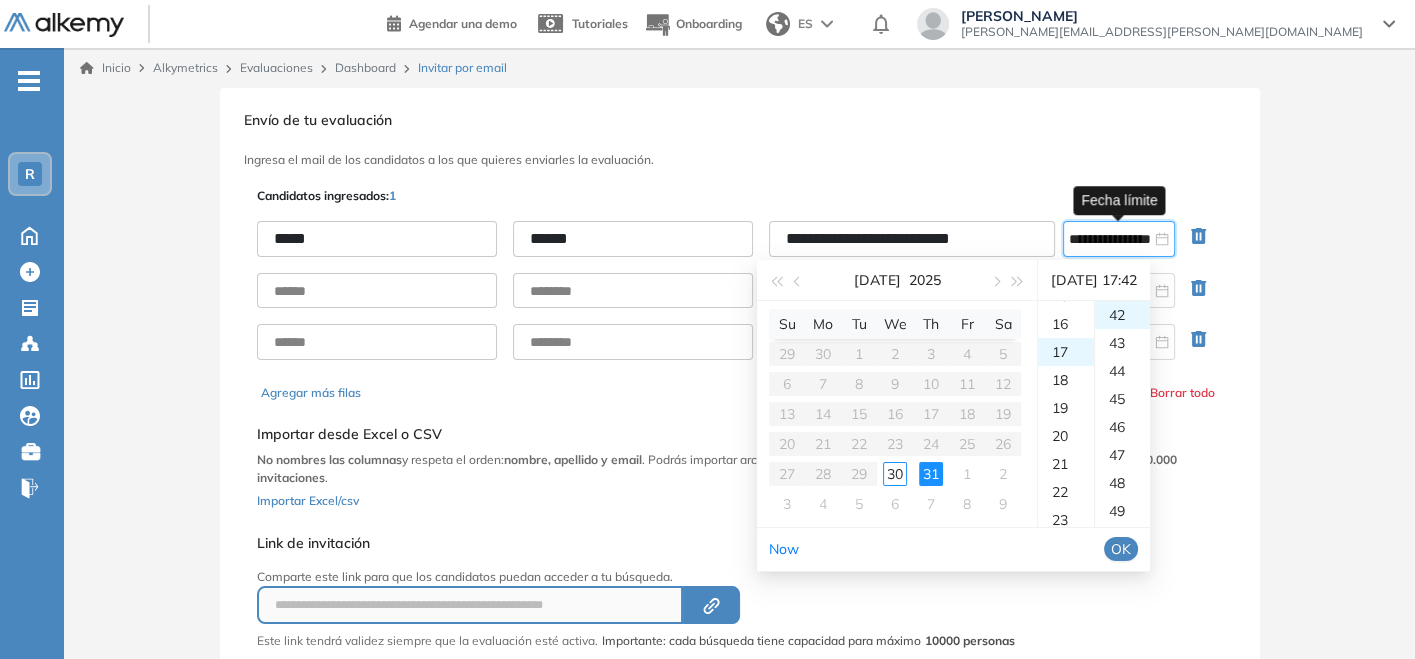 scroll, scrollTop: 476, scrollLeft: 0, axis: vertical 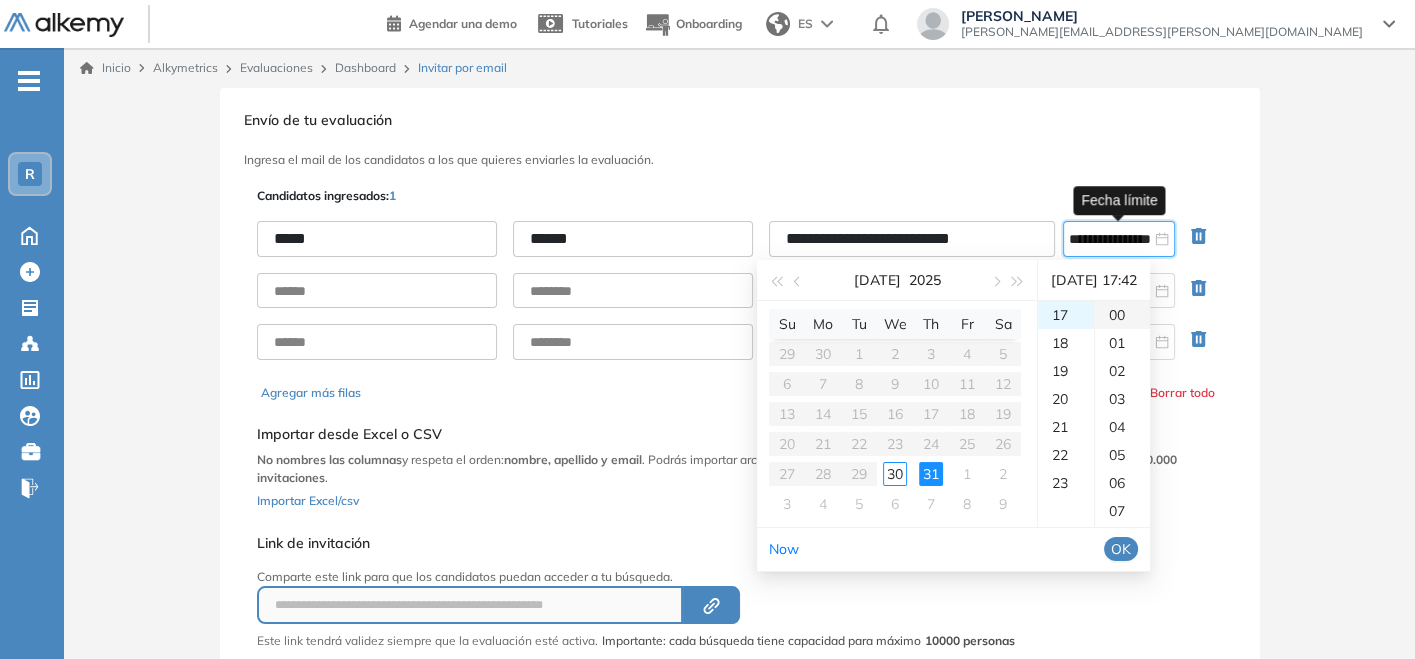 click on "00" at bounding box center (1122, 315) 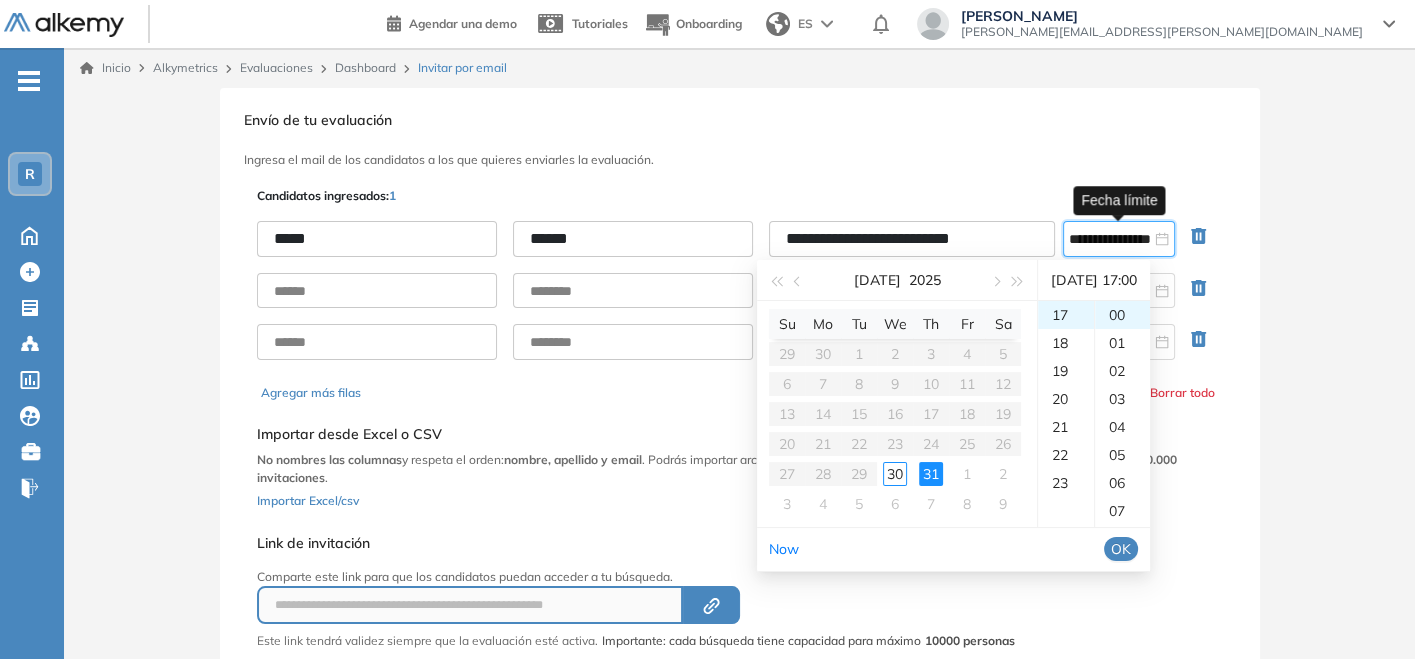 click on "OK" at bounding box center [1121, 549] 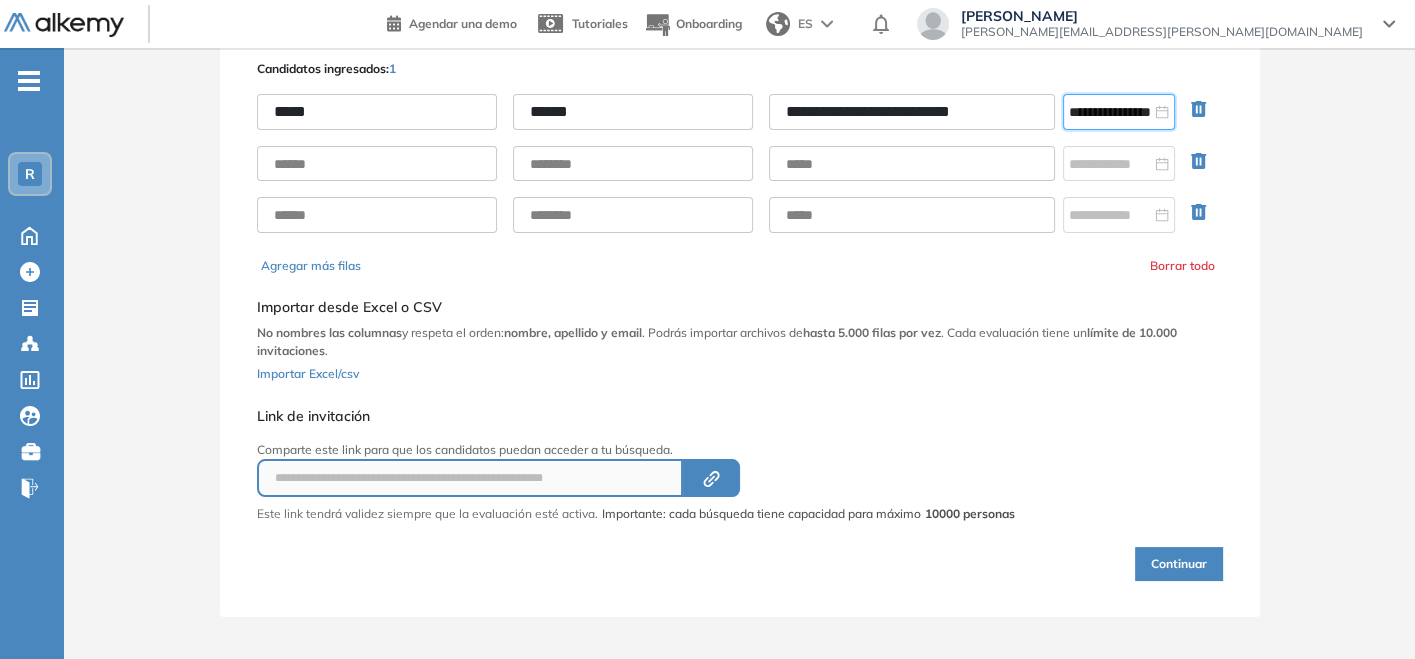scroll, scrollTop: 129, scrollLeft: 0, axis: vertical 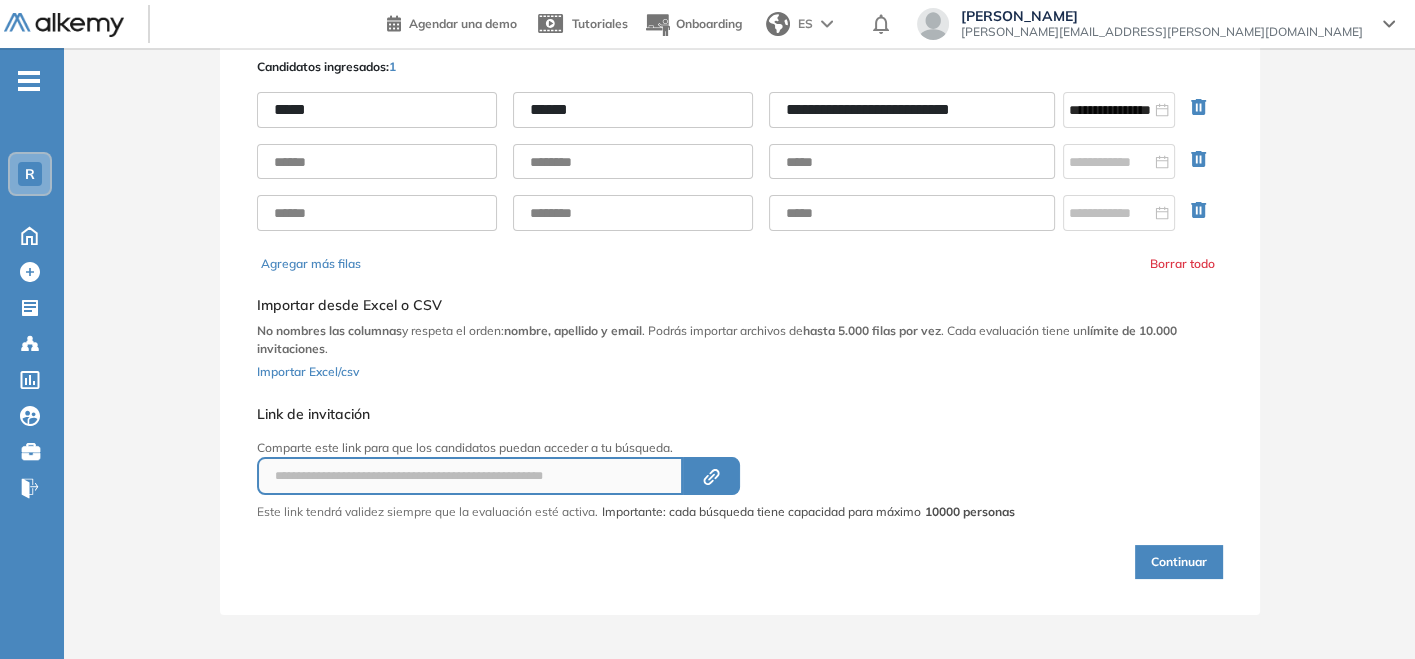 click on "Continuar" at bounding box center [1179, 562] 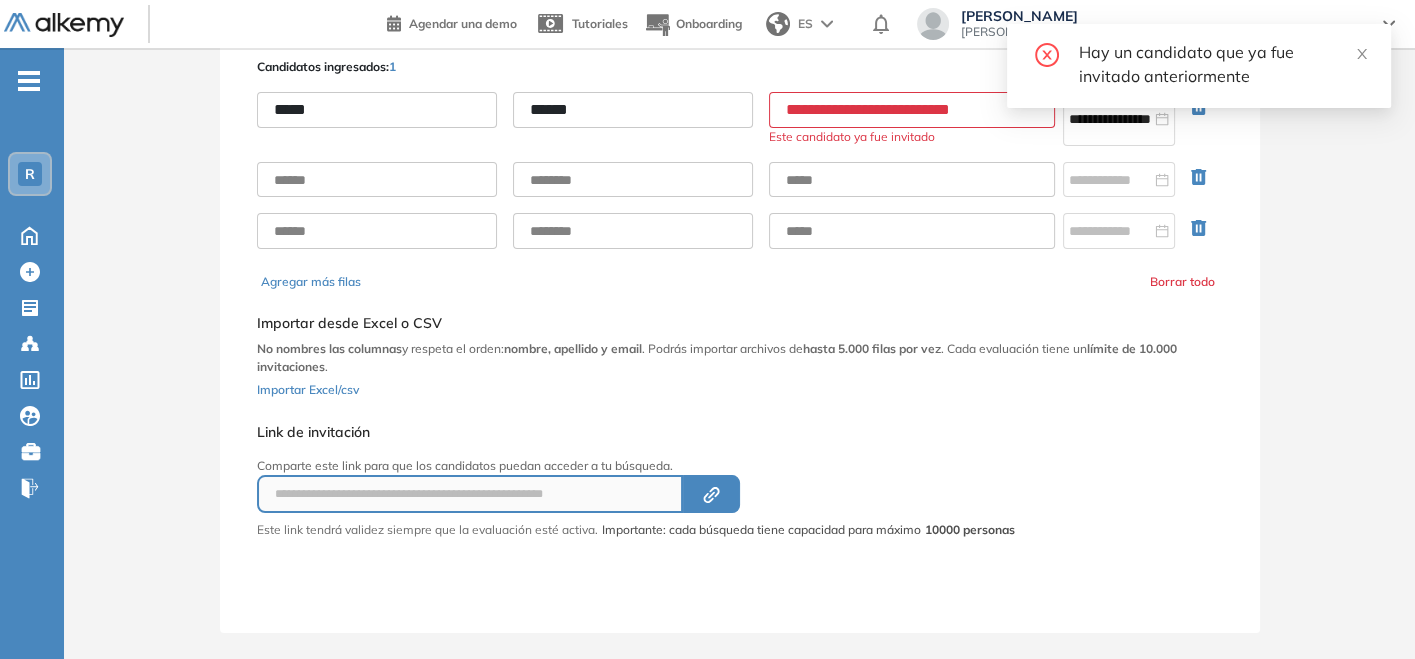 click on "**********" at bounding box center [912, 110] 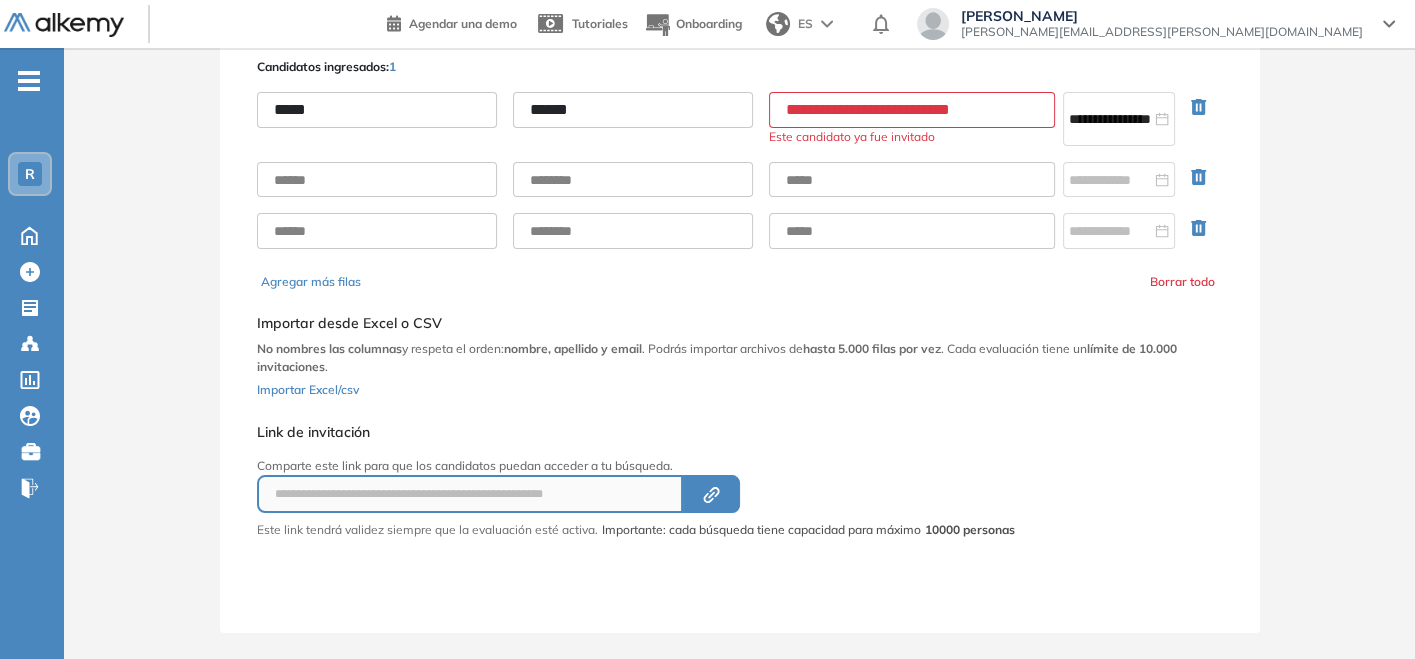 click on "**********" at bounding box center (912, 110) 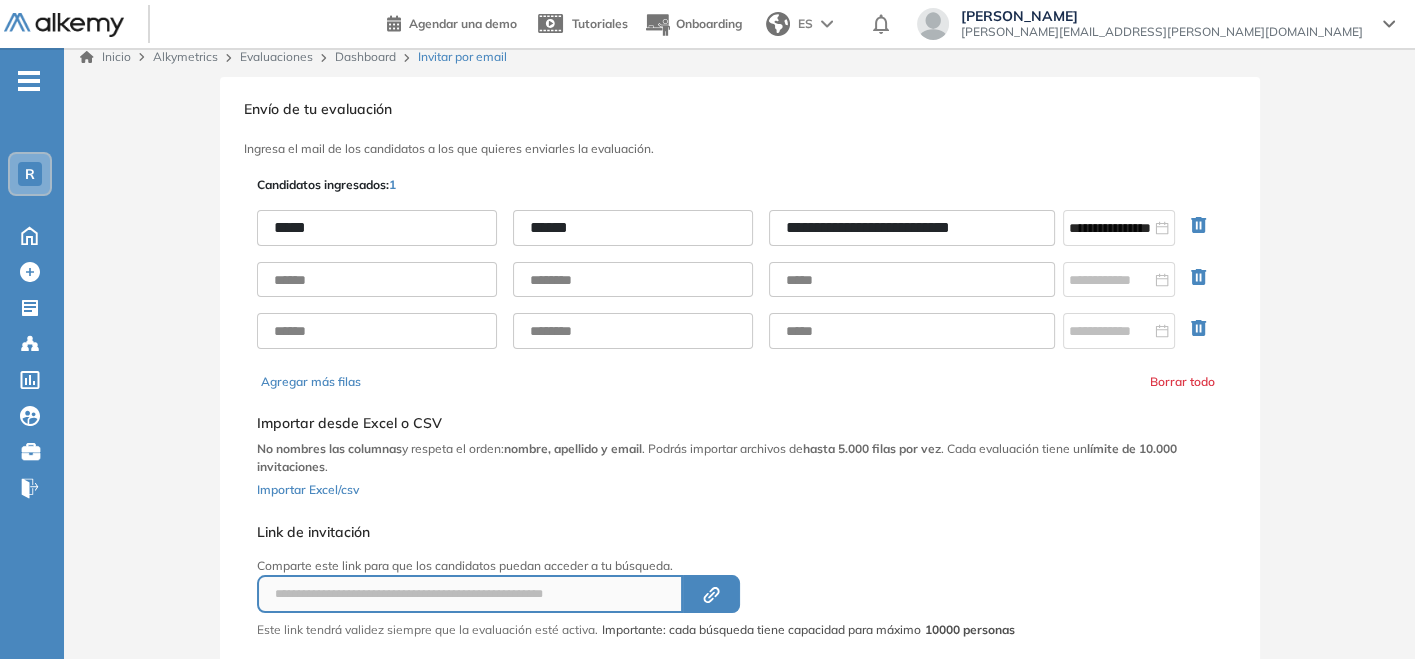scroll, scrollTop: 0, scrollLeft: 0, axis: both 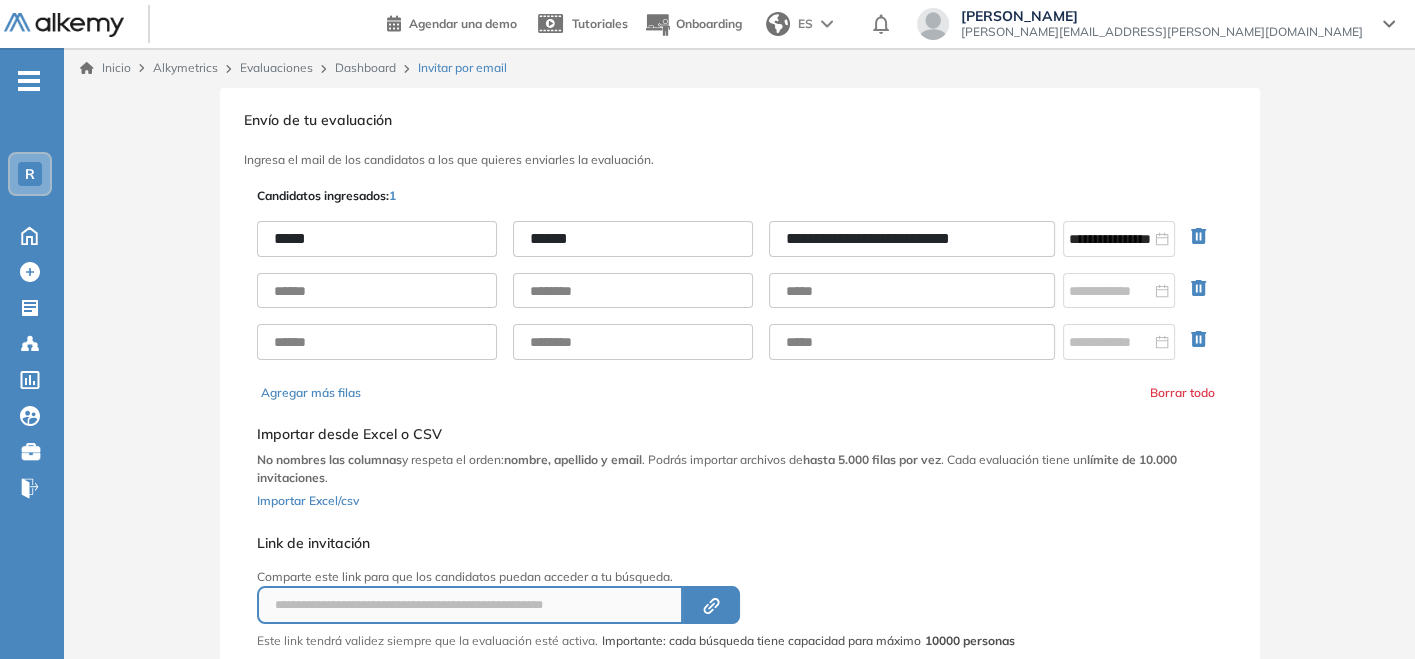 drag, startPoint x: 1025, startPoint y: 235, endPoint x: 548, endPoint y: 255, distance: 477.4191 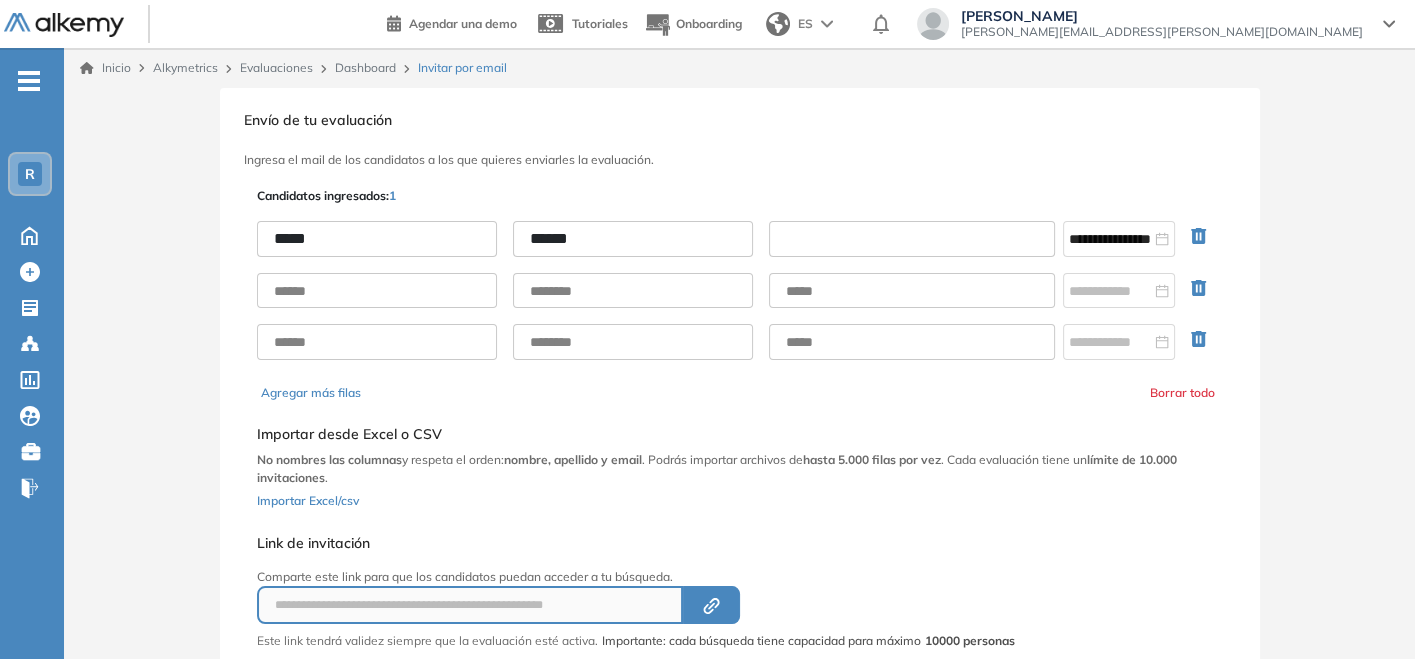 paste on "**********" 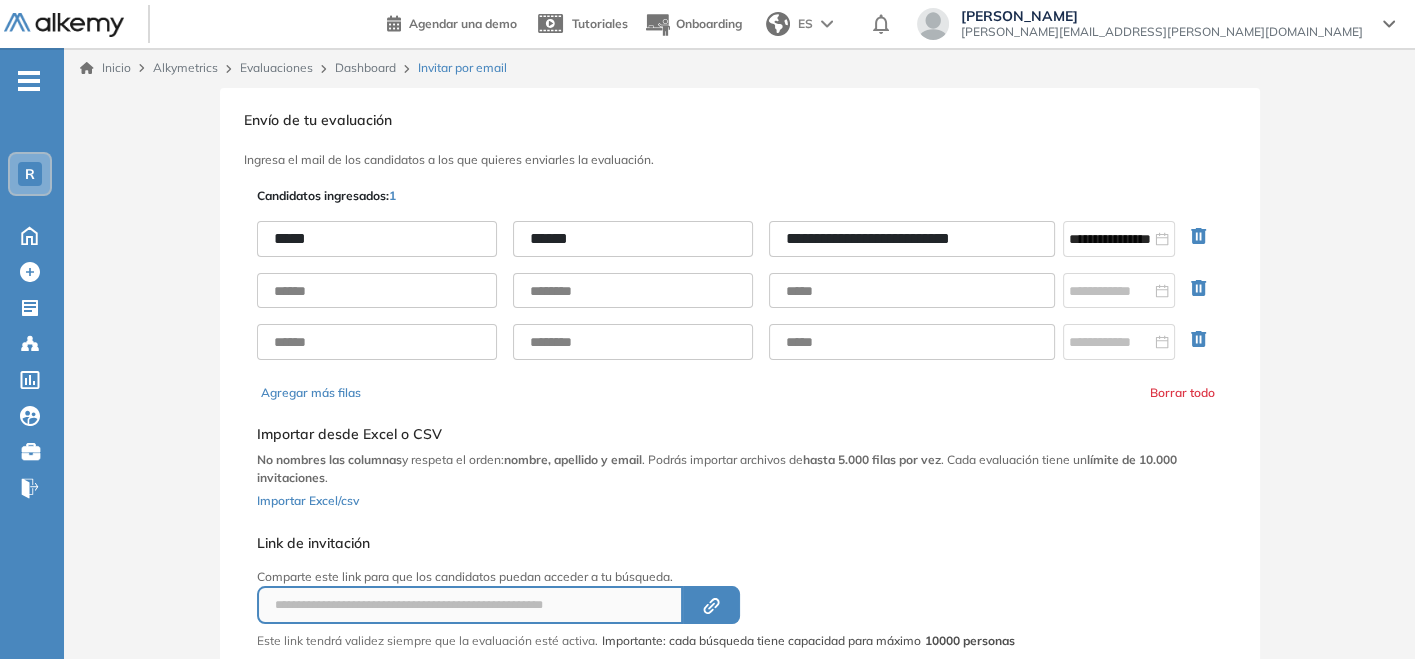 type on "**********" 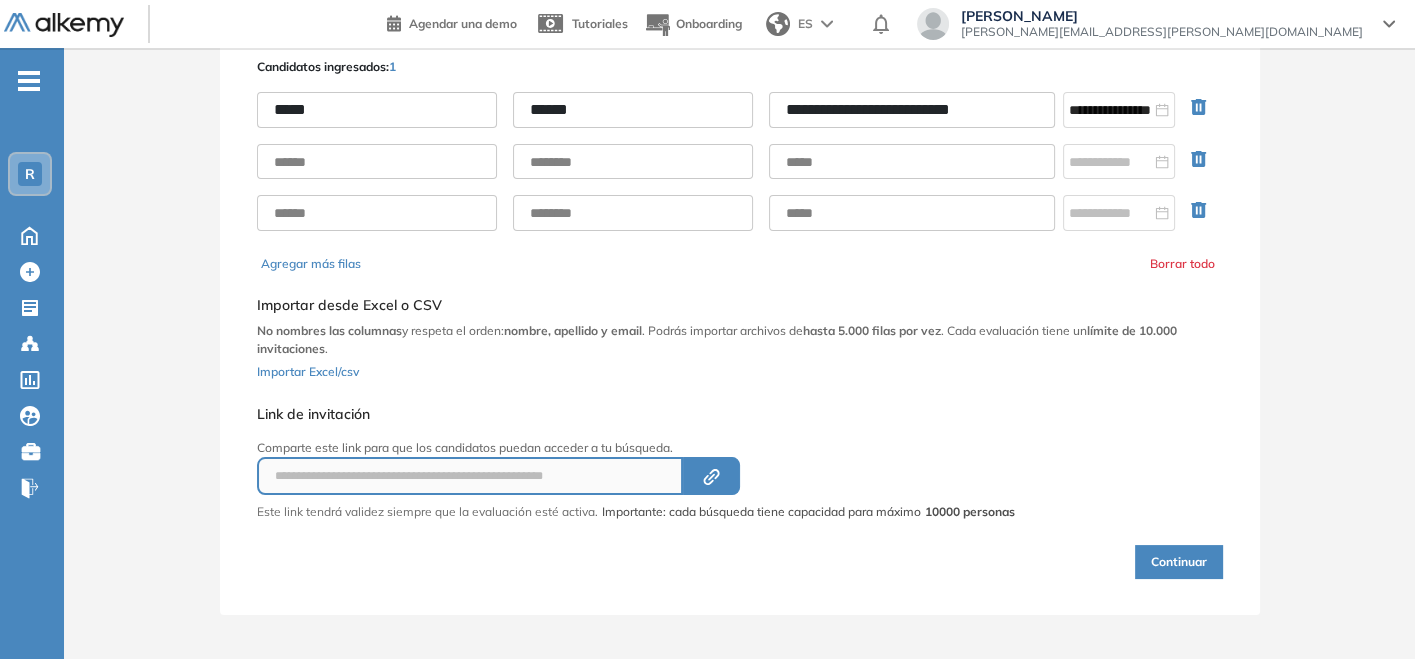 click on "Continuar" at bounding box center [1179, 562] 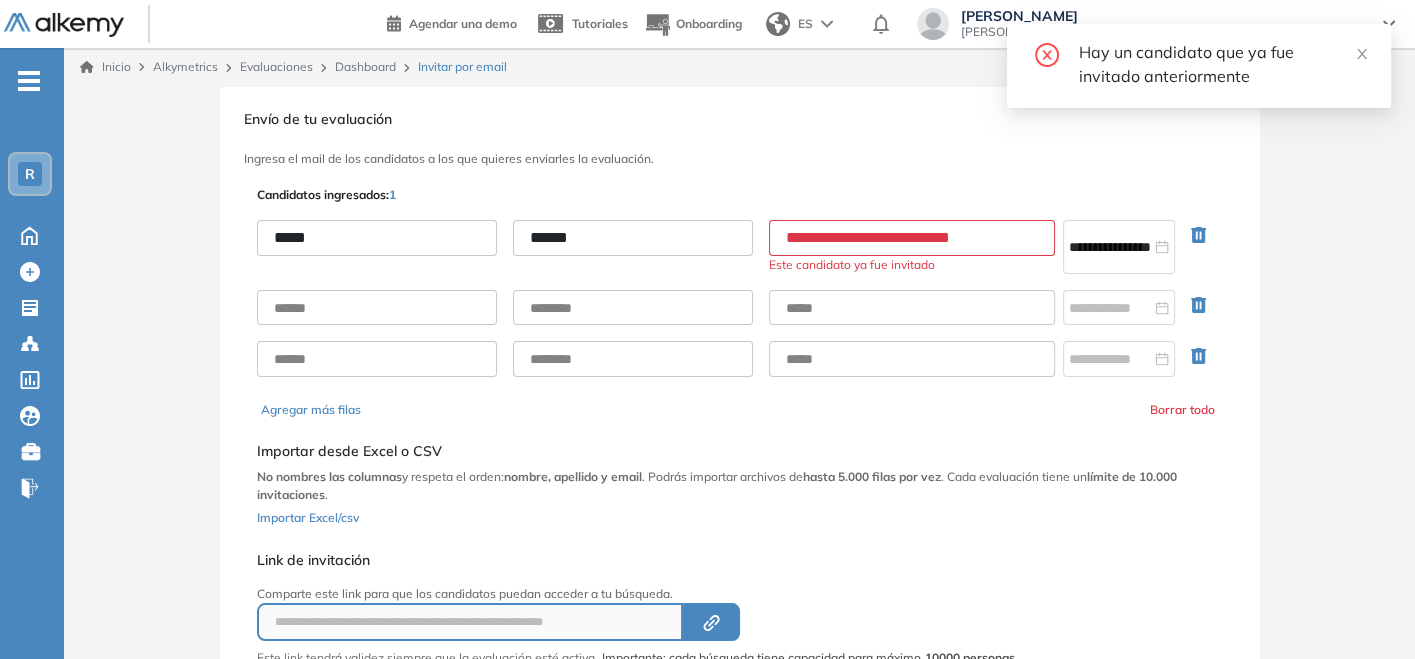 scroll, scrollTop: 0, scrollLeft: 0, axis: both 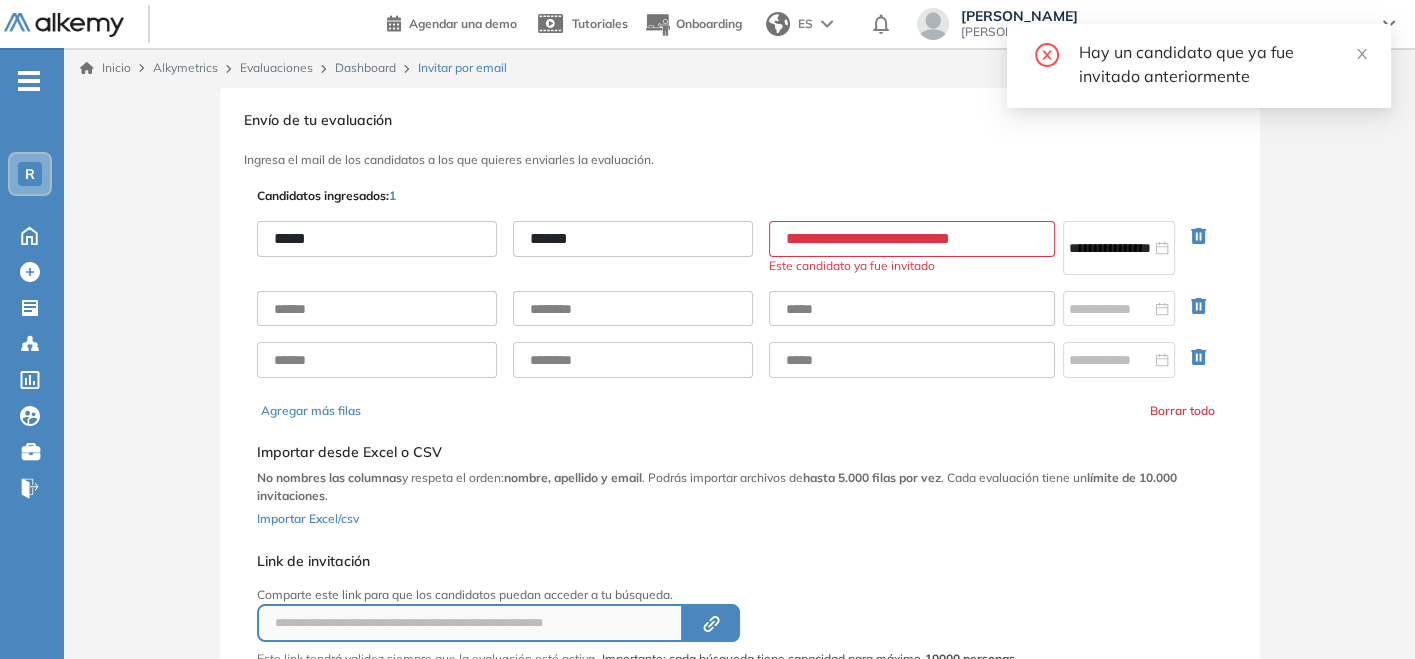 click on "Dashboard" at bounding box center [365, 67] 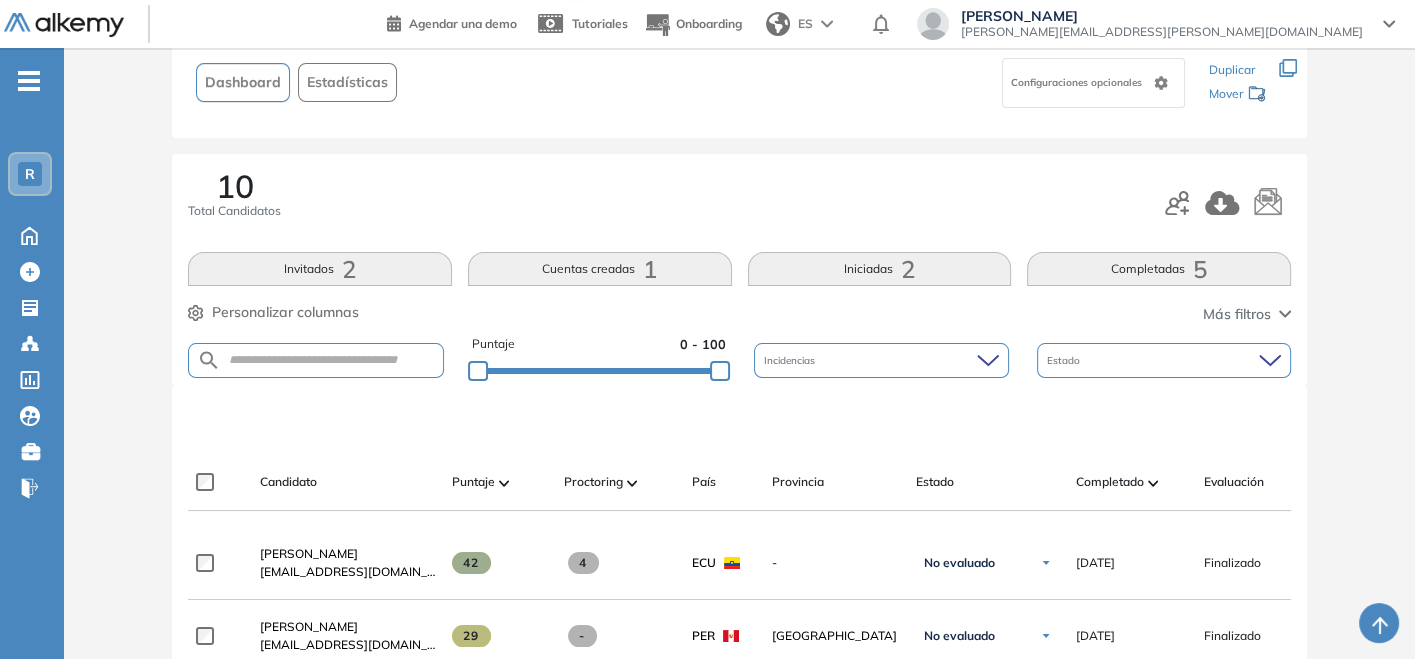 scroll, scrollTop: 127, scrollLeft: 0, axis: vertical 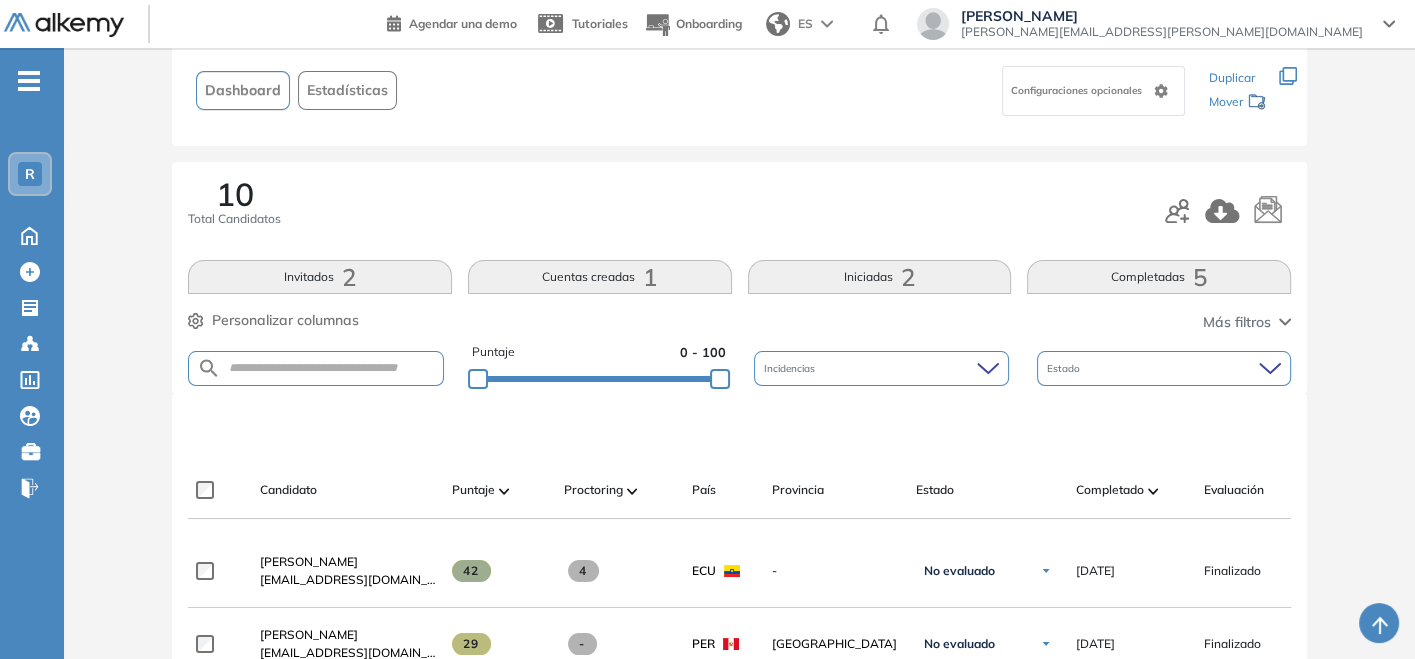 click on "Invitados 2" at bounding box center [320, 277] 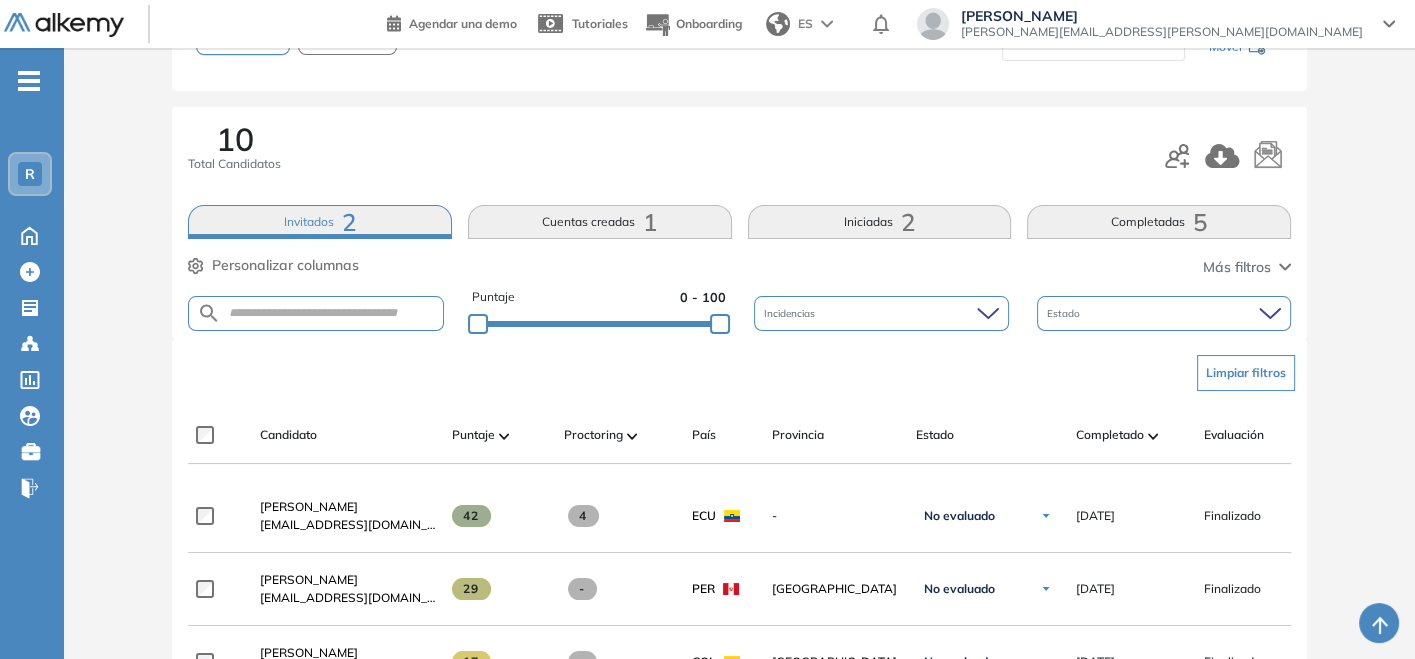 scroll, scrollTop: 127, scrollLeft: 0, axis: vertical 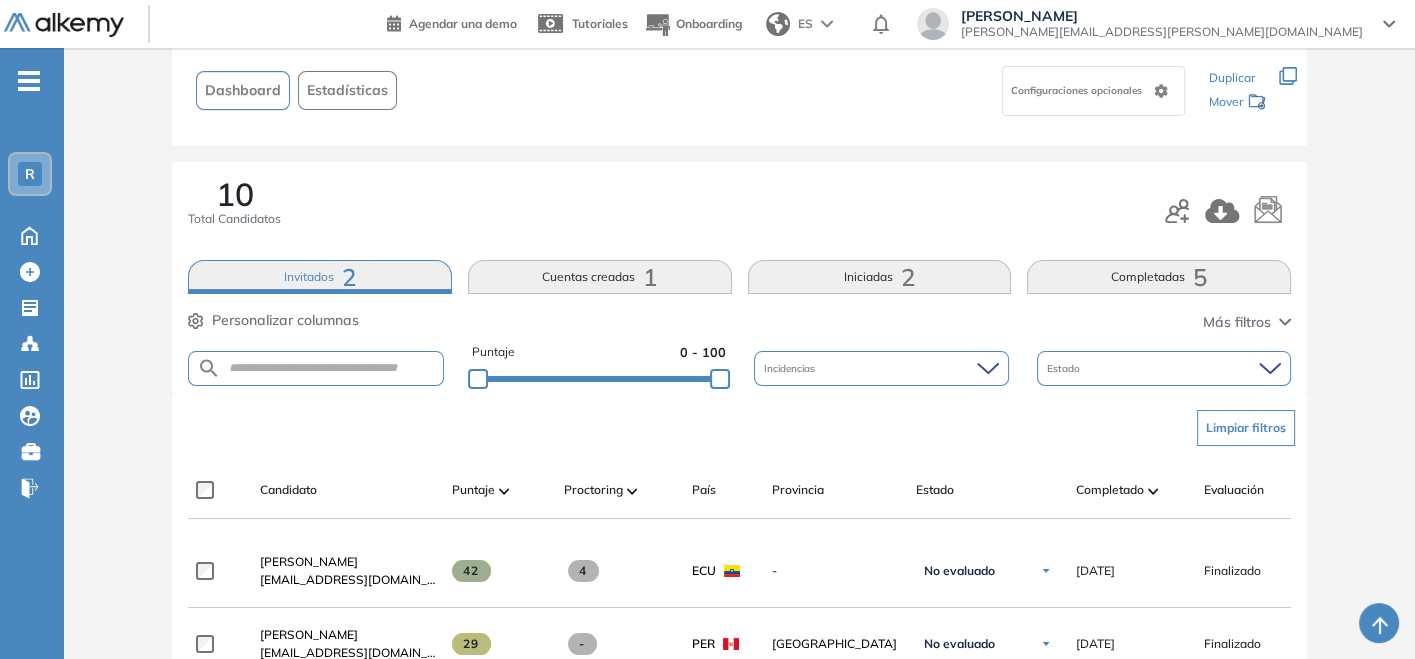 click at bounding box center [1228, 211] 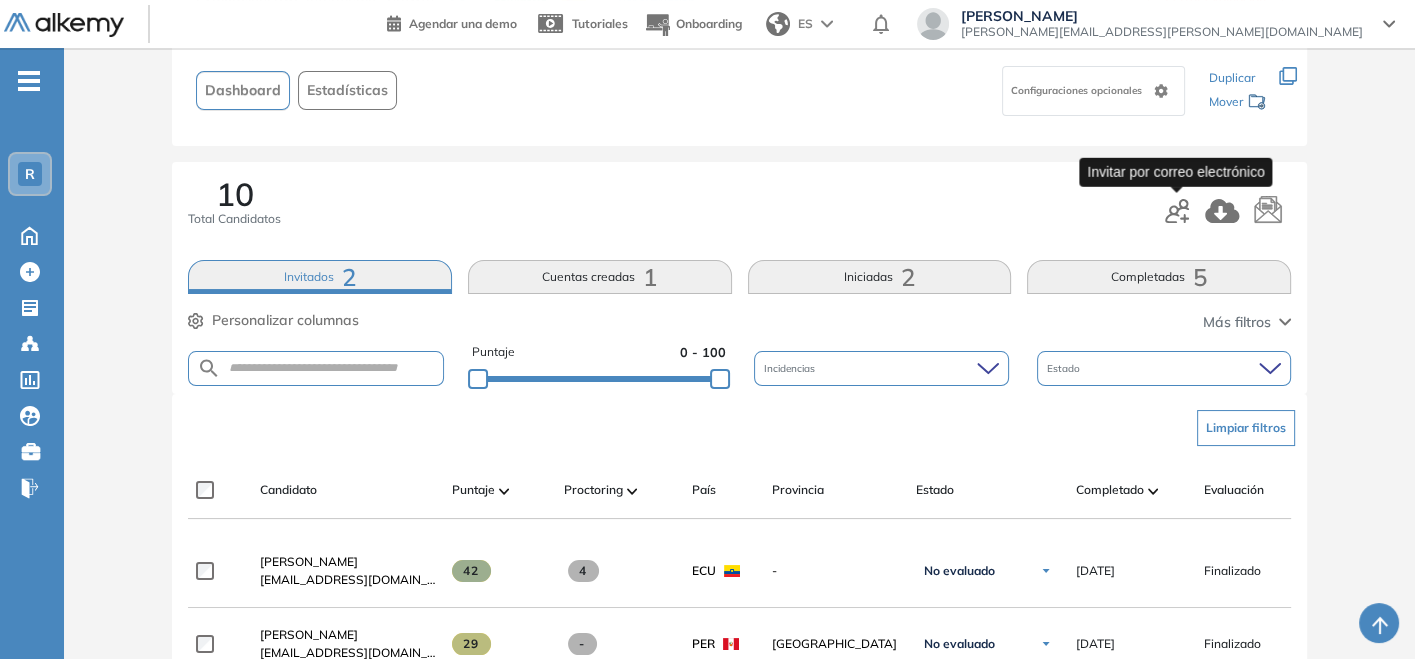 click 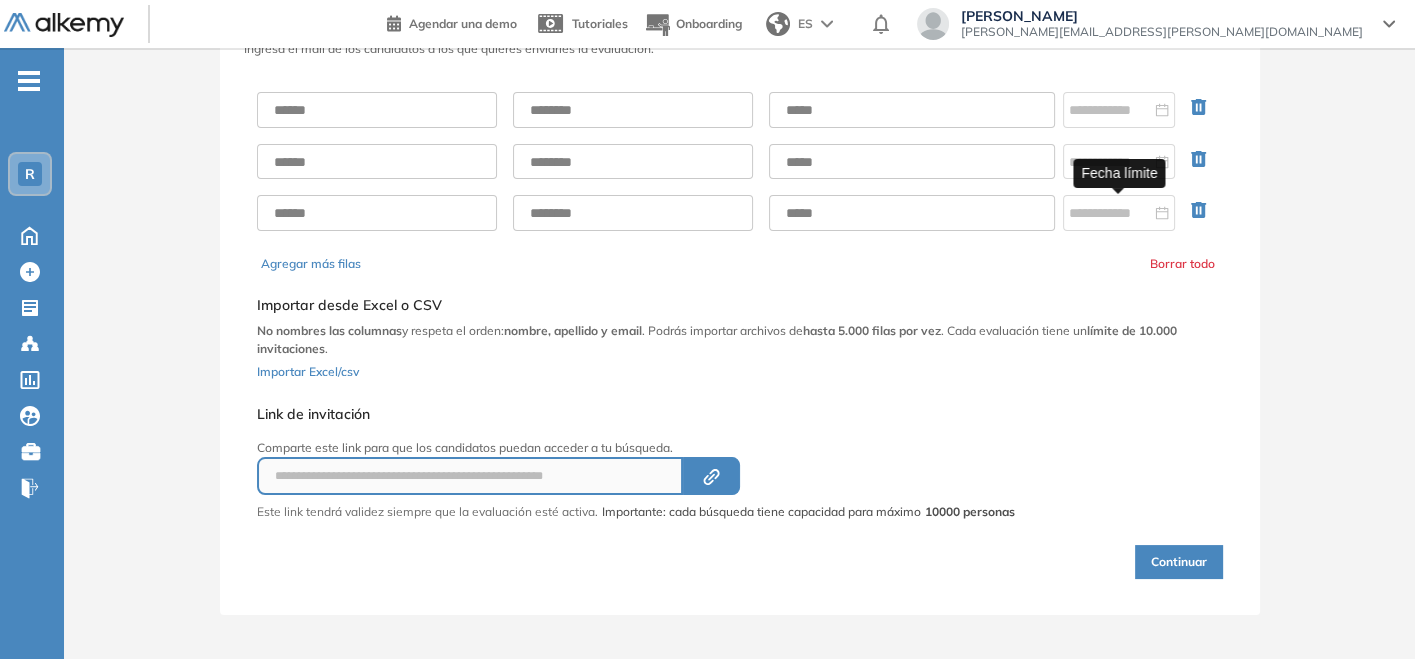 type on "**********" 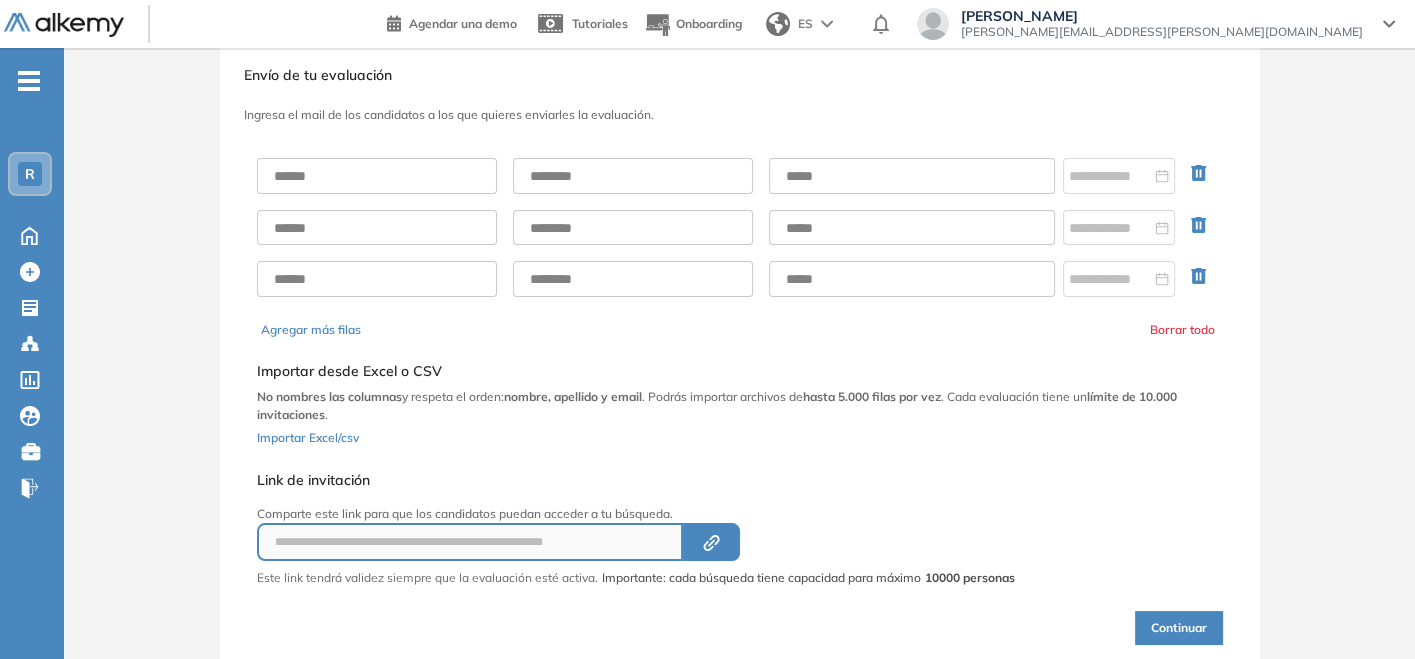 scroll, scrollTop: 0, scrollLeft: 0, axis: both 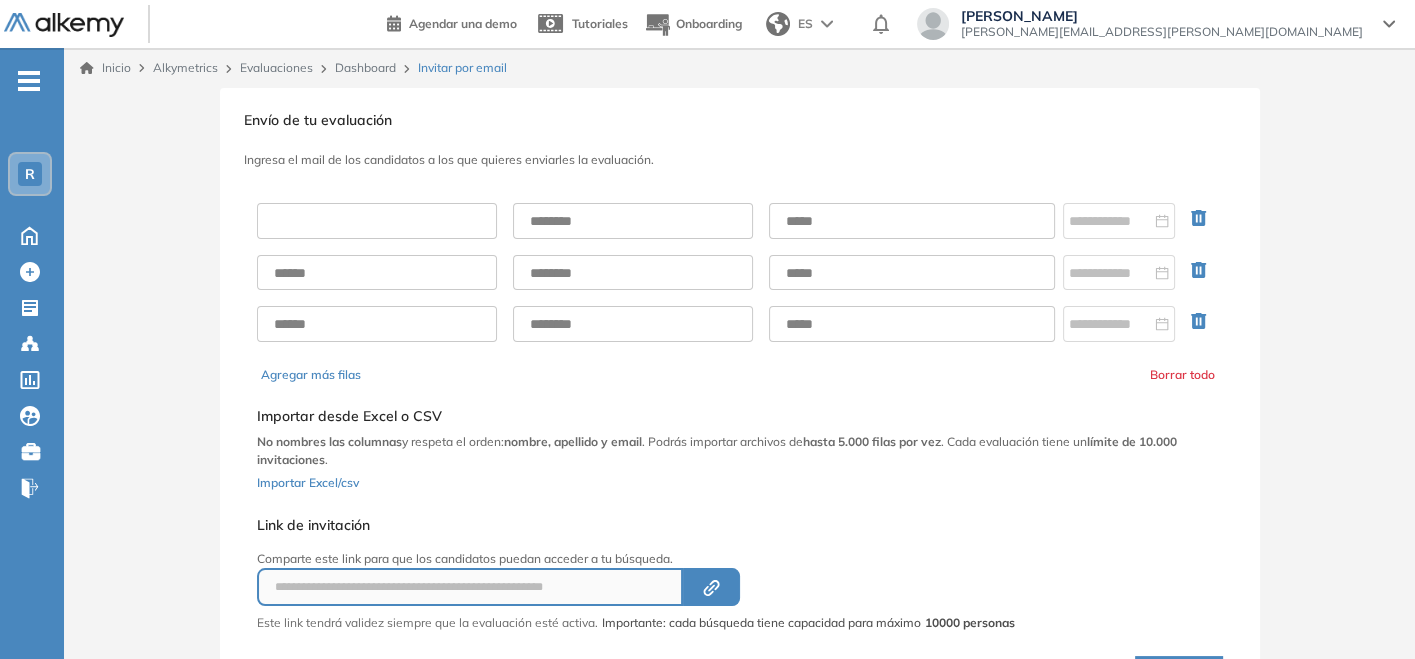 click at bounding box center [377, 221] 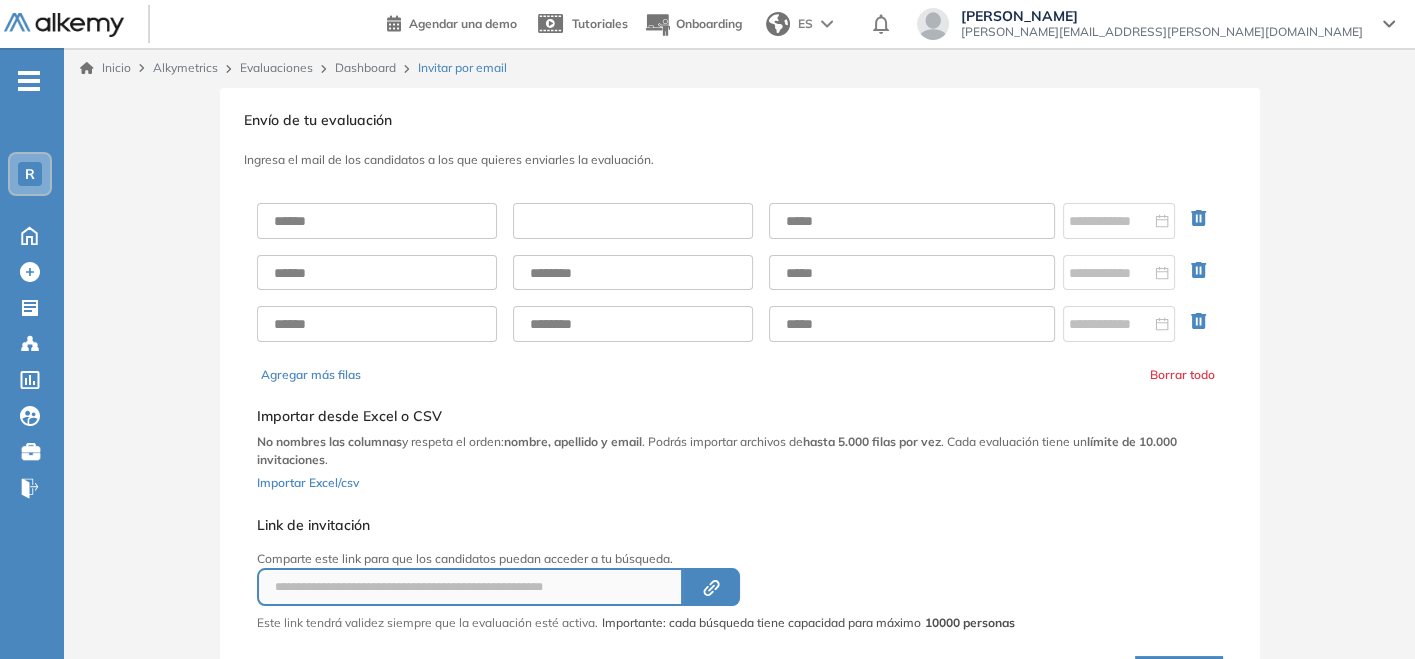 click at bounding box center (633, 221) 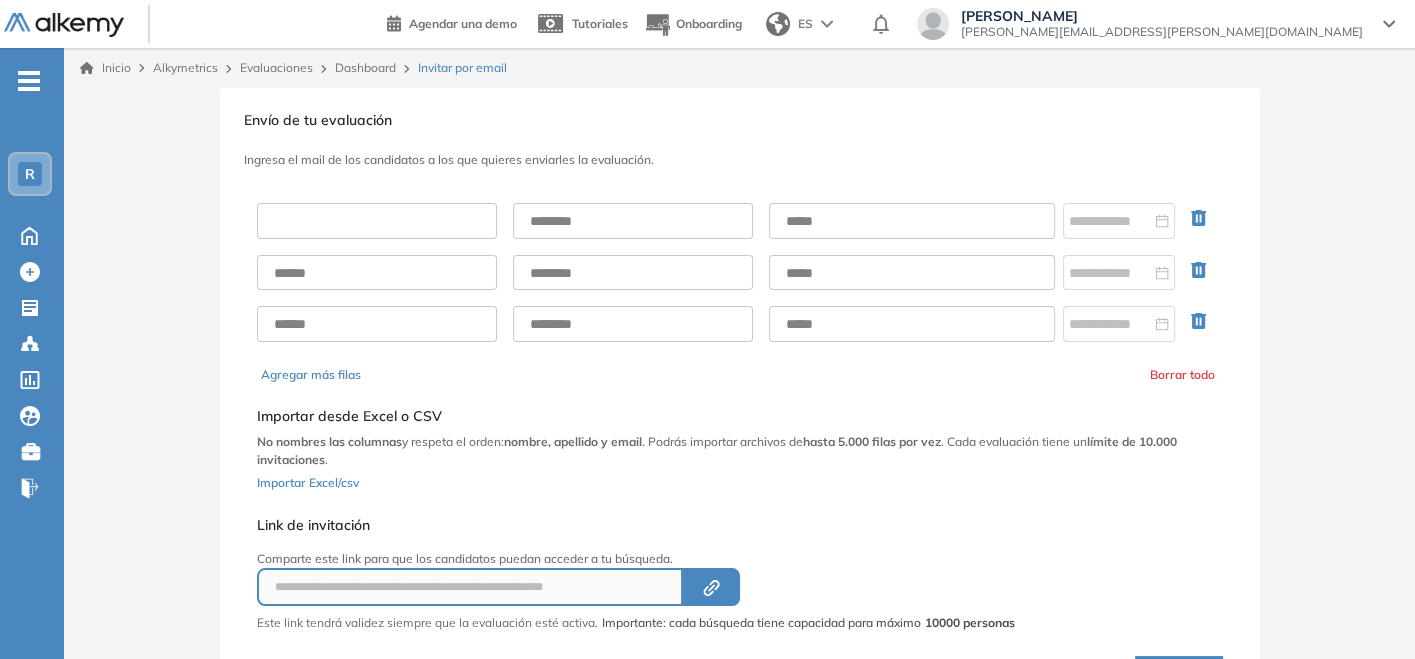 click at bounding box center [377, 221] 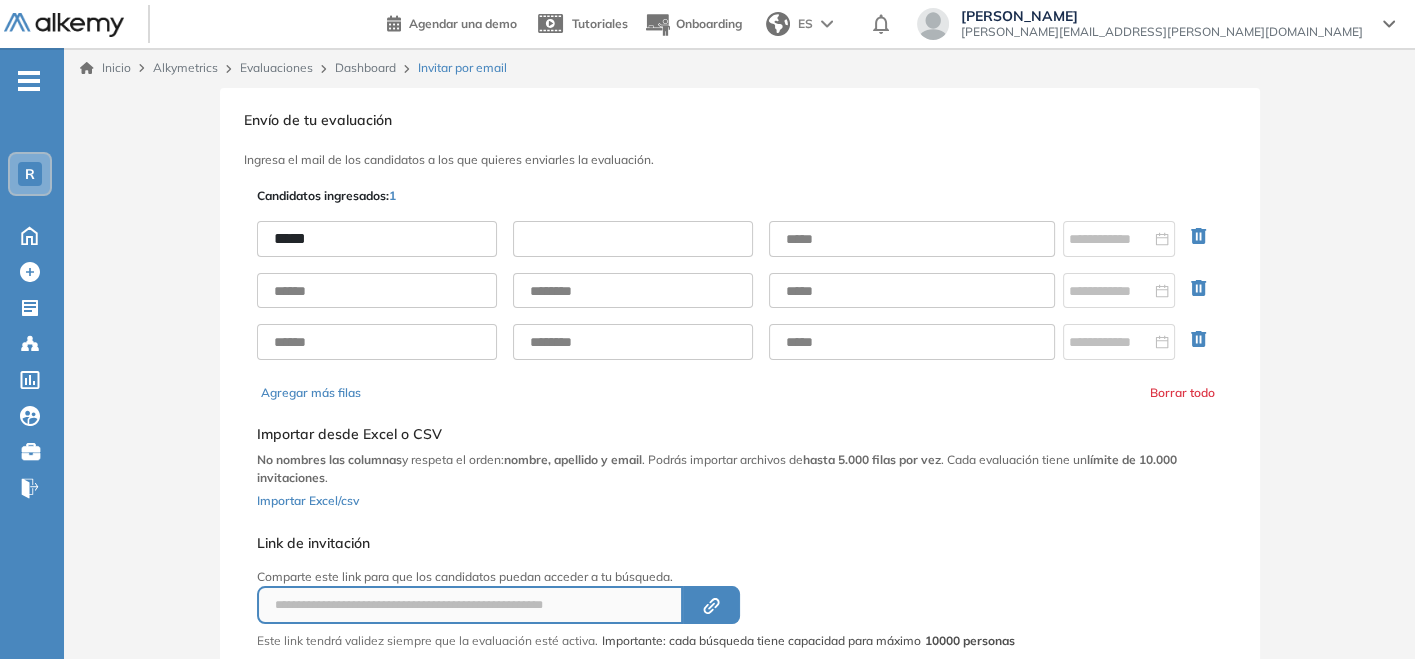 click at bounding box center (633, 239) 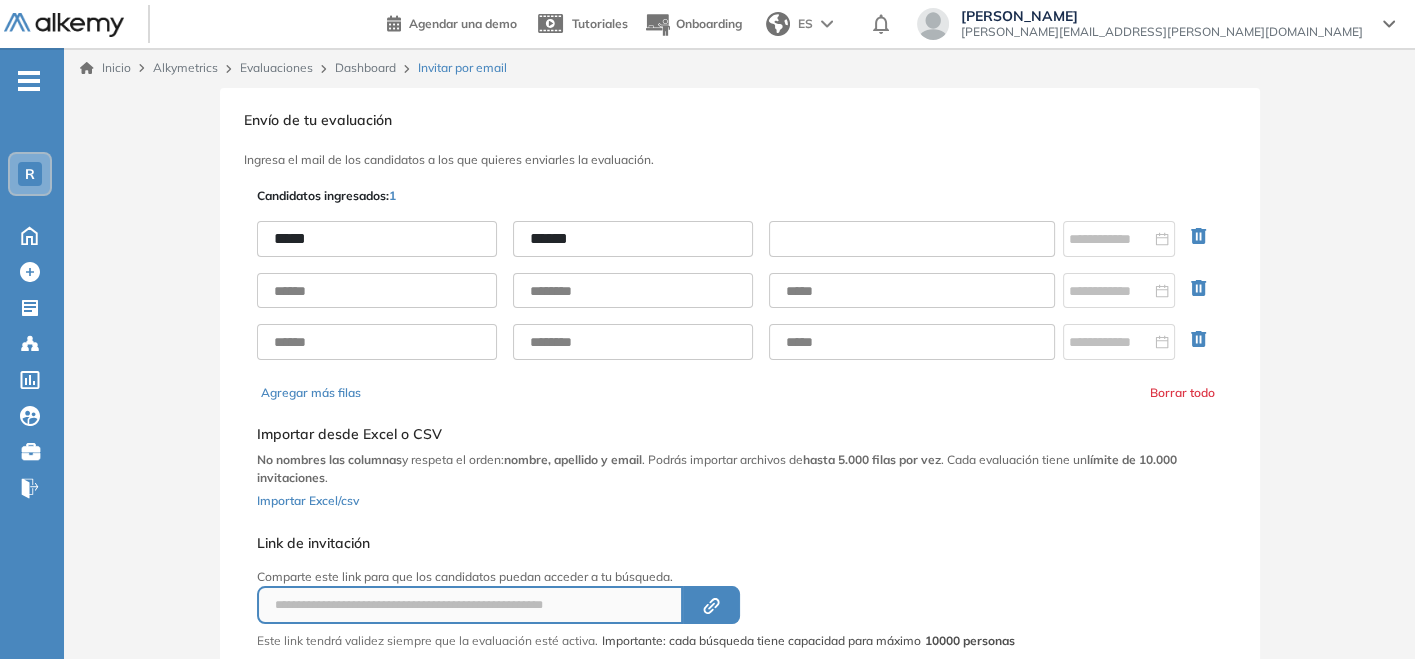 click at bounding box center (912, 239) 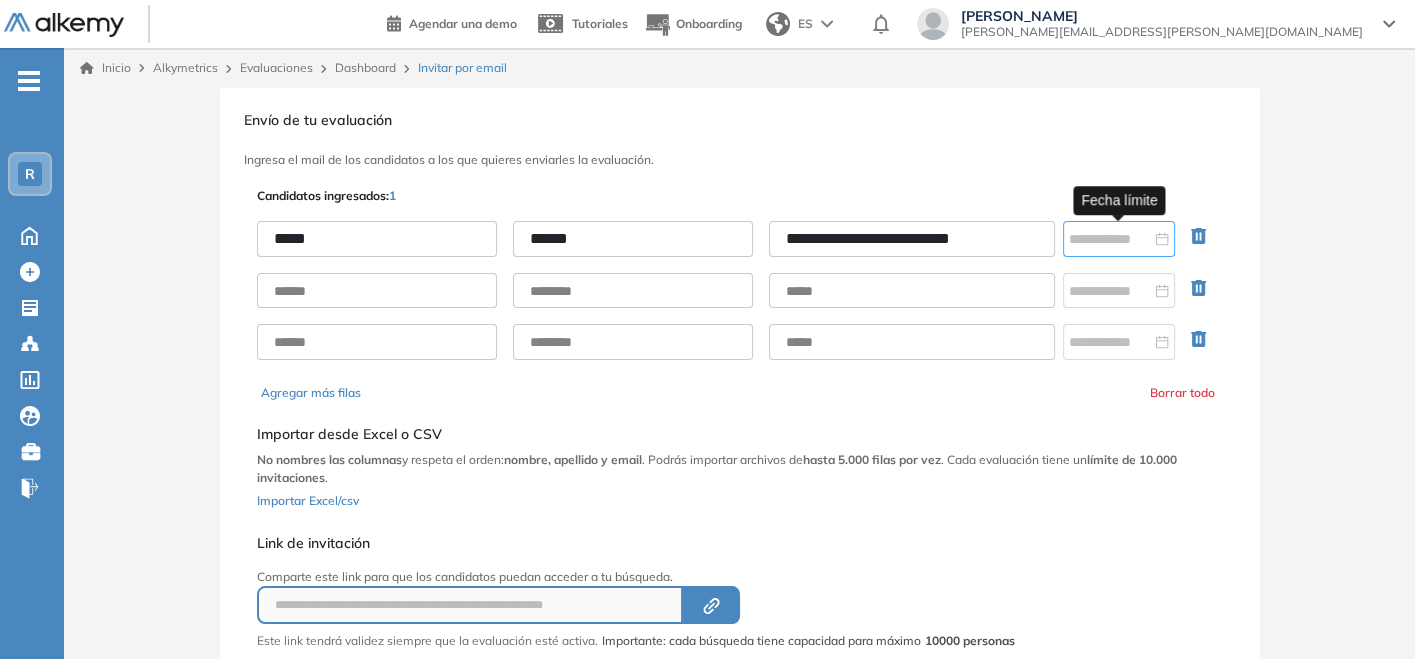 type on "**********" 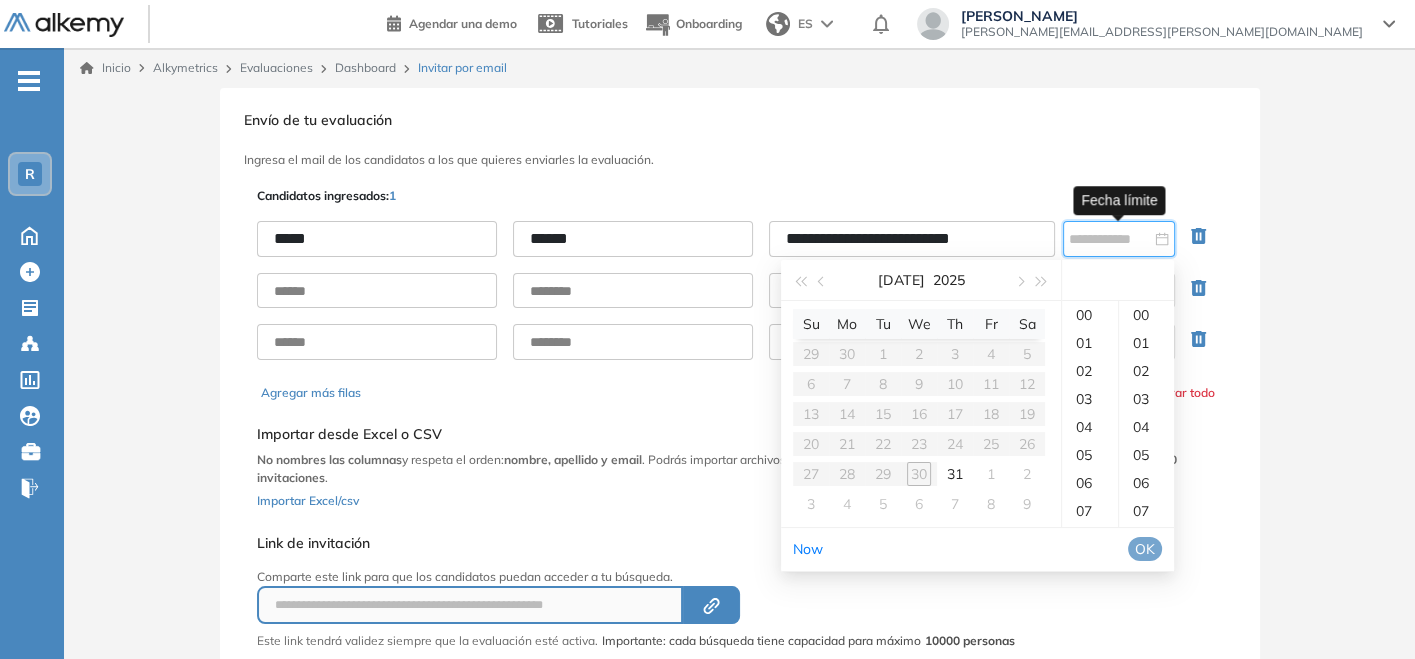 click at bounding box center (1119, 239) 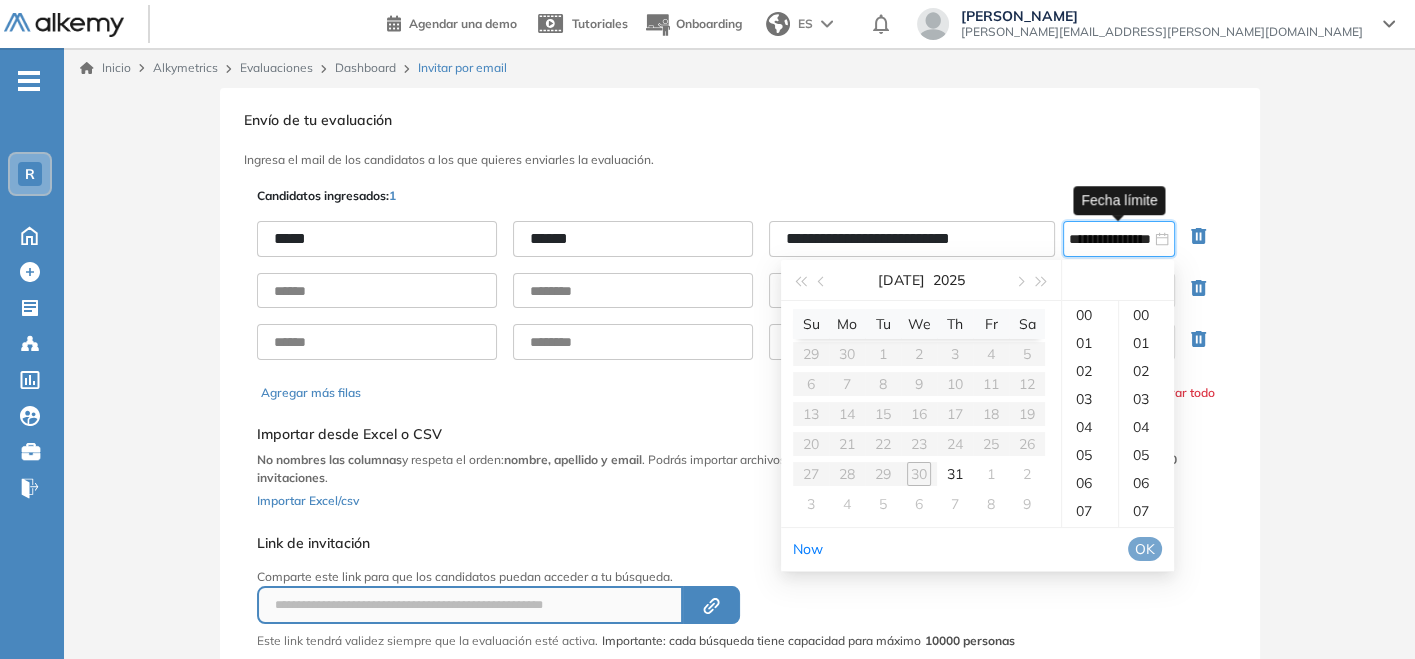 type on "**********" 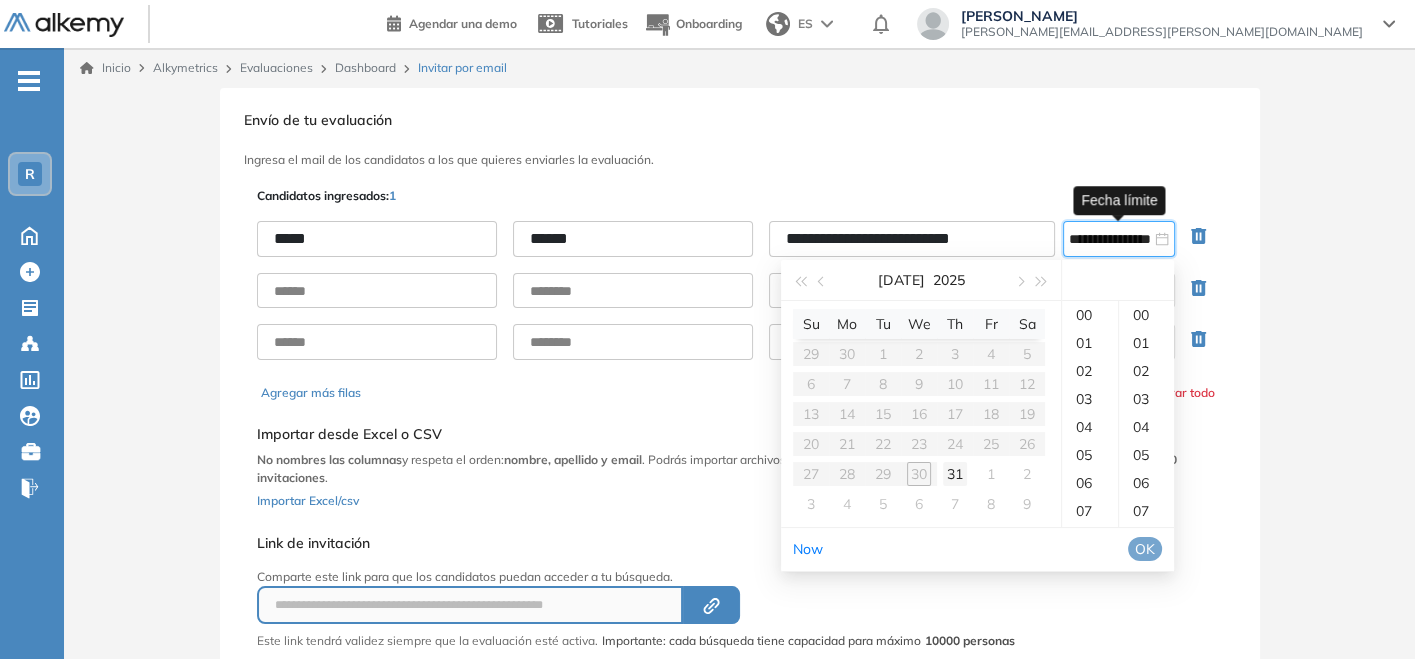 type on "**********" 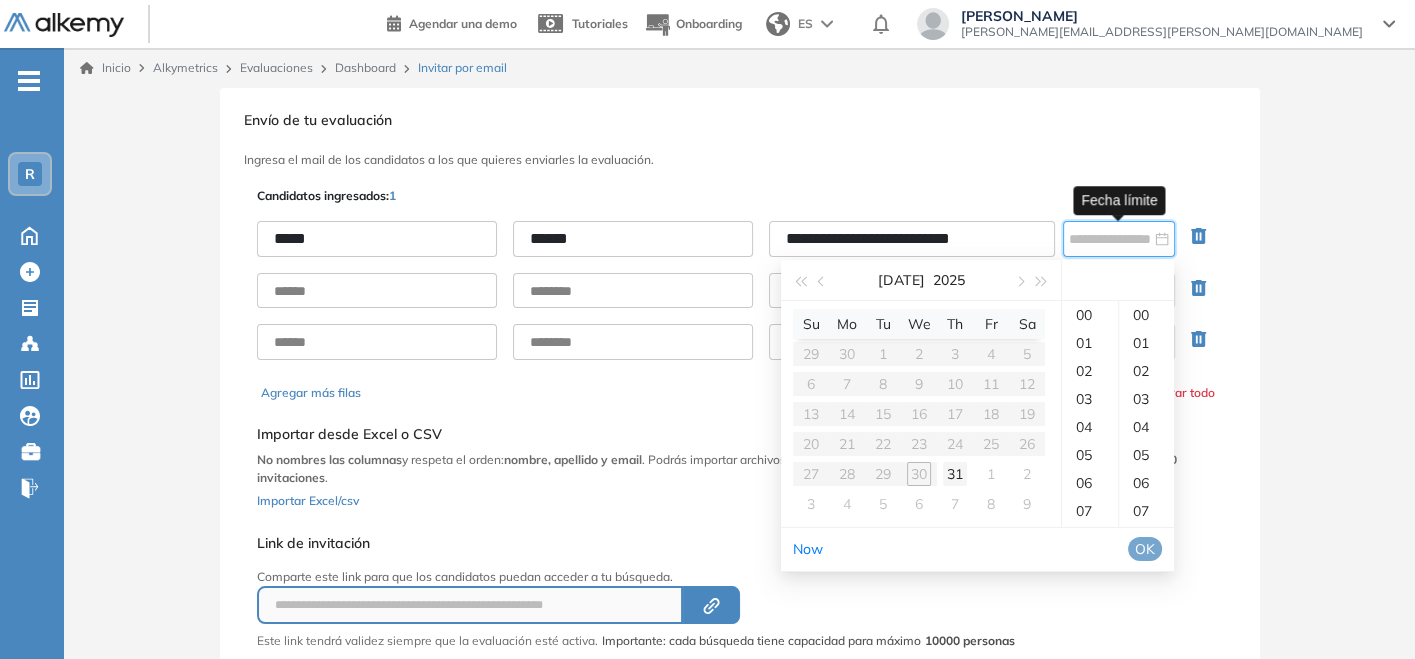 click on "31" at bounding box center [955, 474] 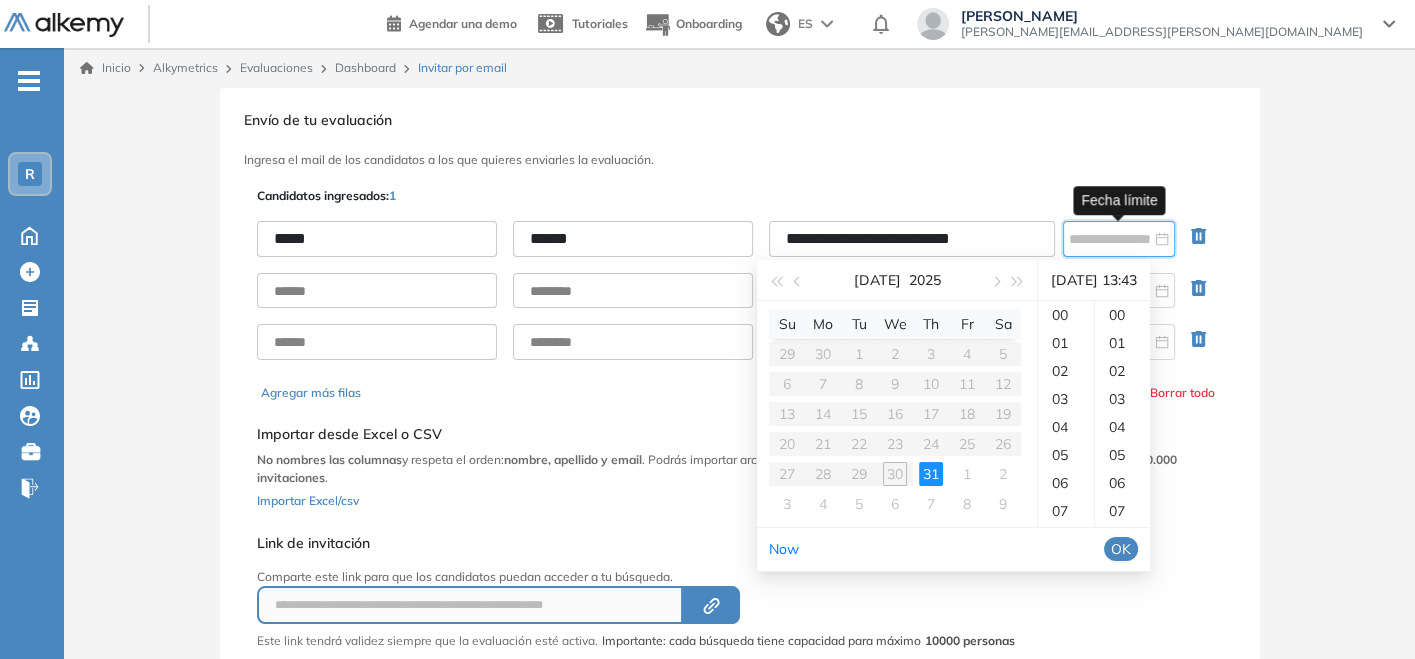 scroll, scrollTop: 363, scrollLeft: 0, axis: vertical 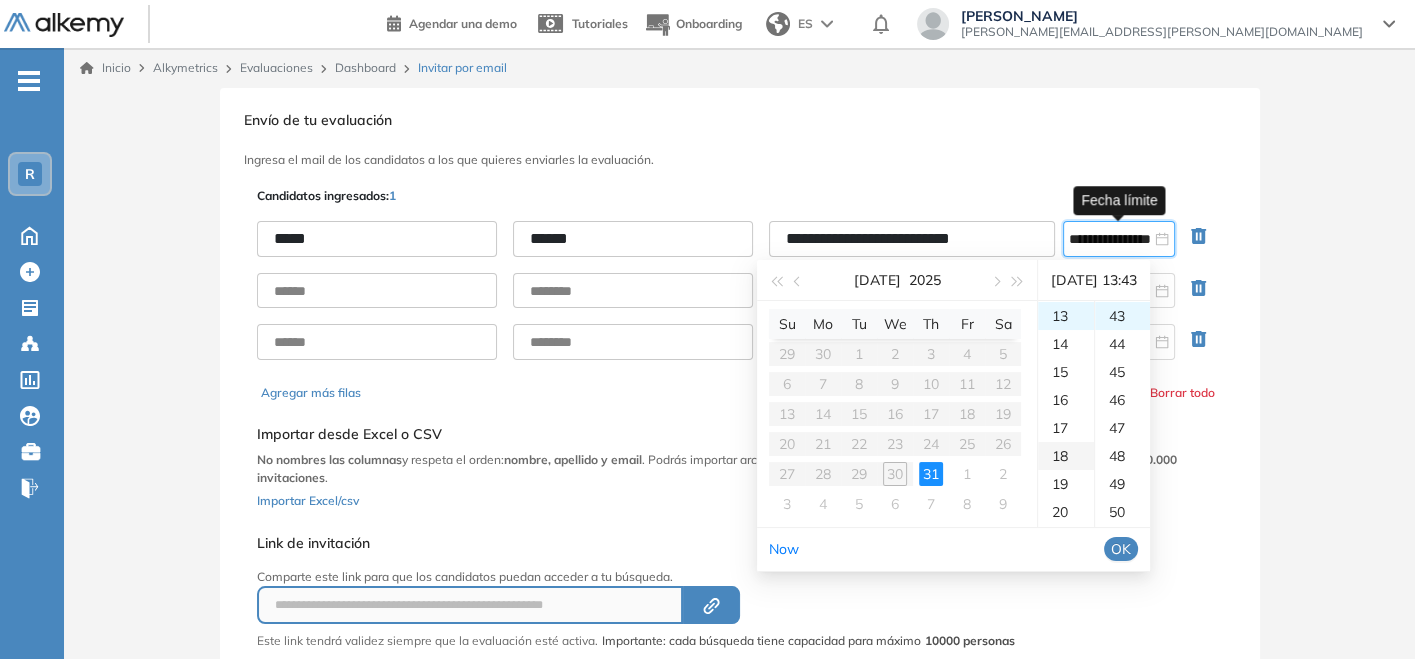 click on "18" at bounding box center [1066, 456] 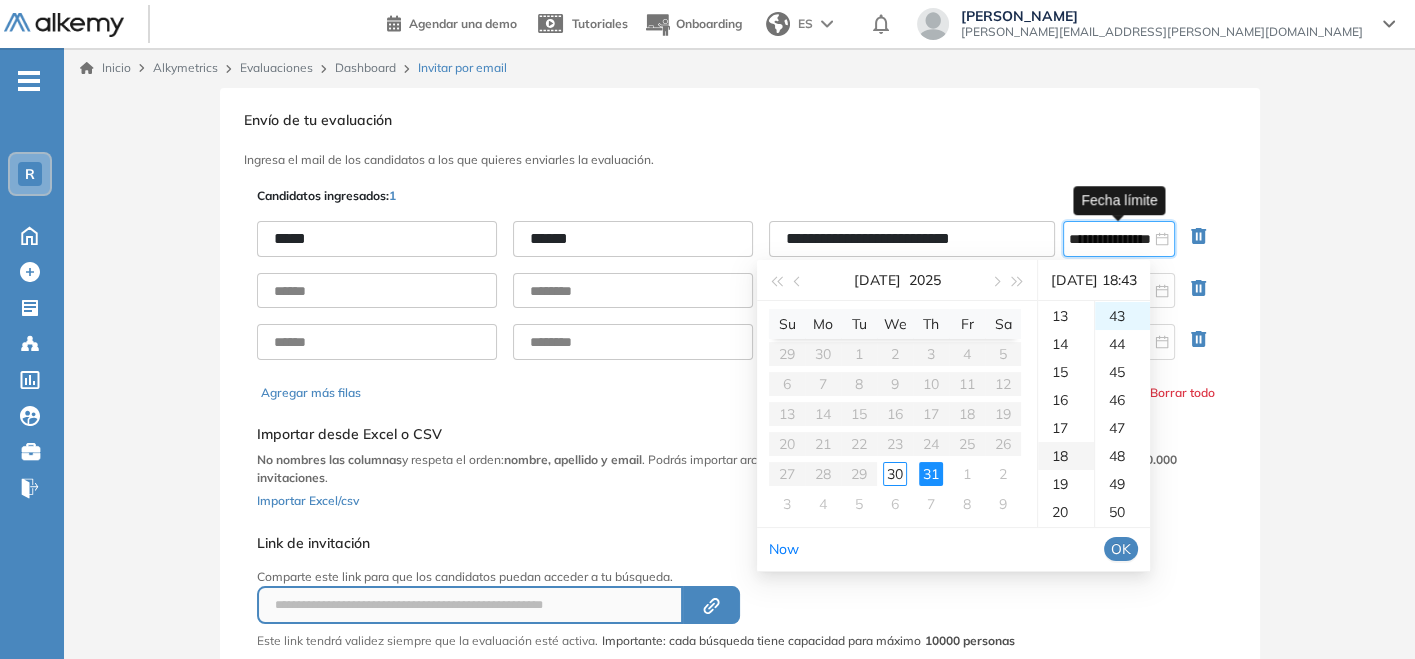 scroll, scrollTop: 503, scrollLeft: 0, axis: vertical 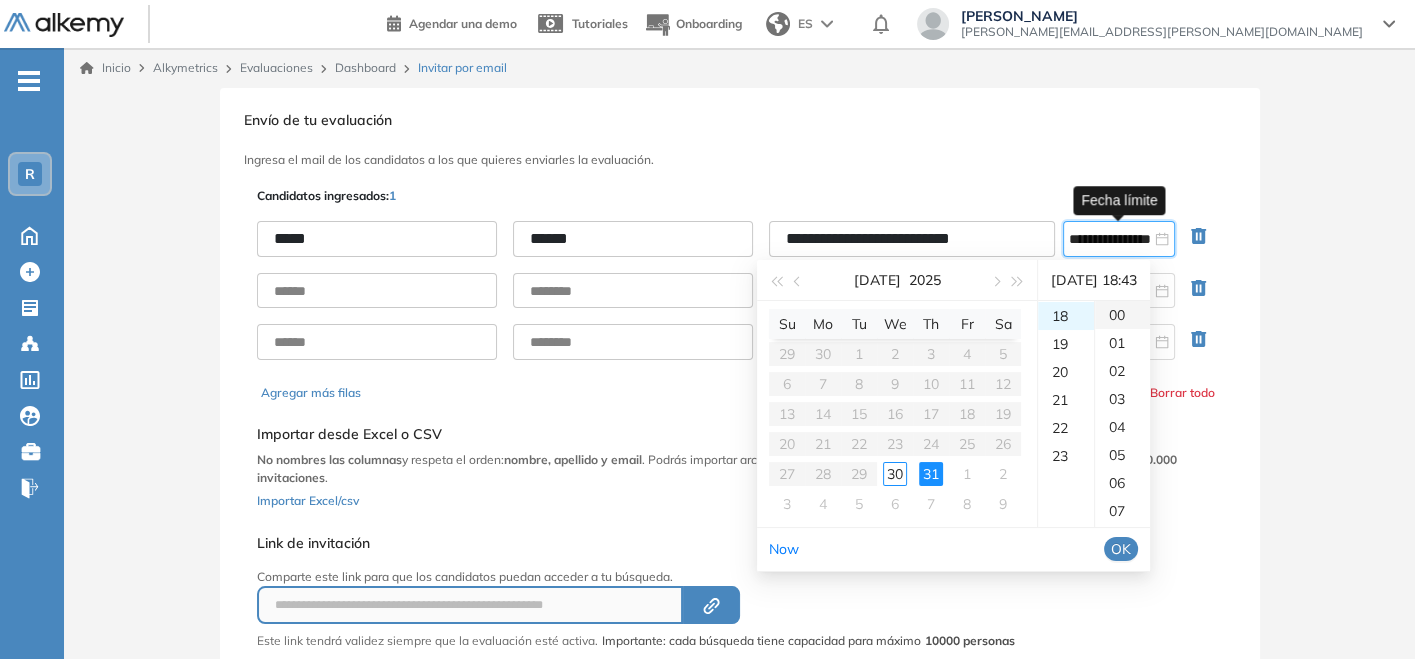 click on "00" at bounding box center (1122, 315) 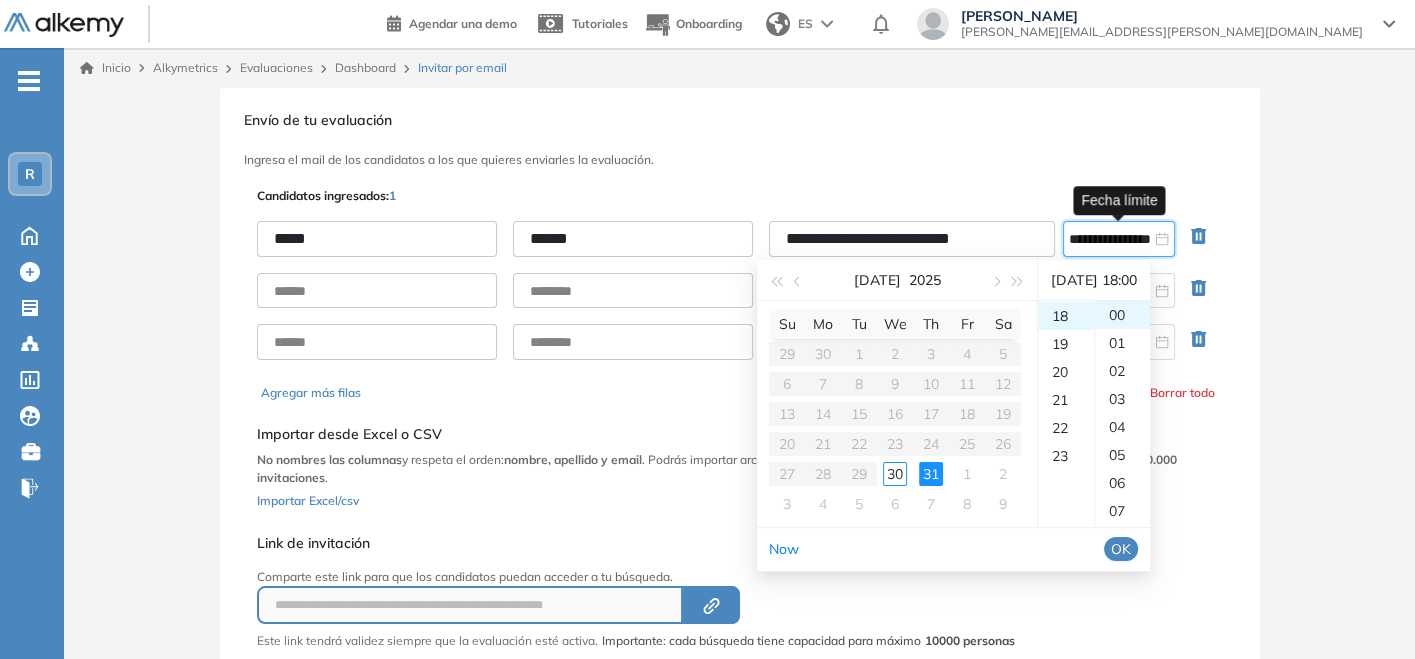 click on "OK" at bounding box center [1121, 549] 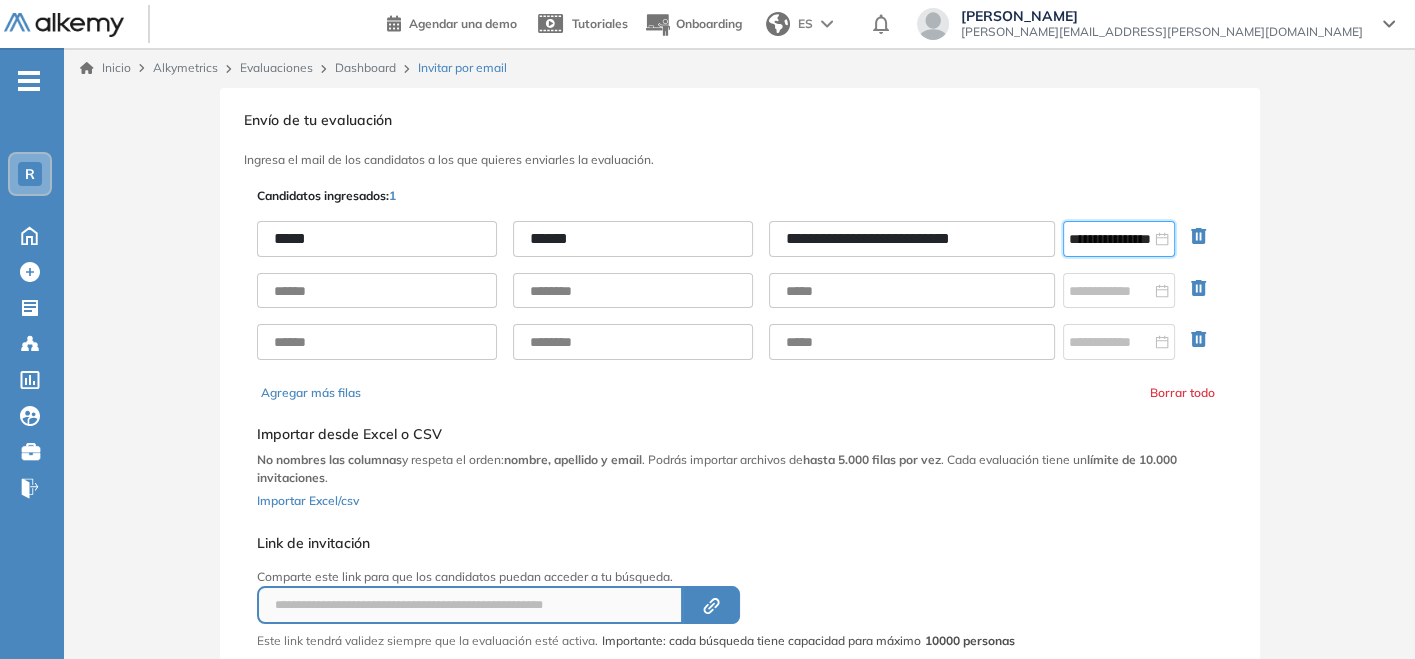 click 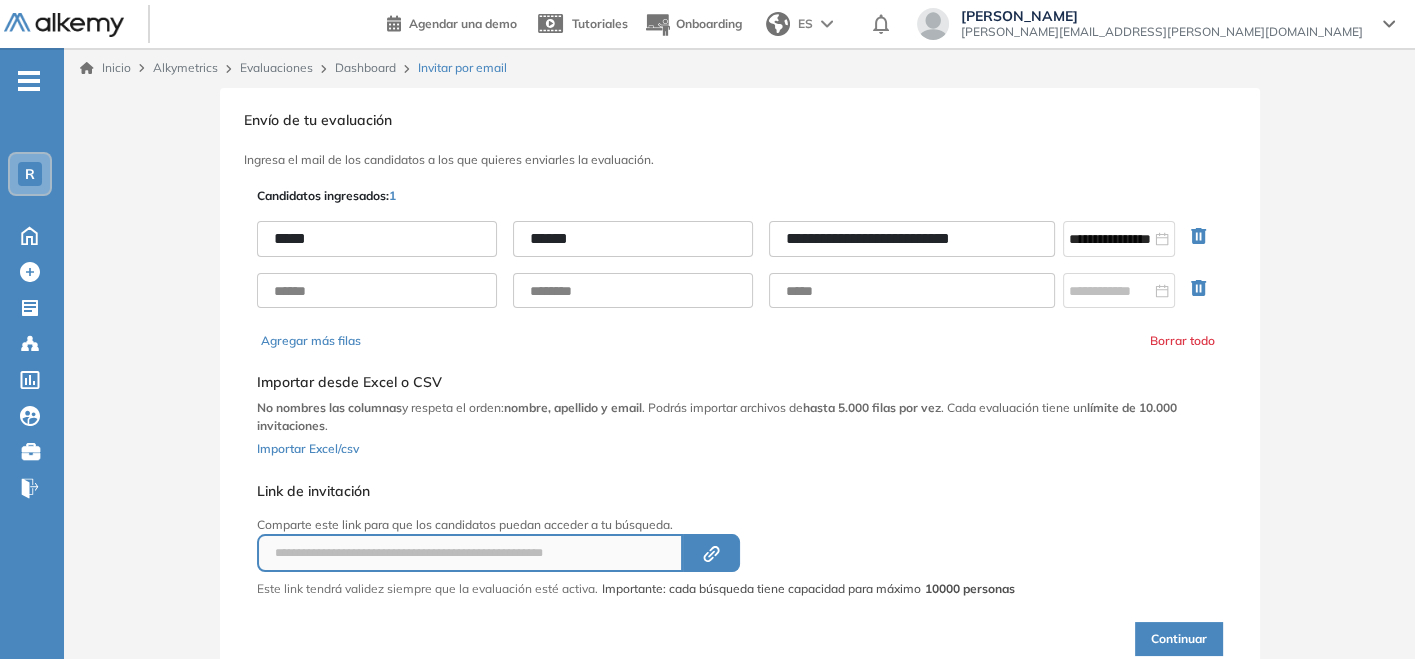 click 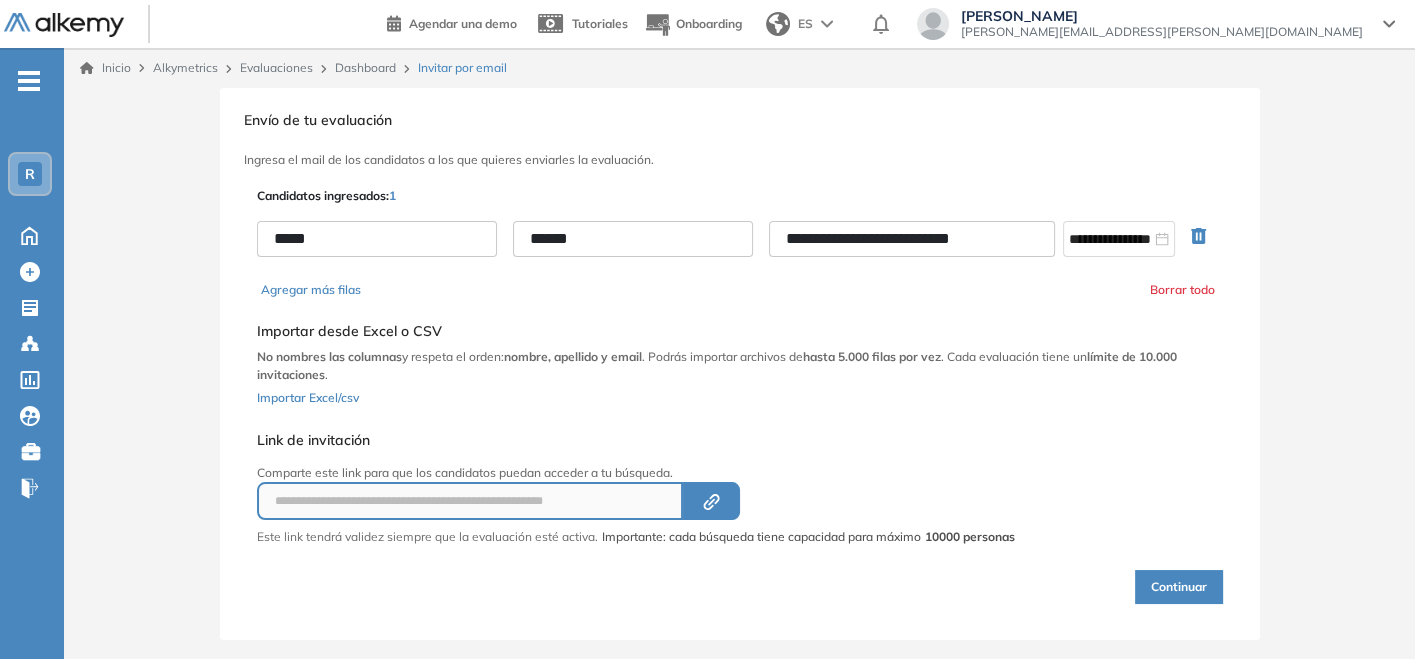 click on "Continuar" at bounding box center [1179, 587] 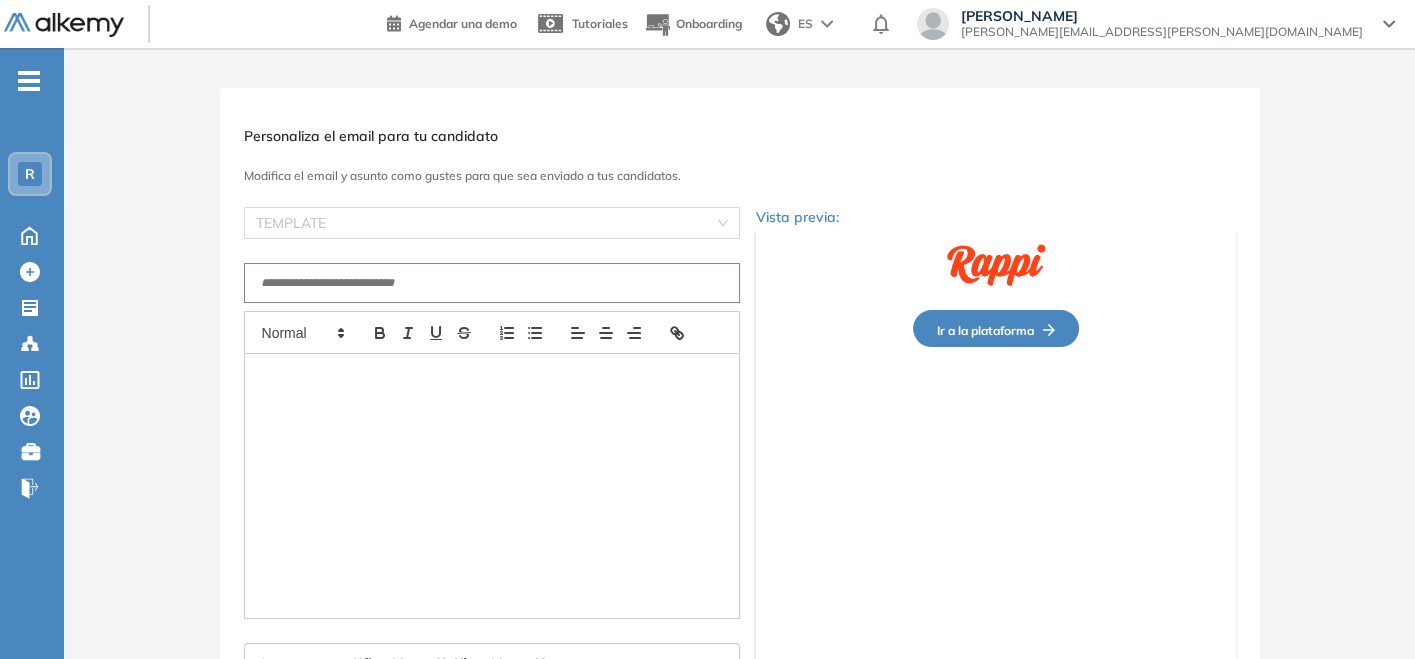 type on "**********" 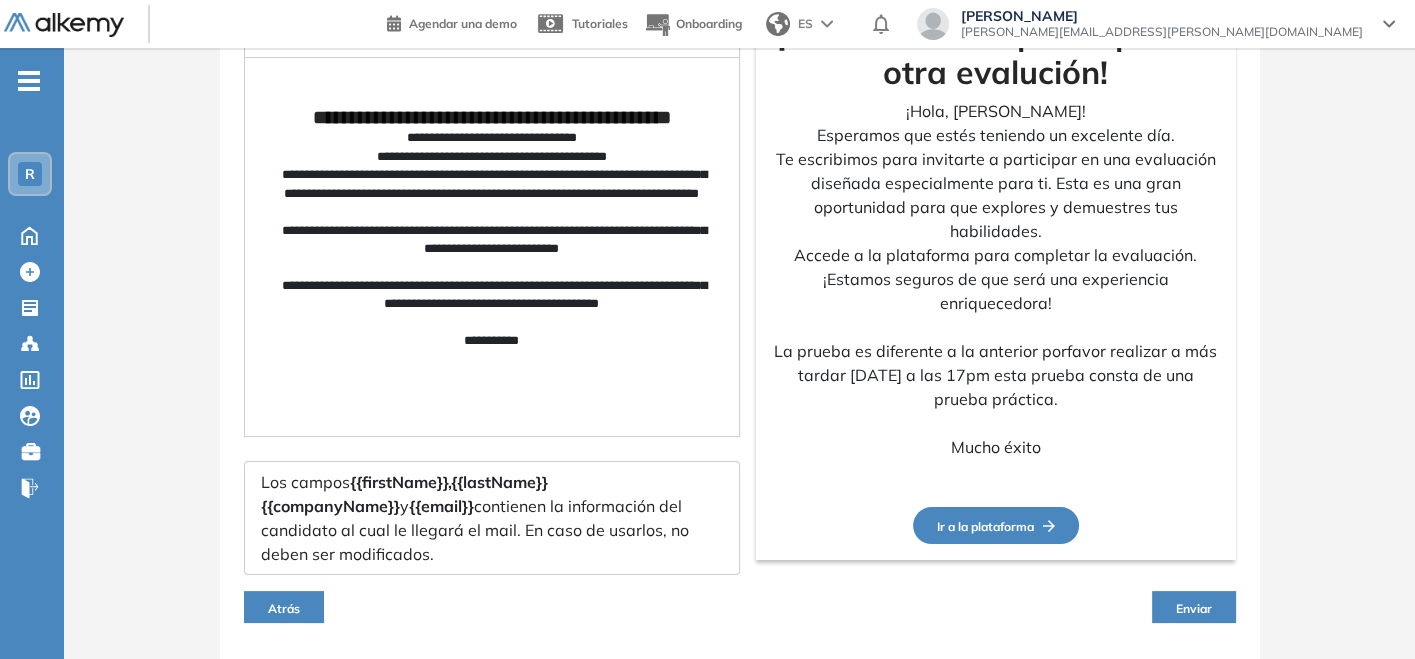 scroll, scrollTop: 330, scrollLeft: 0, axis: vertical 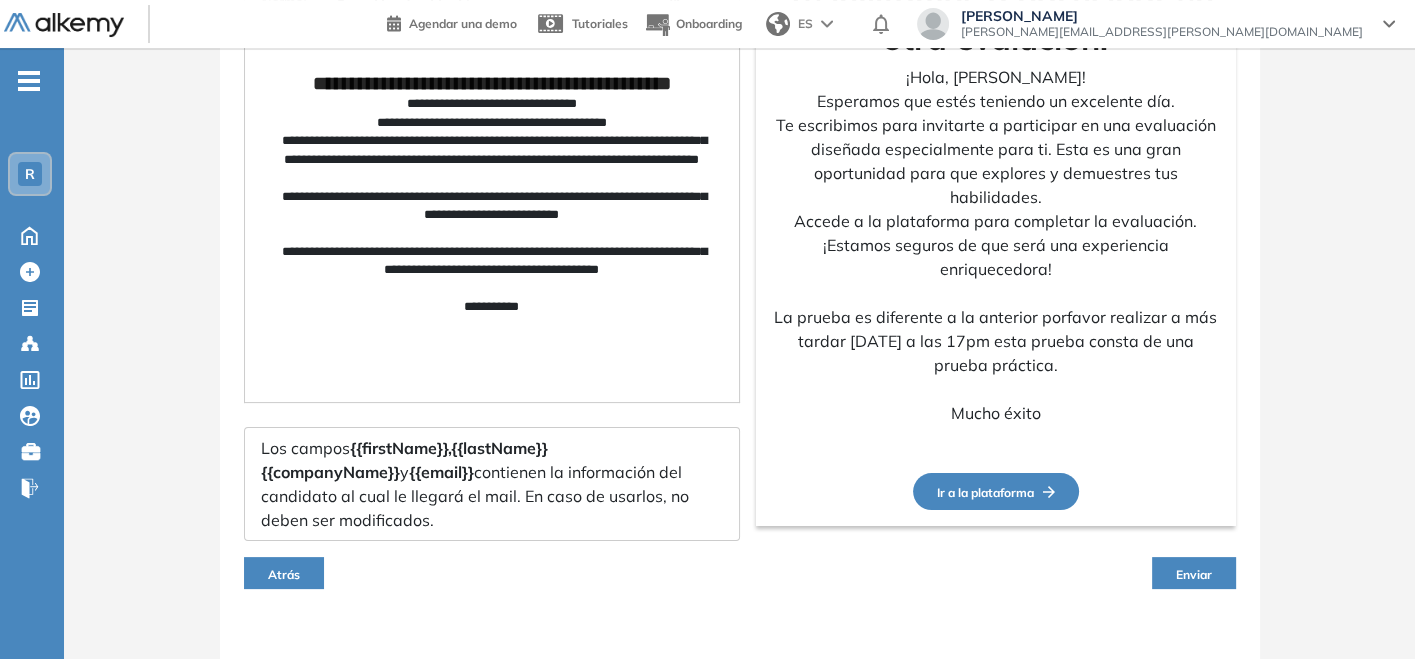 click on "Enviar" at bounding box center [1194, 574] 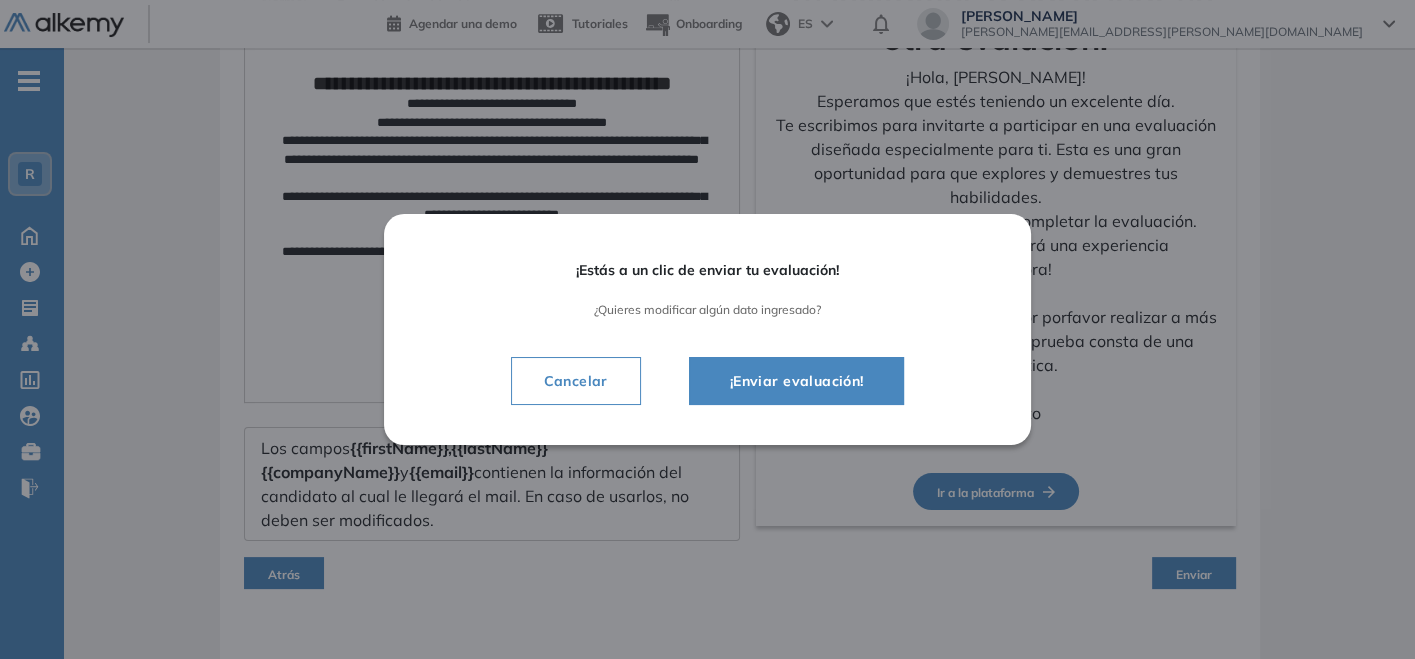 click on "Cancelar" at bounding box center (576, 381) 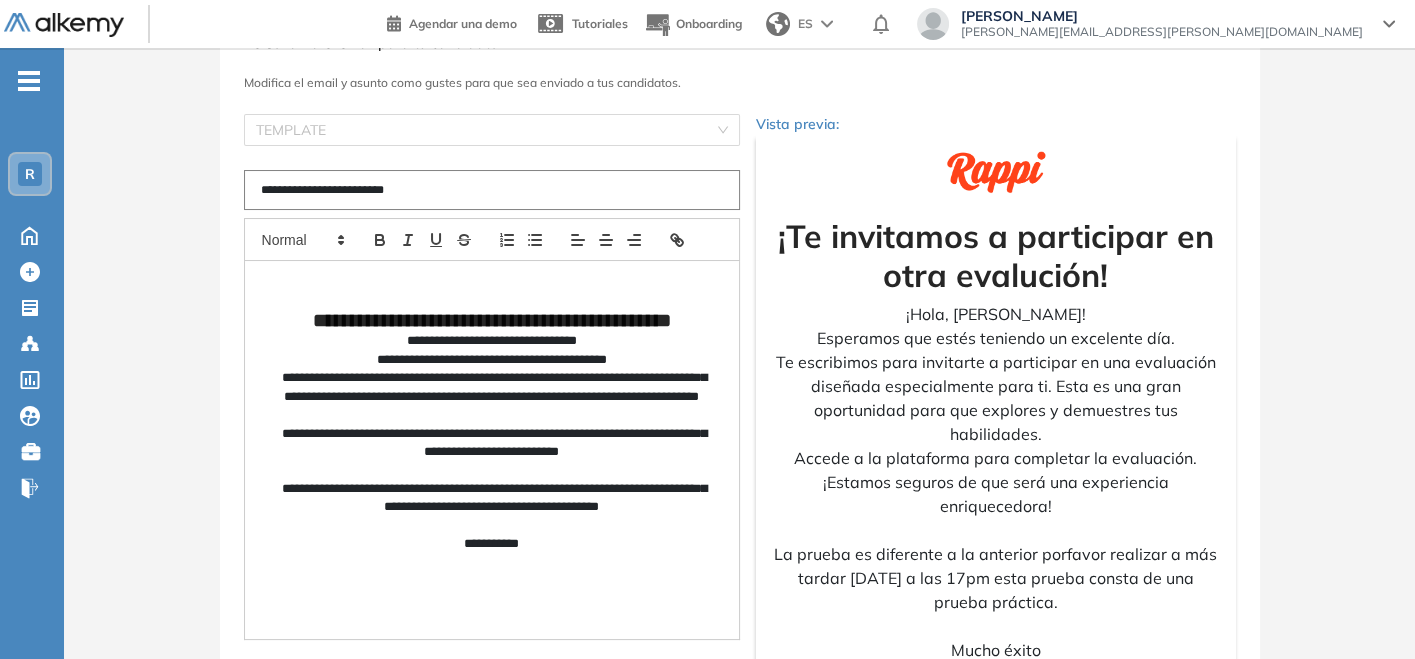 scroll, scrollTop: 330, scrollLeft: 0, axis: vertical 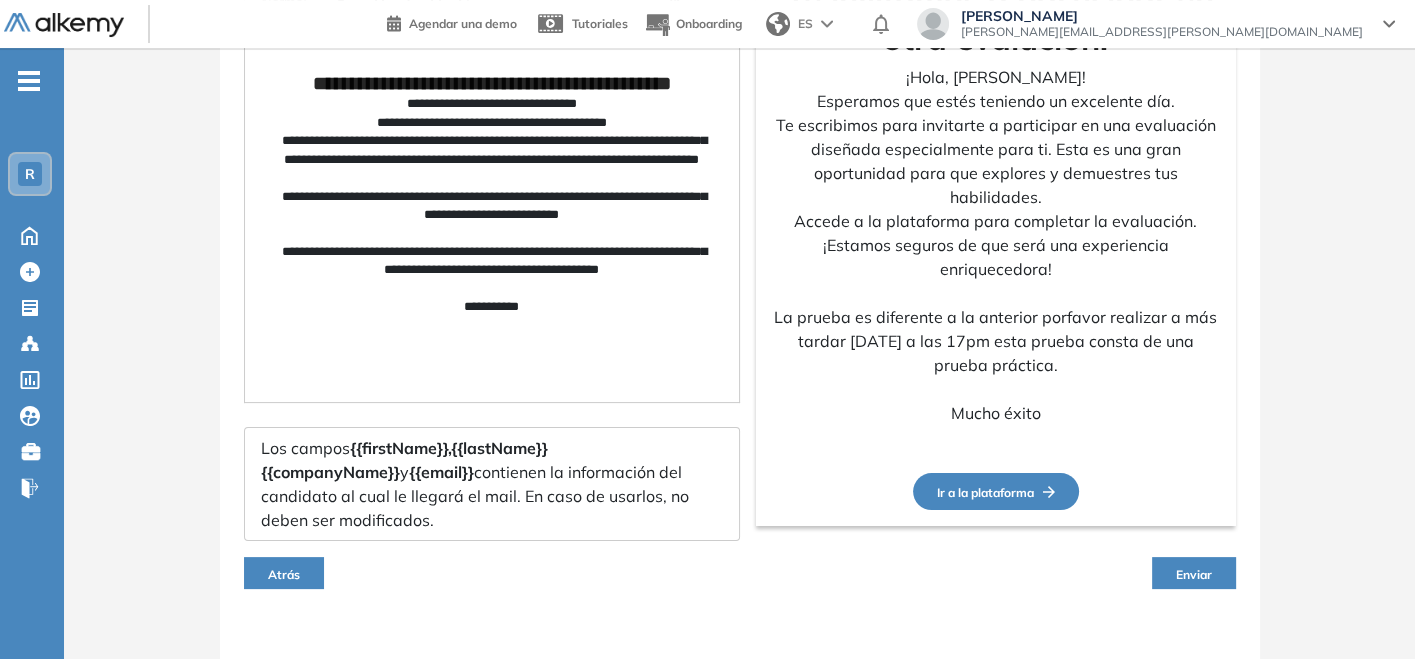 click on "Enviar" at bounding box center (1194, 574) 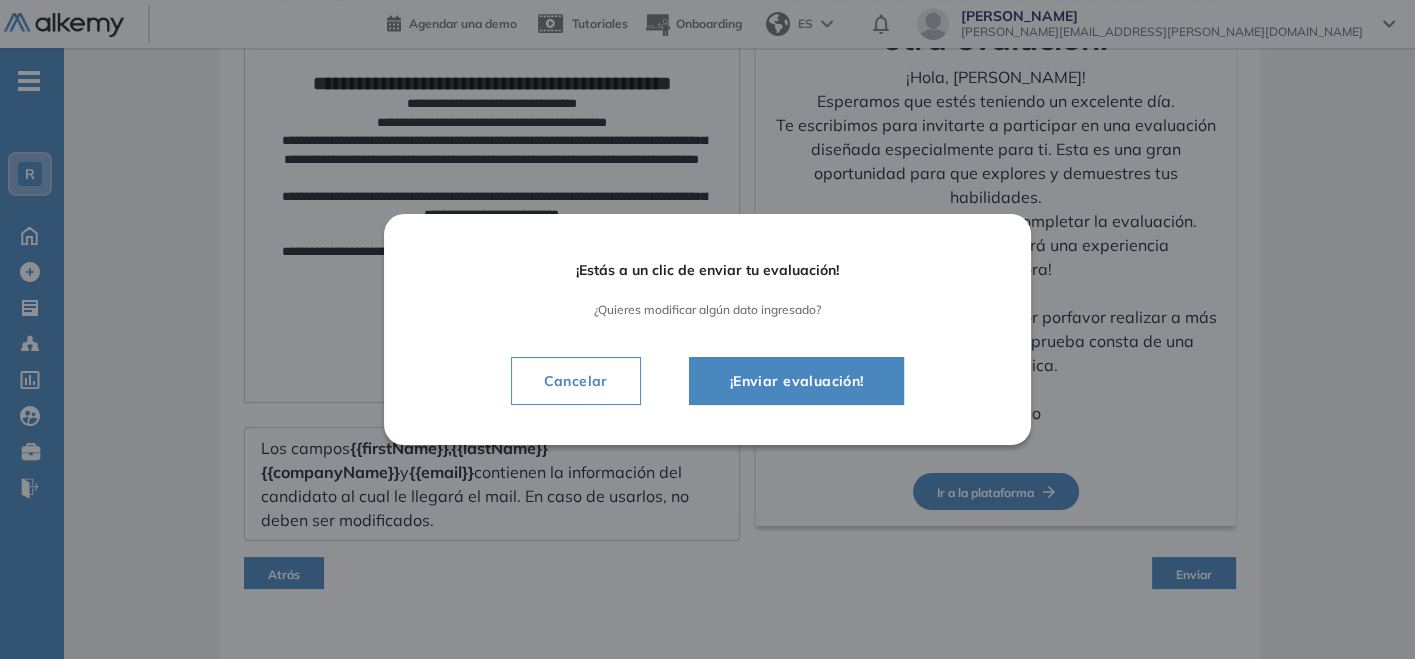 click on "¡Enviar evaluación!" at bounding box center [797, 381] 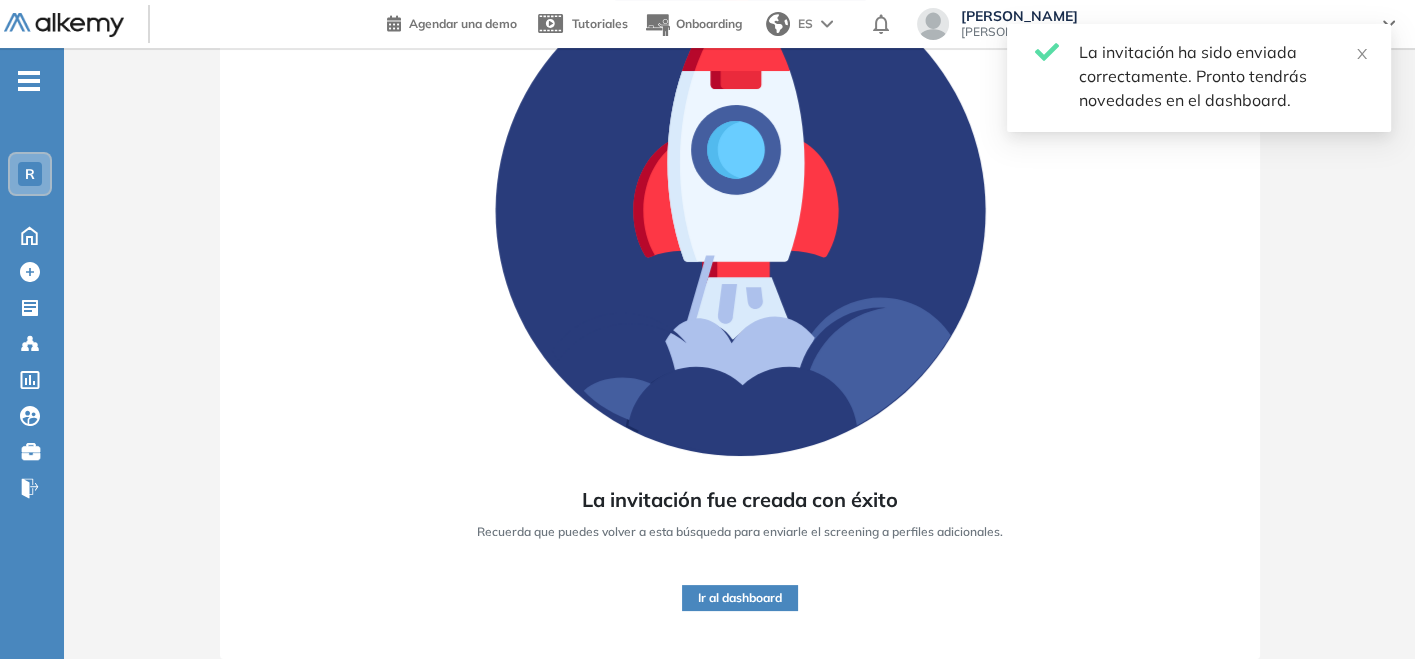 scroll, scrollTop: 222, scrollLeft: 0, axis: vertical 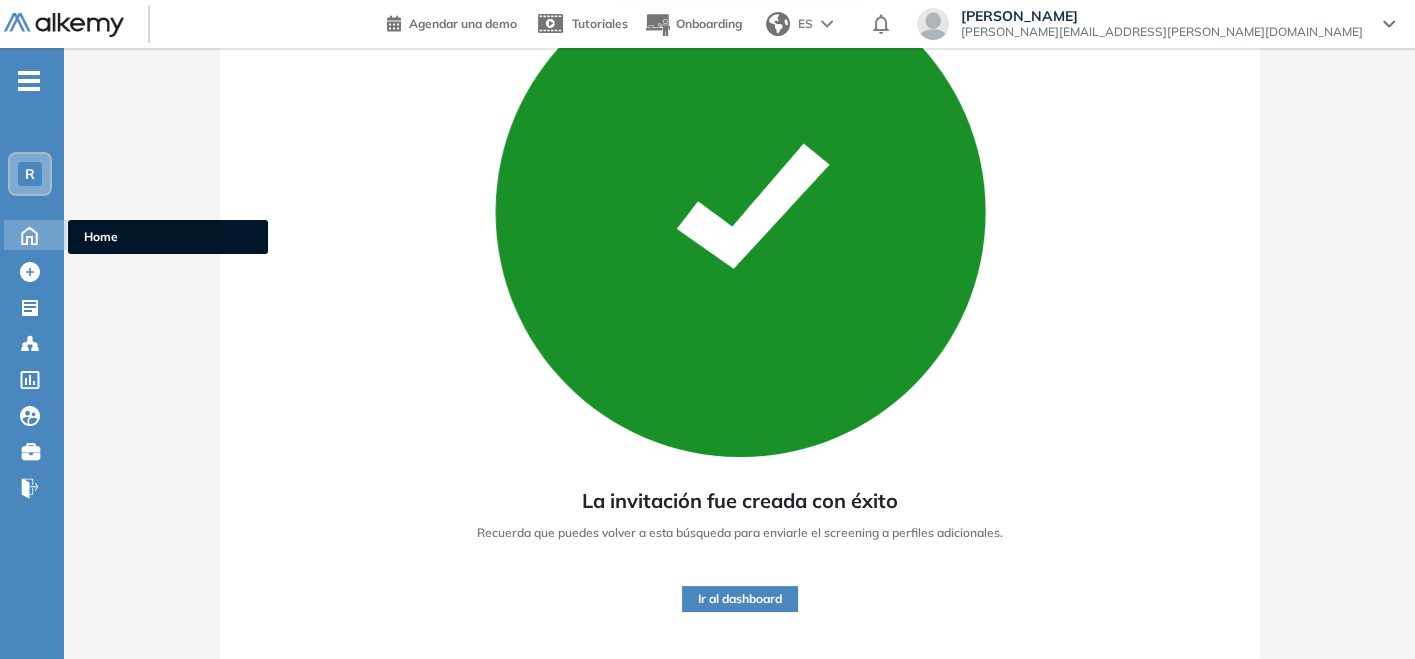 click 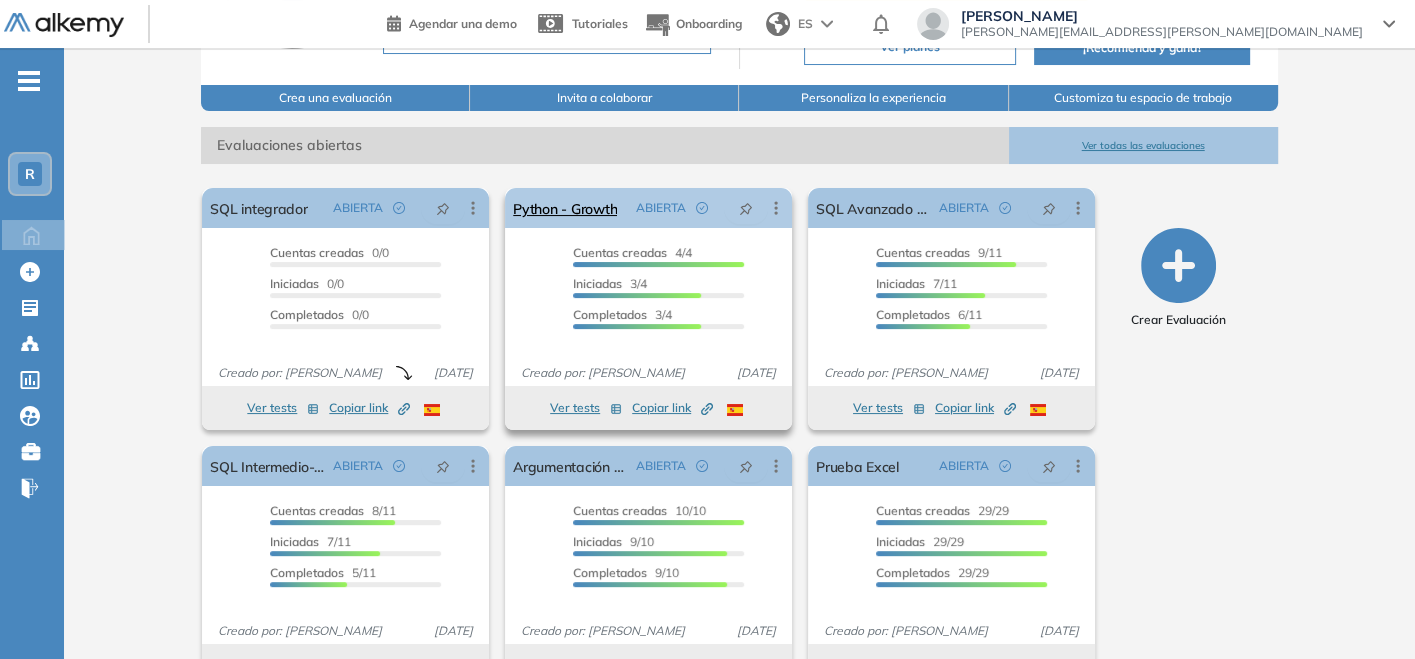 scroll, scrollTop: 222, scrollLeft: 0, axis: vertical 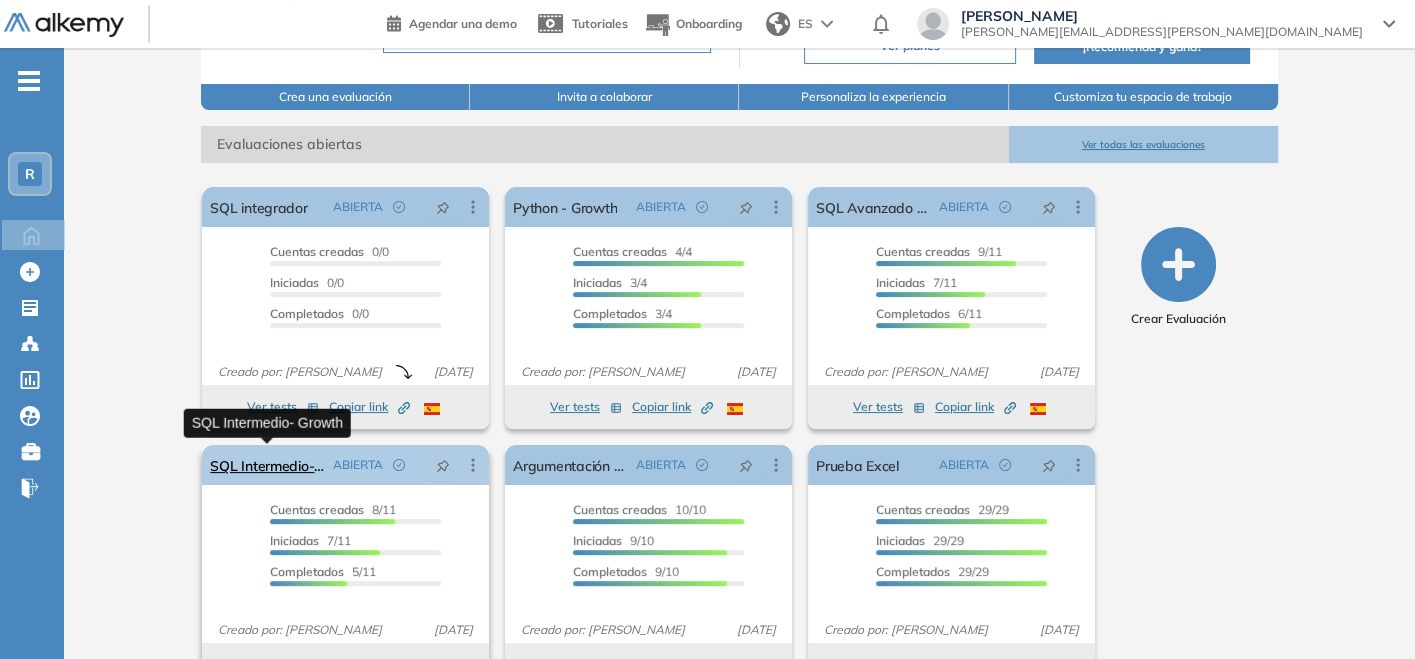 click on "SQL Intermedio- Growth" at bounding box center [267, 465] 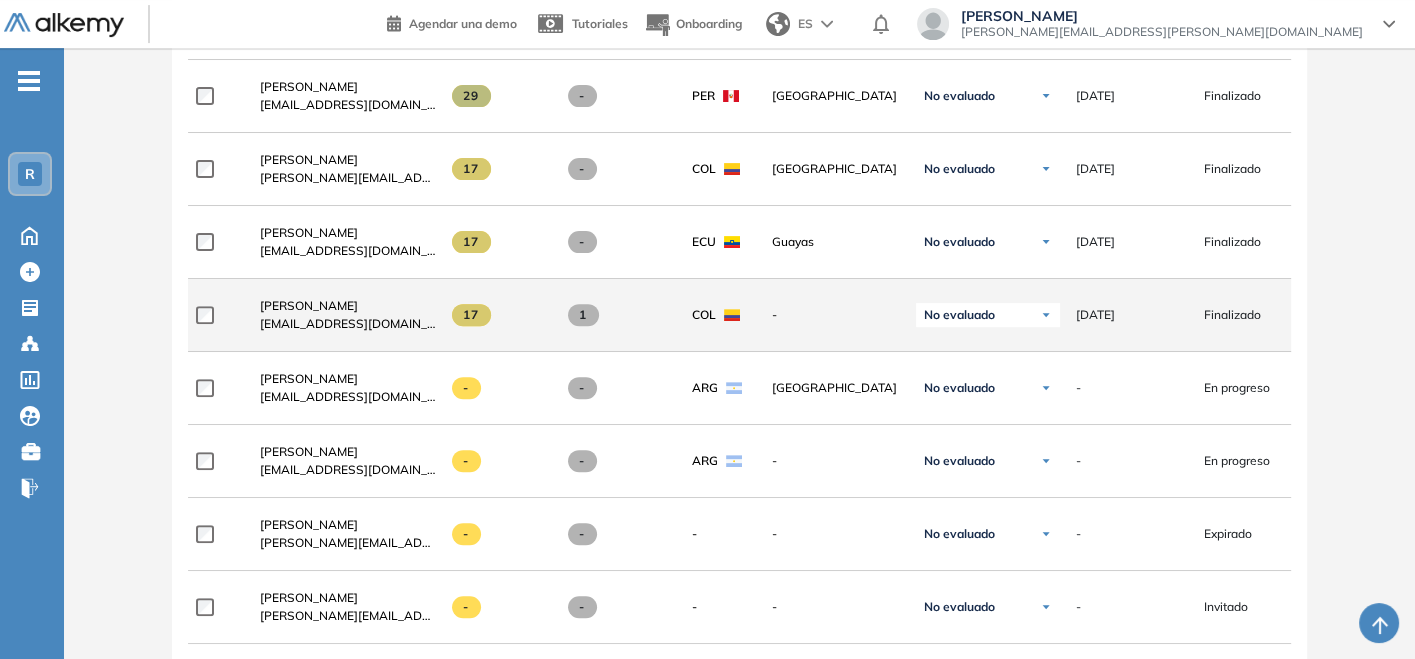 scroll, scrollTop: 666, scrollLeft: 0, axis: vertical 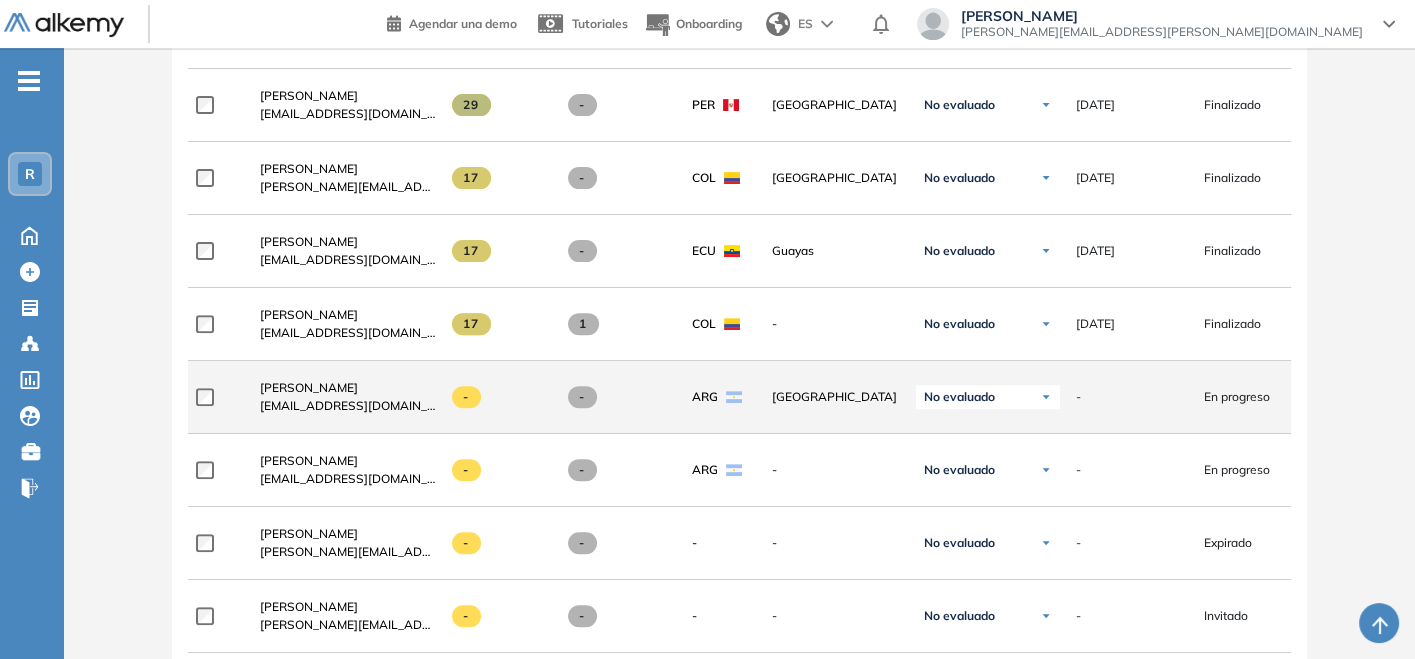 click at bounding box center (1046, 397) 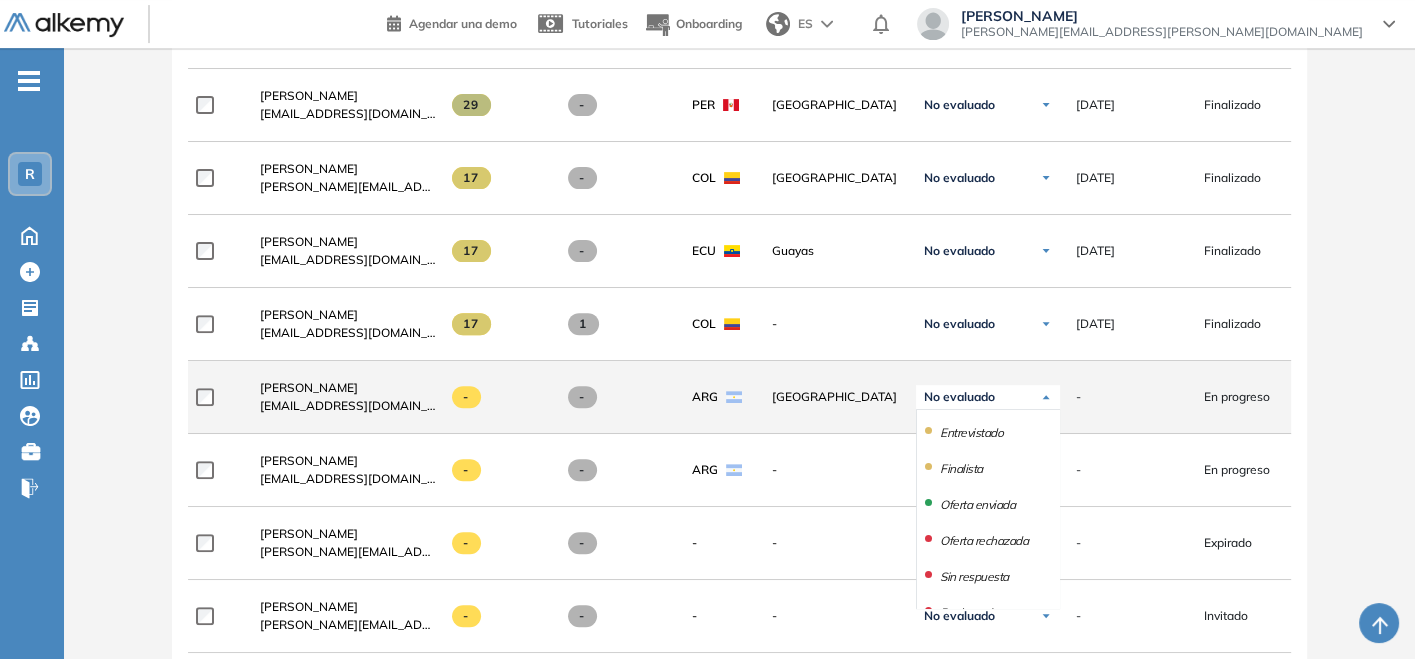 scroll, scrollTop: 177, scrollLeft: 0, axis: vertical 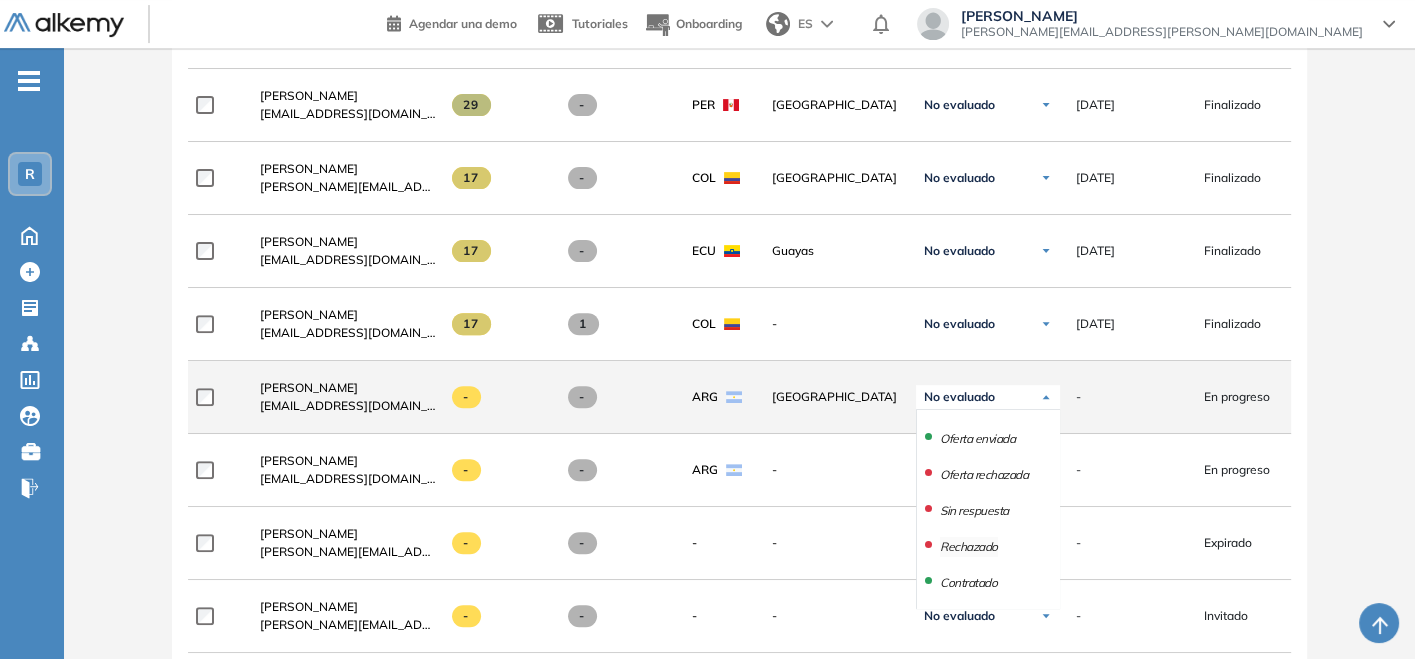 click on "Rechazado" at bounding box center [969, 547] 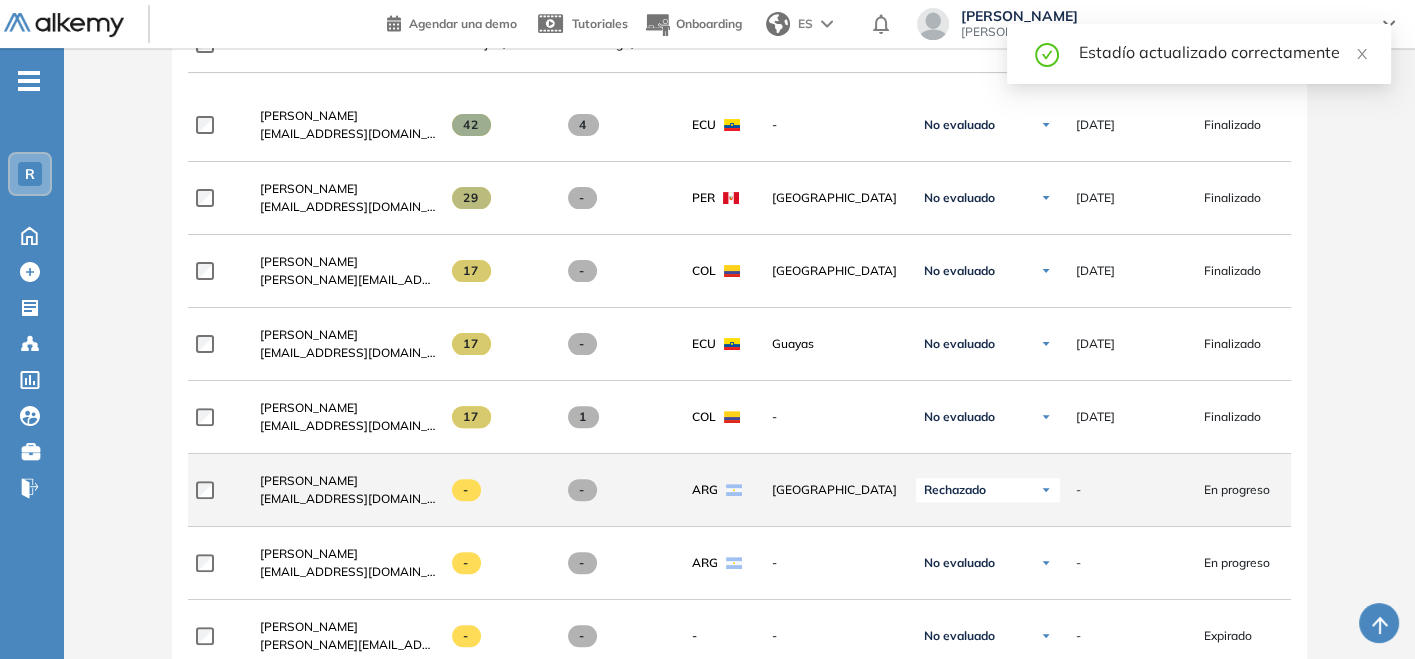 scroll, scrollTop: 444, scrollLeft: 0, axis: vertical 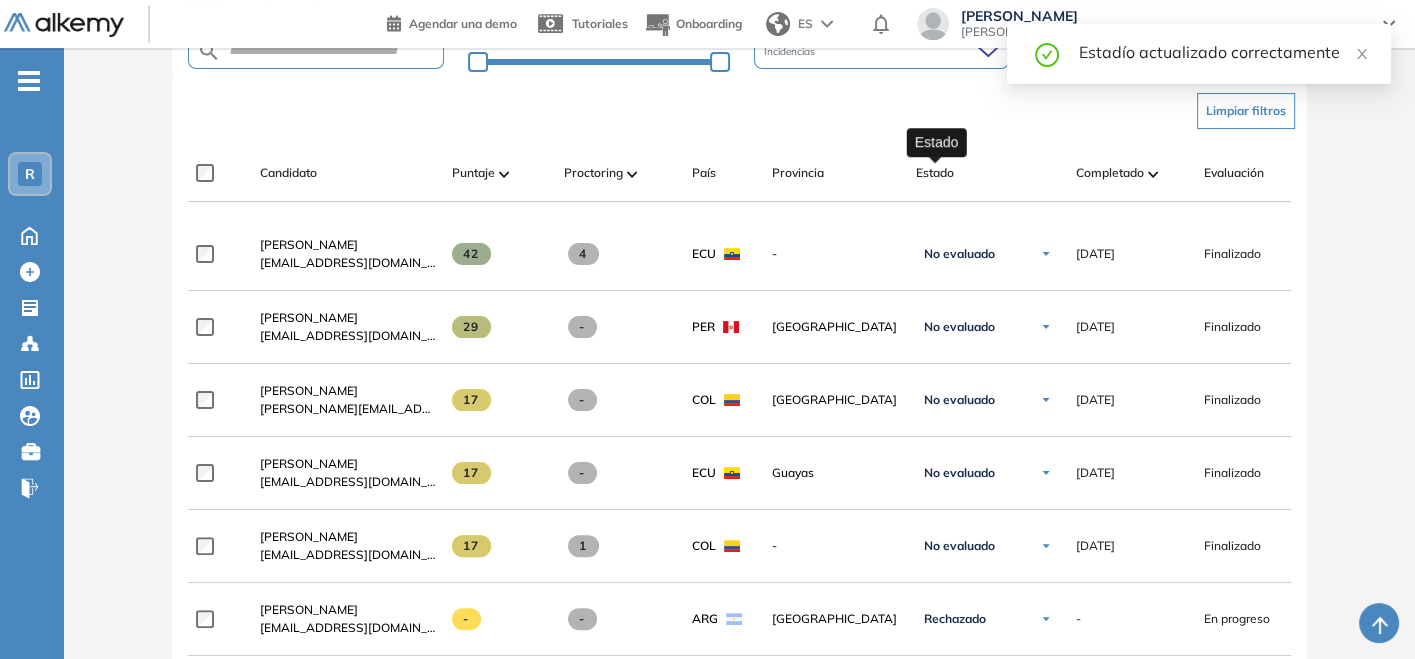 click on "Estado" at bounding box center [935, 173] 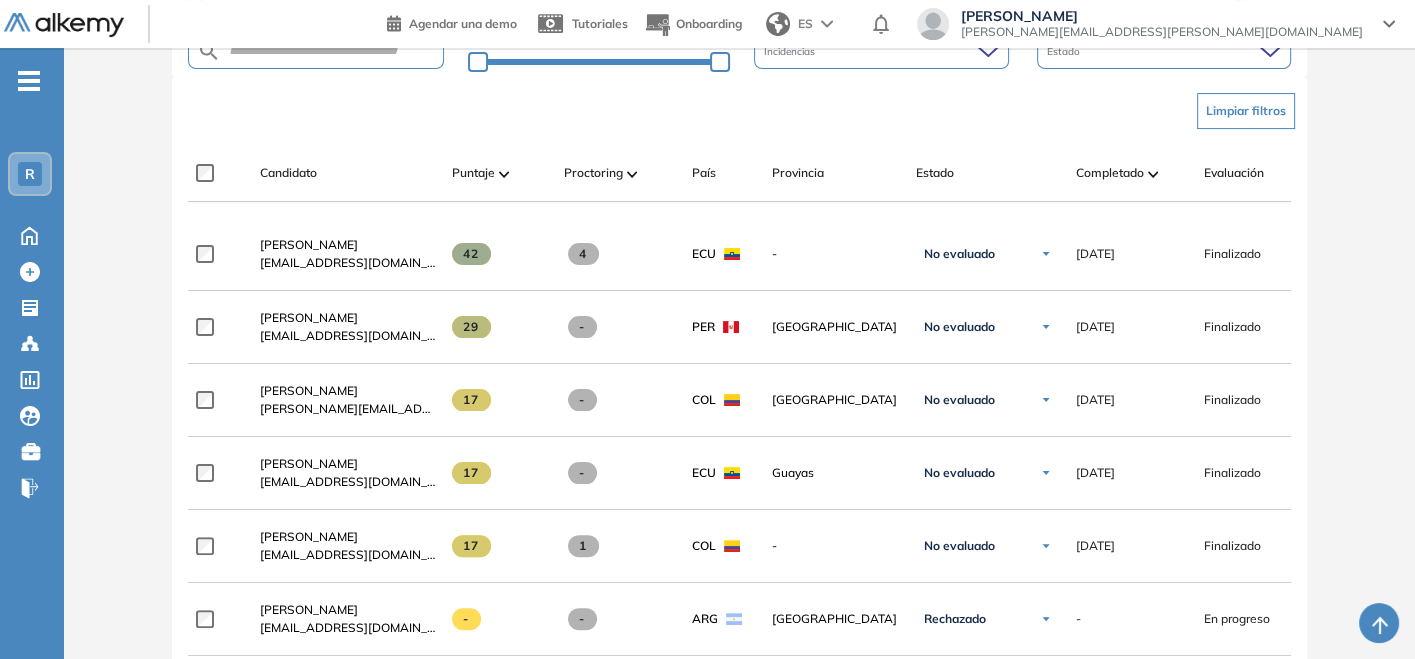 click at bounding box center (1153, 173) 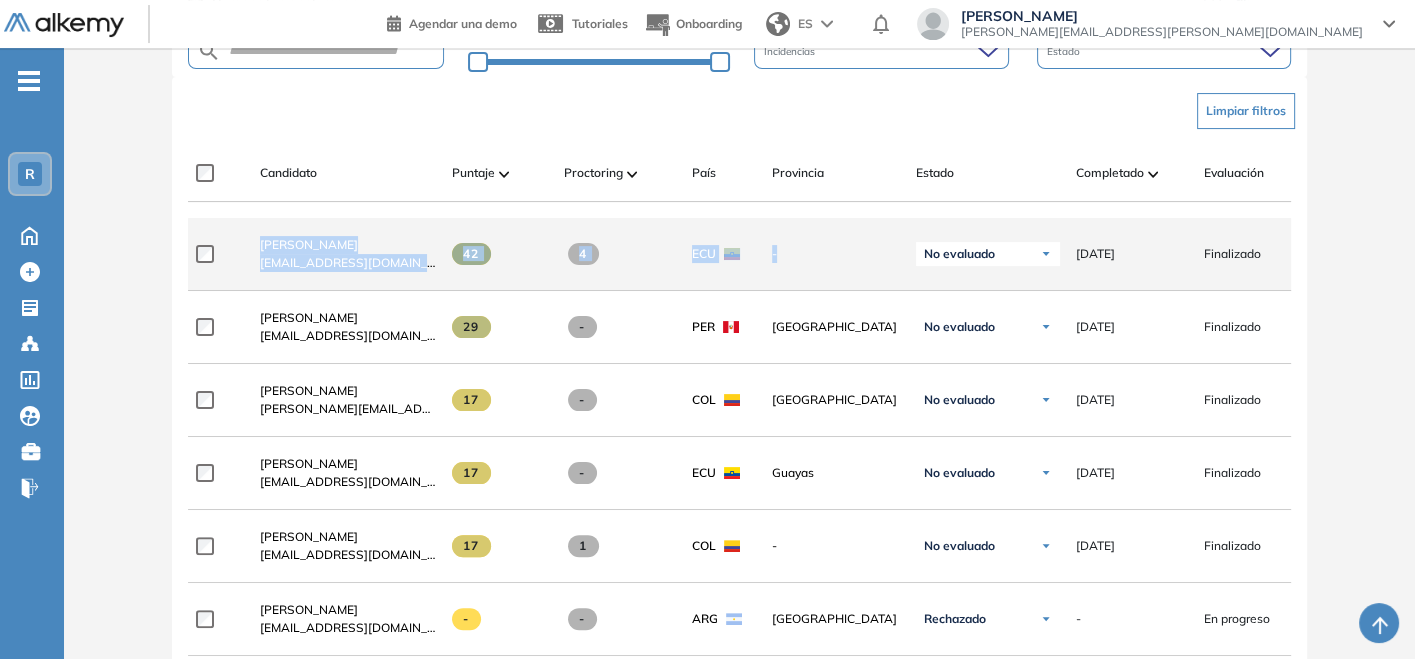drag, startPoint x: 1093, startPoint y: 213, endPoint x: 1044, endPoint y: 235, distance: 53.712196 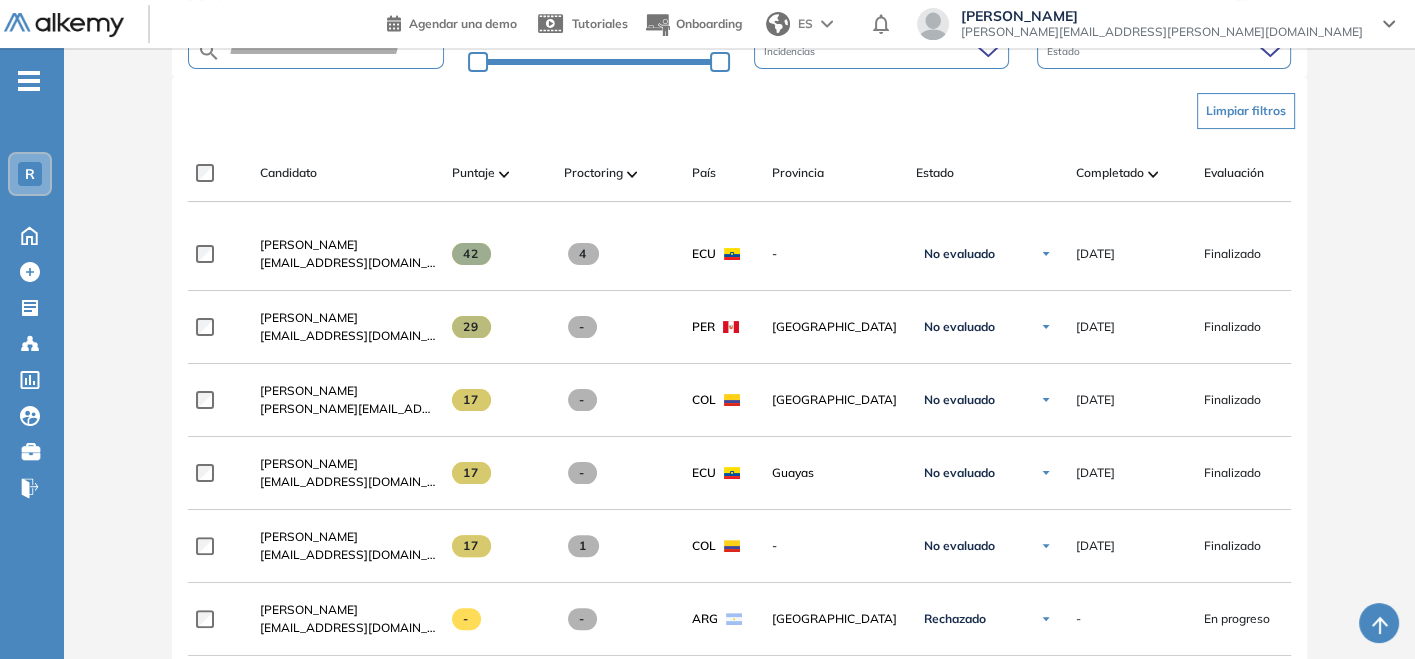 click on "Evaluación : SQL Intermedio- Growth  Abierta Ver evaluación Cerrar evaluación Dashboard Estadísticas Configuraciones opcionales Los siguientes tests ya no están disponibles o tienen una nueva versión Revisa en el catálogo otras opciones o su detalle. Entendido Duplicar Mover 11 Total Candidatos Invitados 3 Cuentas creadas 1 Iniciadas 2 Completadas 5   Personalizar columnas Personalizar columnas Candidato Fijar columna Puntaje Fijar columna Proctoring Fijar columna País Fijar columna Provincia Fijar columna Estado Fijar columna Completado Fijar columna Evaluación Fijar columna Fecha límite Fijar columna SQL Práctico - Intermedio Cancelar Aplicar Más filtros Puntaje 0 - 100 Incidencias Estado Limpiar filtros Candidato Puntaje Proctoring País Provincia Estado Completado Evaluación Fecha límite Linkedin   Jhon Bohorquez jbohorquezbanchon@gmail.com     42     4     ECU     -     No evaluado No evaluado Evaluado A entrevistar Entrevistado Finalista Oferta enviada Oferta rechazada Sin respuesta" at bounding box center (739, 528) 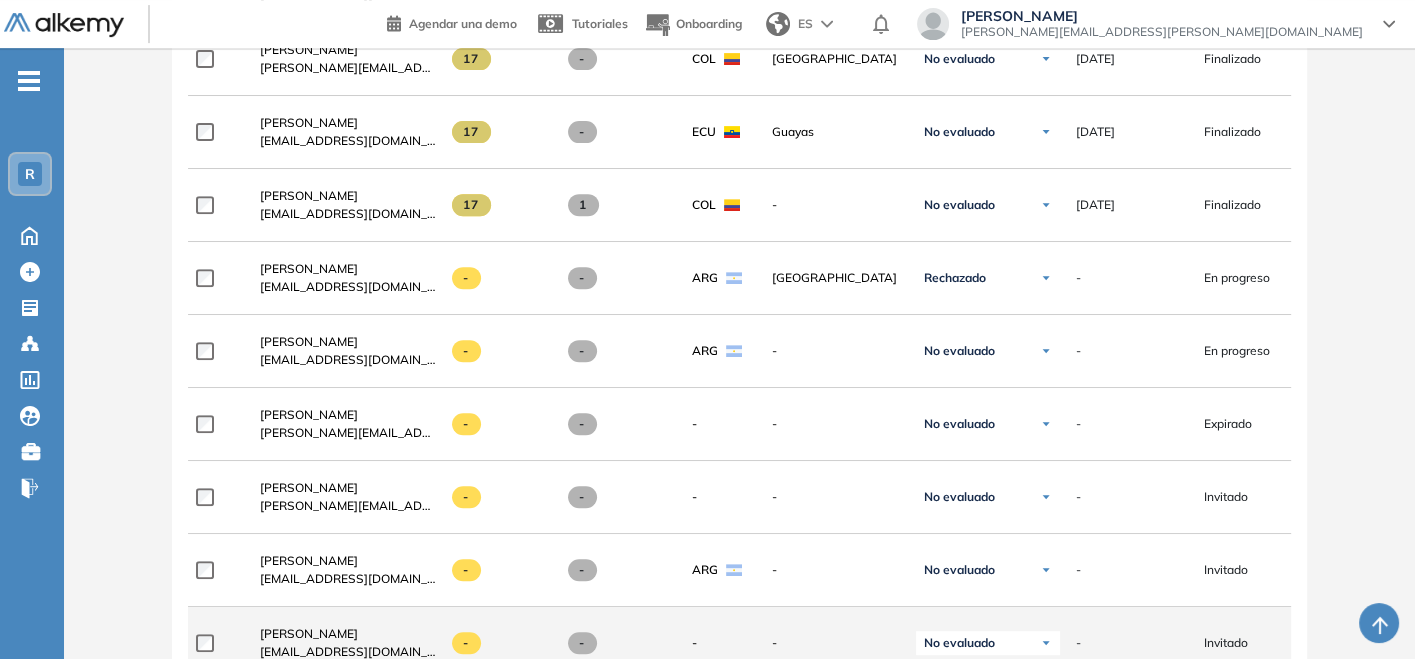 scroll, scrollTop: 777, scrollLeft: 0, axis: vertical 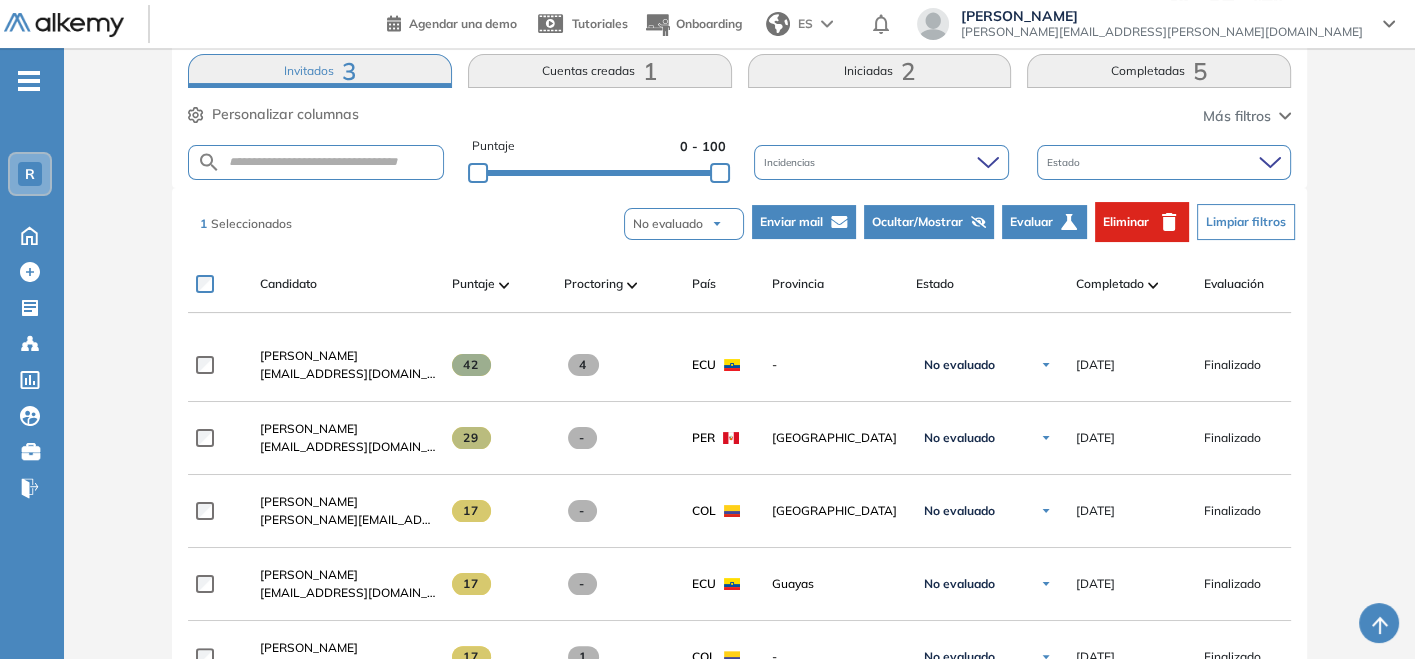 click on "Eliminar" at bounding box center [1126, 222] 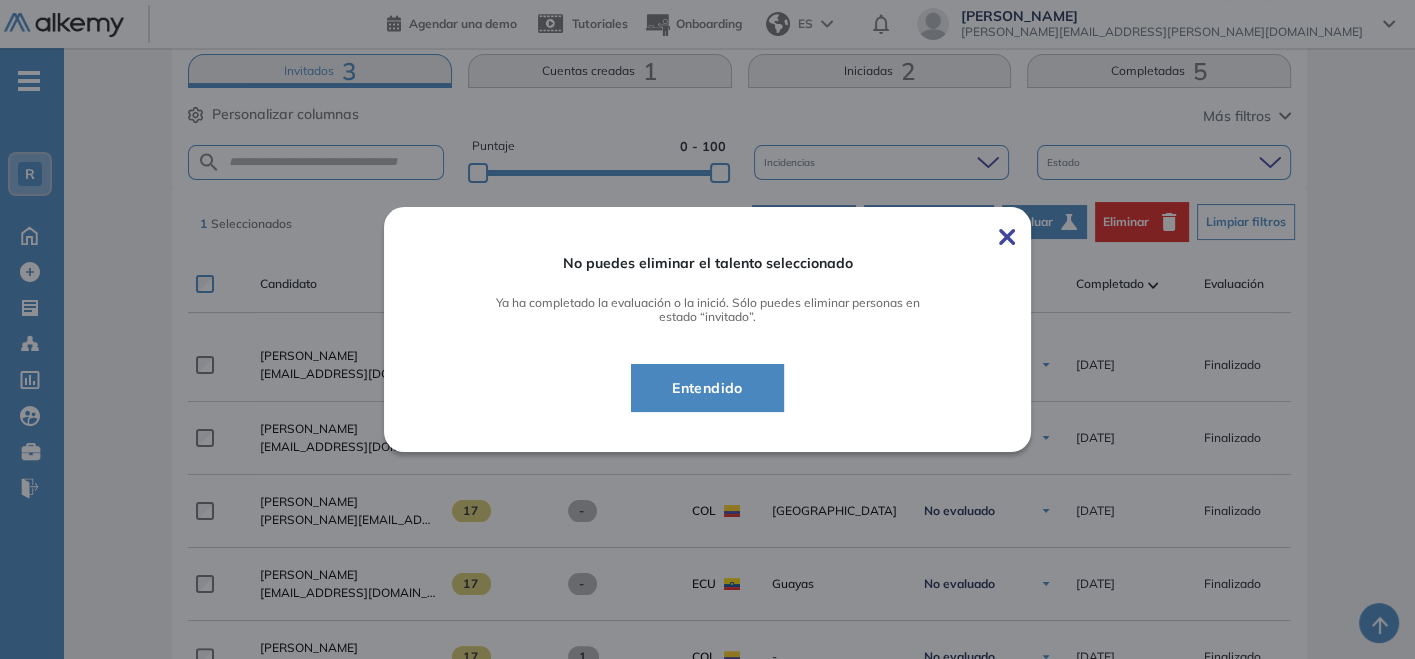 click on "Entendido" at bounding box center [707, 388] 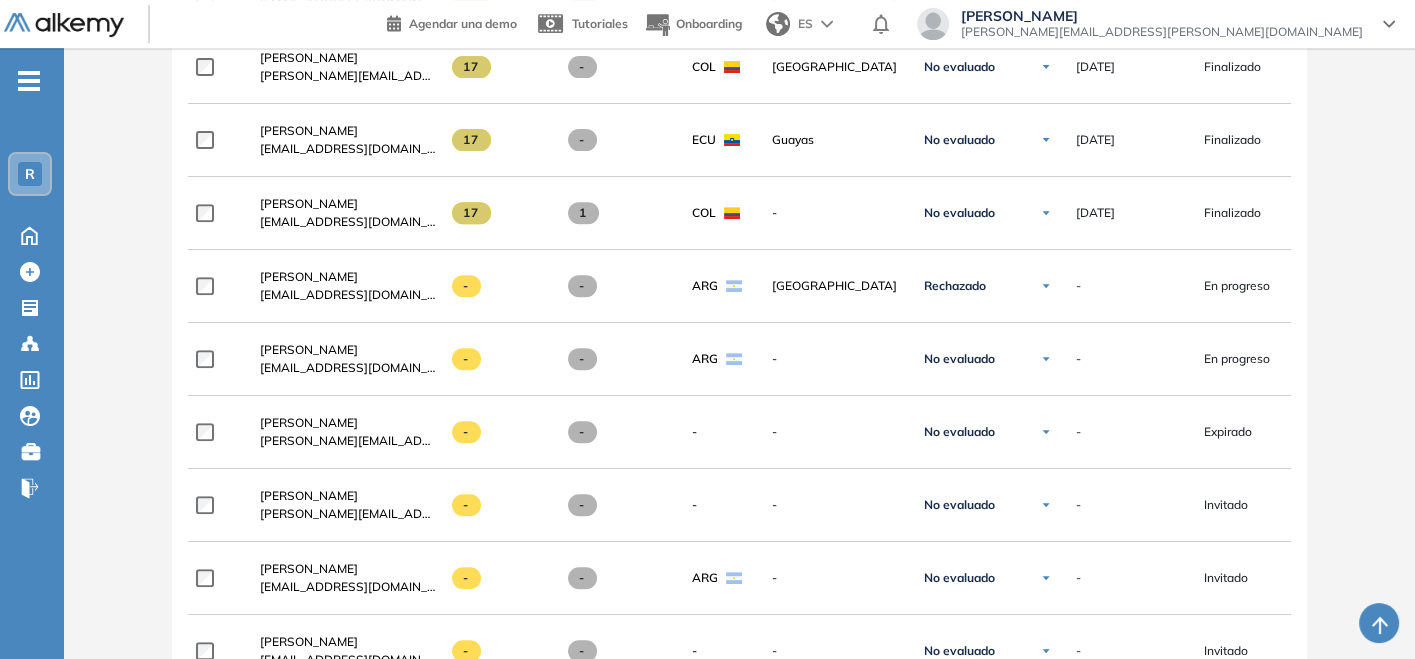 scroll, scrollTop: 888, scrollLeft: 0, axis: vertical 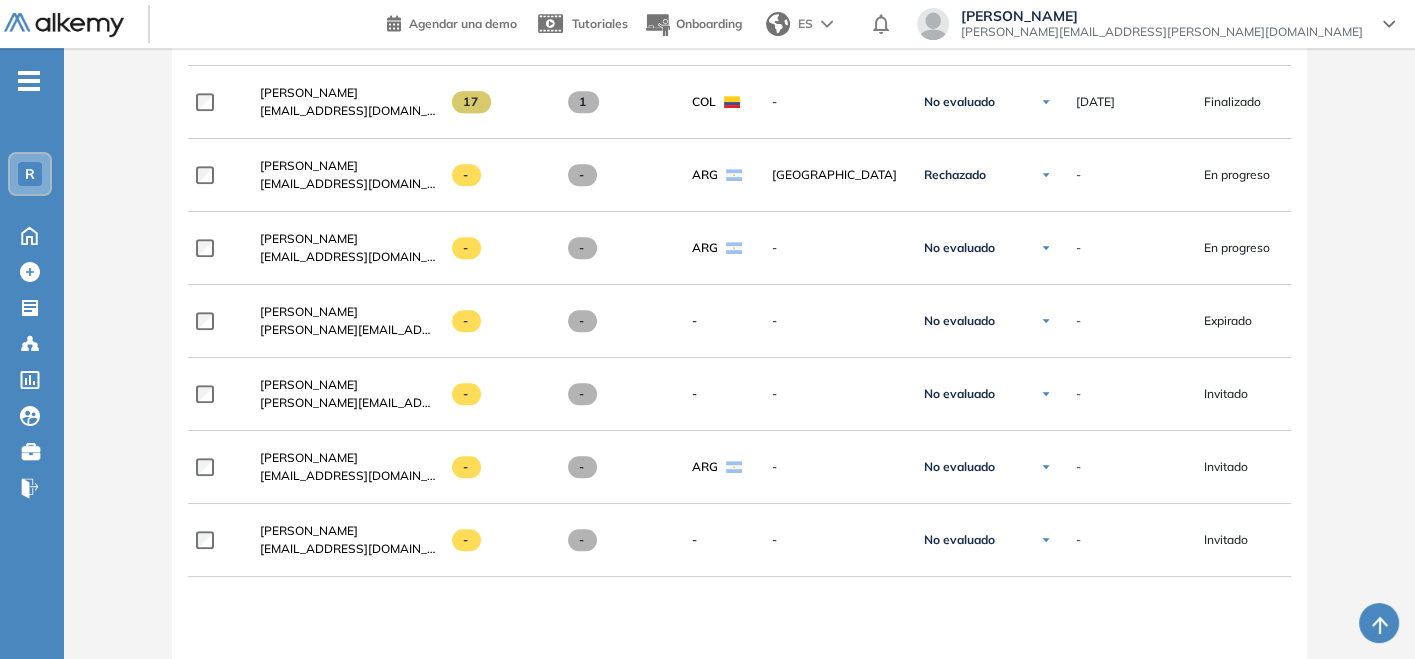 click on "Evaluación : SQL Intermedio- Growth  Abierta Ver evaluación Cerrar evaluación Dashboard Estadísticas Configuraciones opcionales Los siguientes tests ya no están disponibles o tienen una nueva versión Revisa en el catálogo otras opciones o su detalle. Entendido Duplicar Mover 11 Total Candidatos Invitados 3 Cuentas creadas 1 Iniciadas 2 Completadas 5   Personalizar columnas Personalizar columnas Candidato Fijar columna Puntaje Fijar columna Proctoring Fijar columna País Fijar columna Provincia Fijar columna Estado Fijar columna Completado Fijar columna Evaluación Fijar columna Fecha límite Fijar columna SQL Práctico - Intermedio Cancelar Aplicar Más filtros Puntaje 0 - 100 Incidencias Estado 1 Seleccionados No evaluado No evaluado Evaluado A entrevistar Entrevistado Finalista Oferta enviada Oferta rechazada Sin respuesta Rechazado Contratado Enviar mail Ocultar/Mostrar Evaluar Eliminar Limpiar filtros Candidato Puntaje Proctoring País Provincia Estado Completado Evaluación Fecha límite Linkedin" at bounding box center [739, 84] 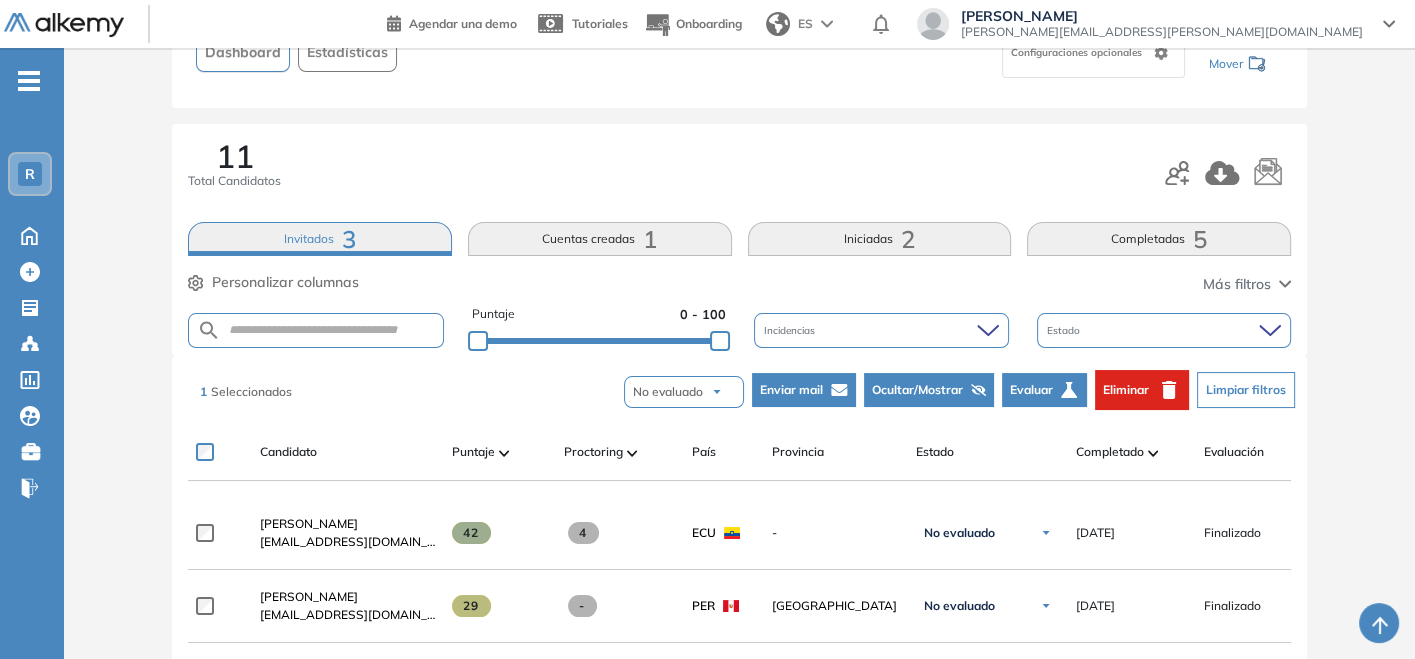 scroll, scrollTop: 111, scrollLeft: 0, axis: vertical 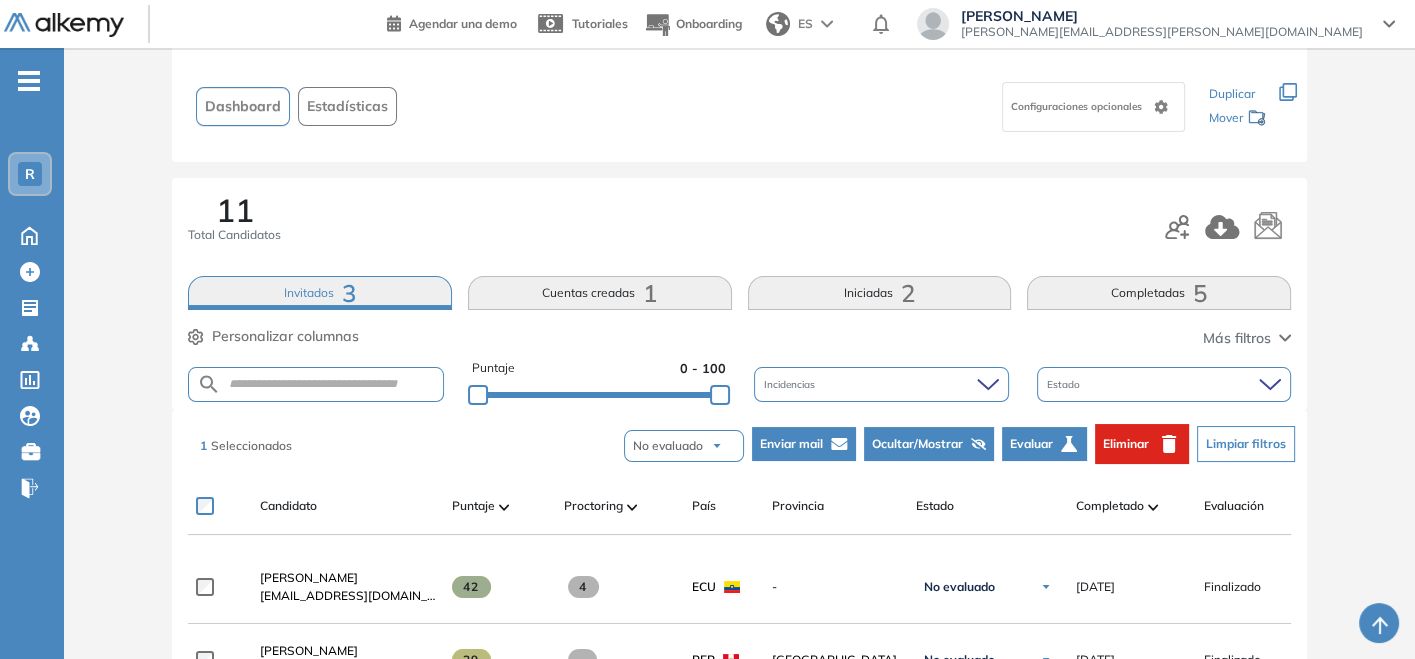 click on "R Home Home Crear Evaluación Crear Evaluación Evaluaciones Evaluaciones Candidatos Candidatos Catálogo de tests Catálogo de tests Comunidad Alkemy Comunidad Alkemy Bolsa de trabajo Bolsa de trabajo Cerrar sesión Cerrar sesión" at bounding box center [32, 292] 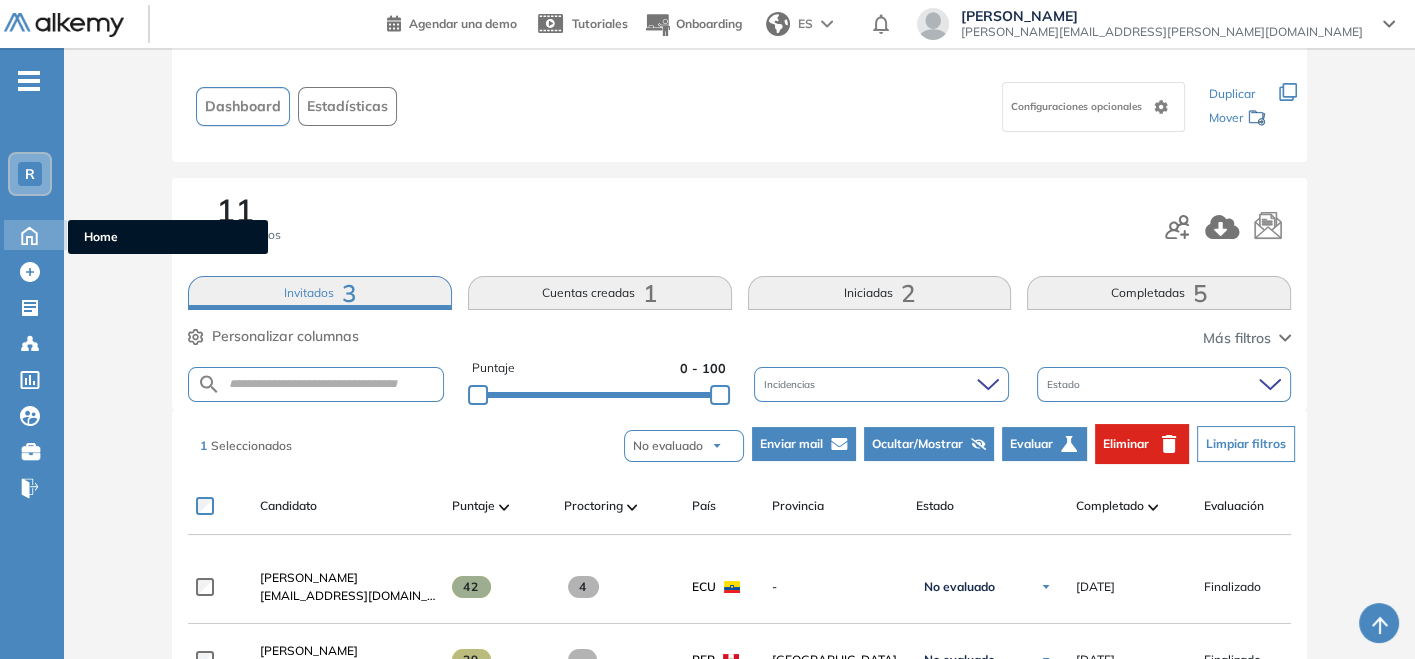 click 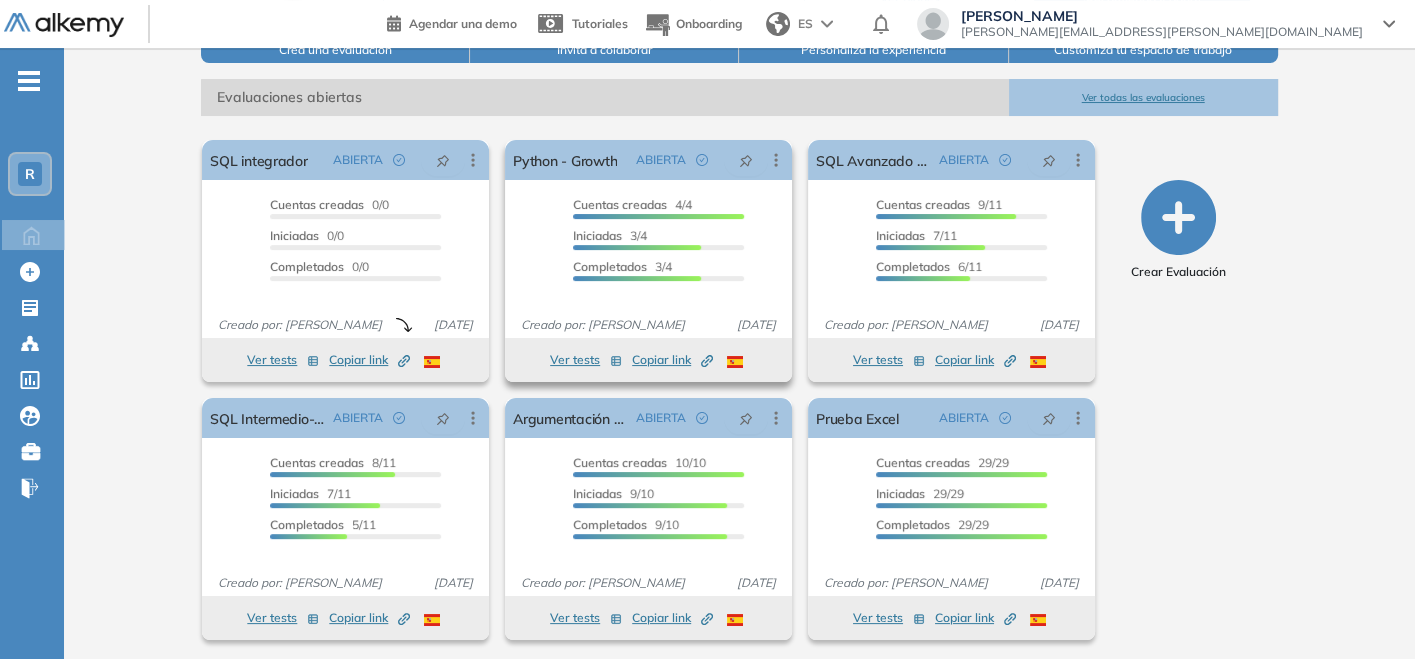 scroll, scrollTop: 271, scrollLeft: 0, axis: vertical 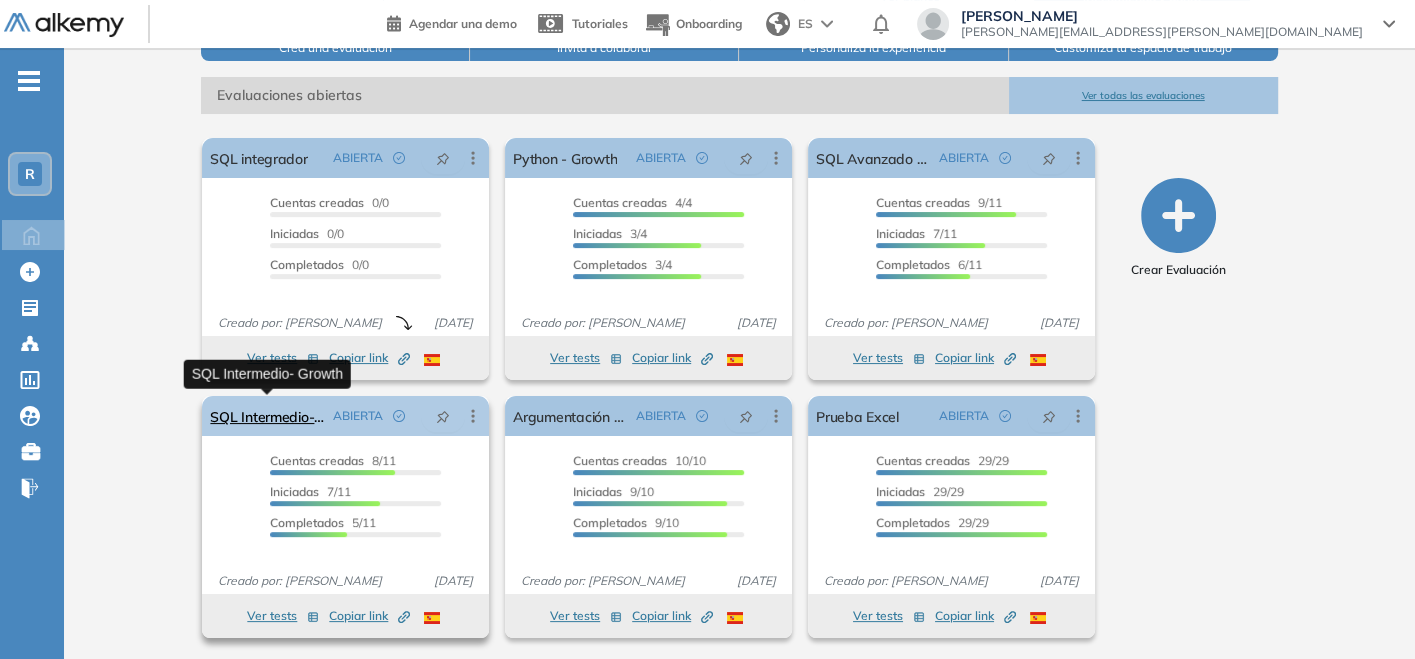 click on "SQL Intermedio- Growth" at bounding box center [267, 416] 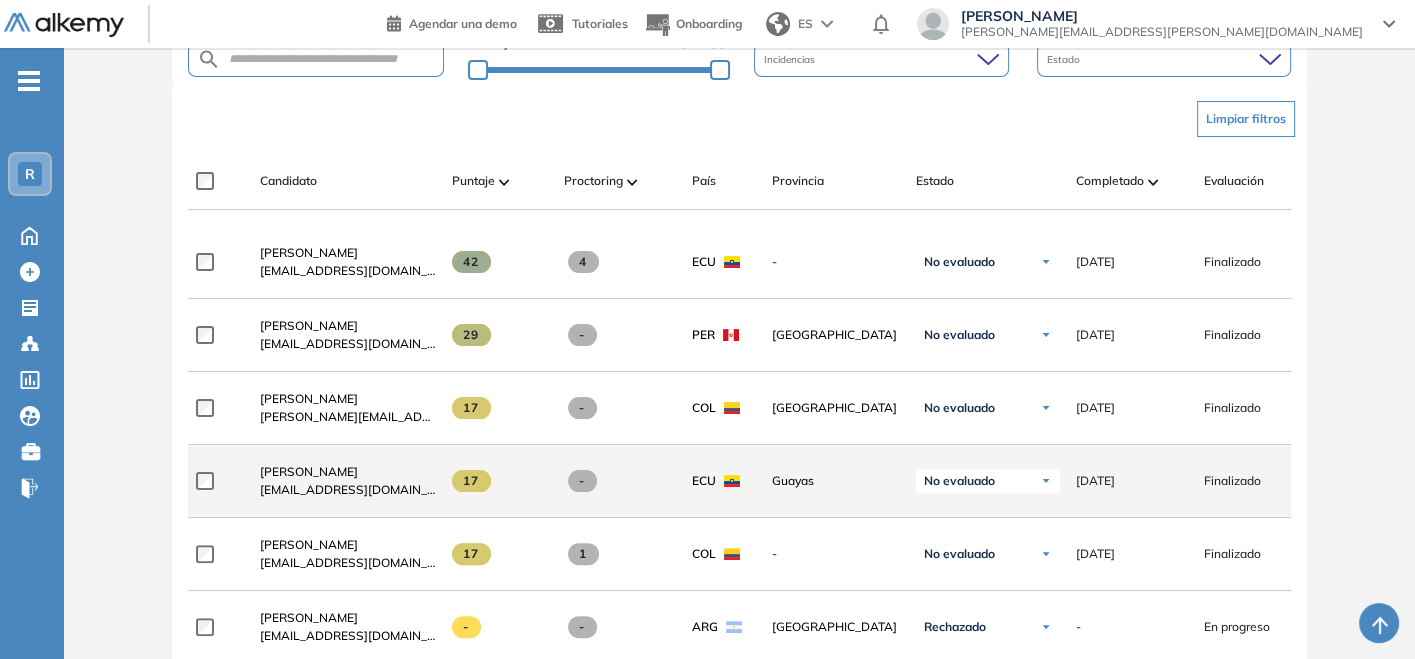 scroll, scrollTop: 222, scrollLeft: 0, axis: vertical 